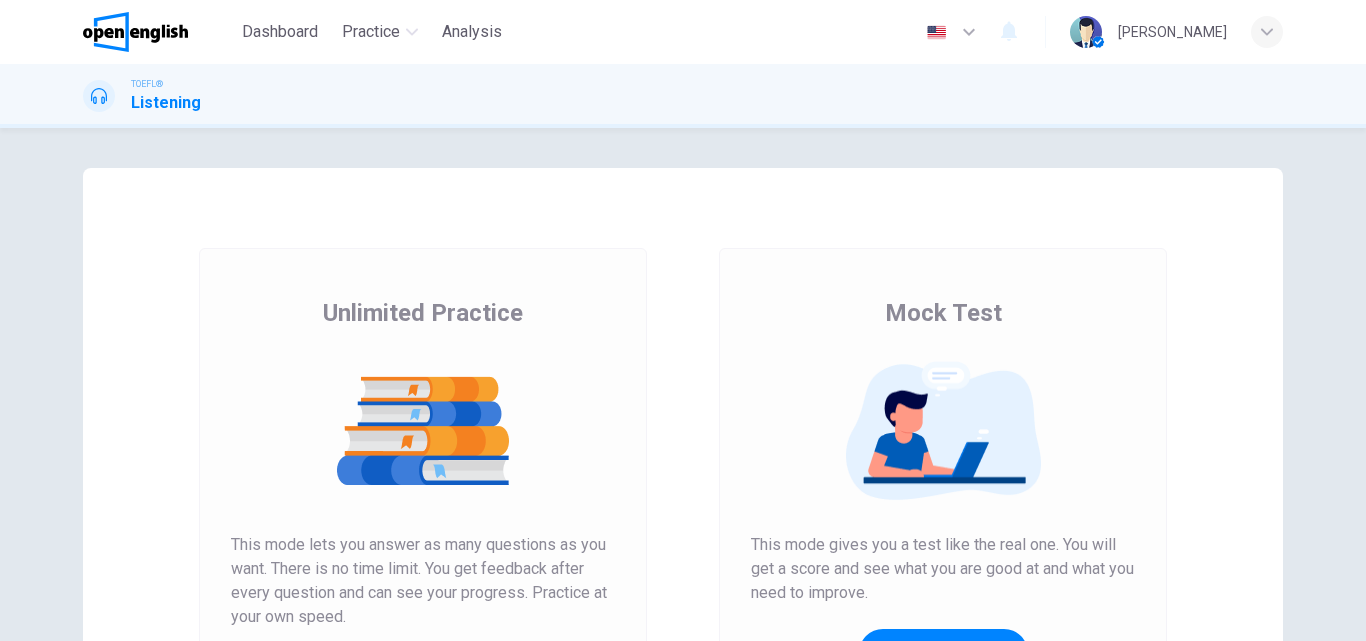 scroll, scrollTop: 0, scrollLeft: 0, axis: both 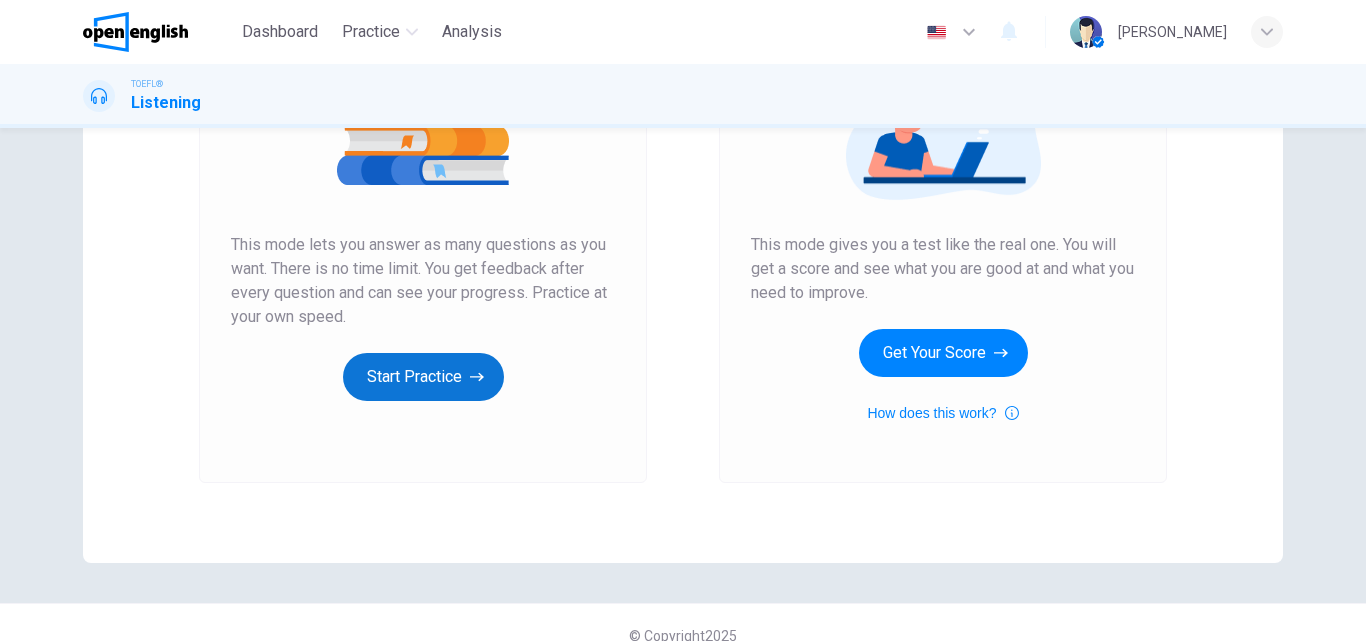 click on "Start Practice" at bounding box center (423, 377) 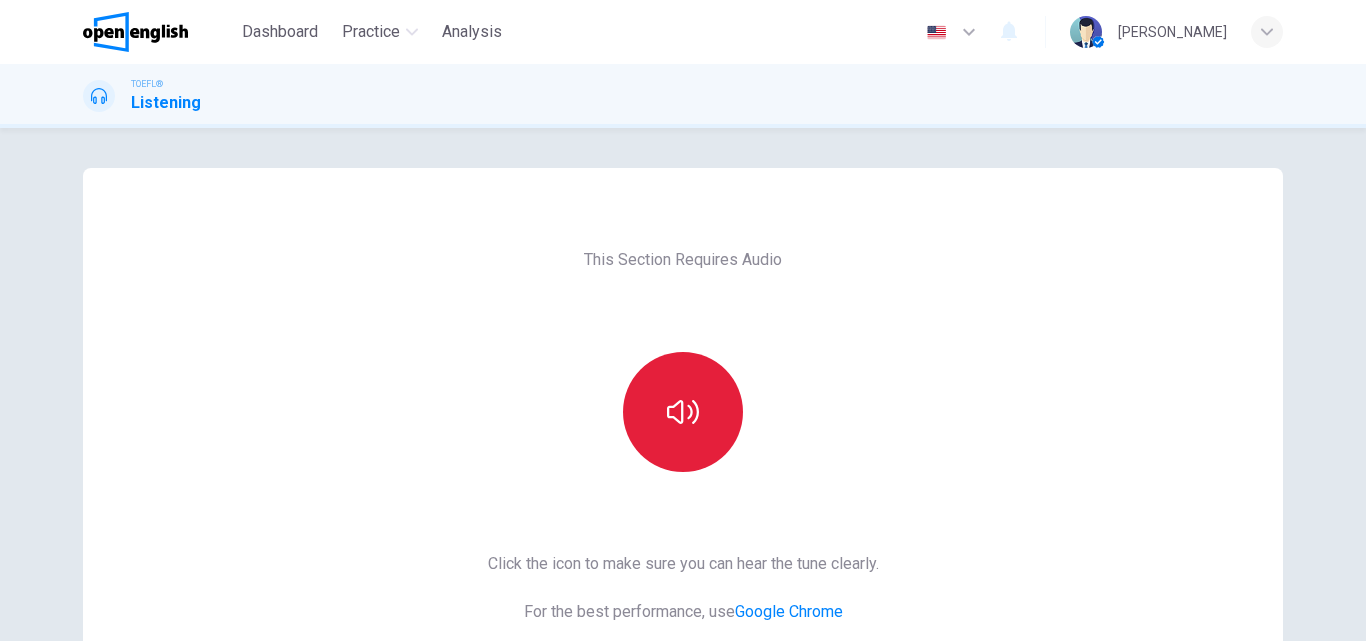 click at bounding box center [683, 412] 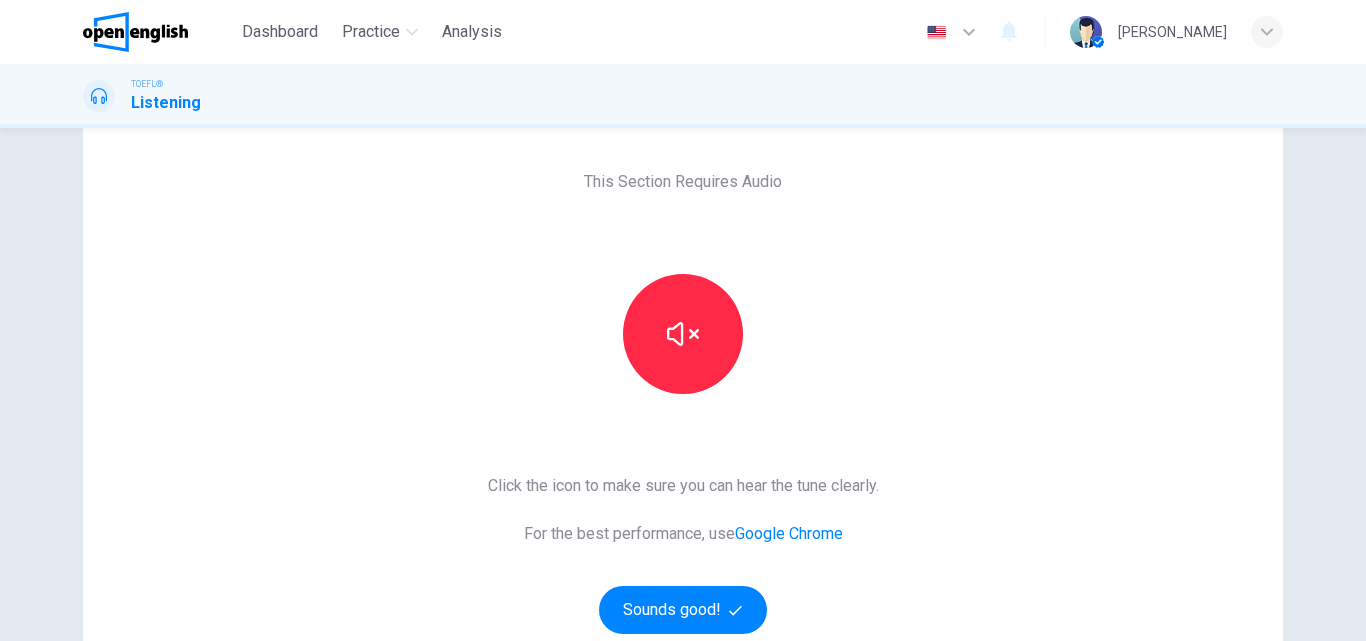 scroll, scrollTop: 100, scrollLeft: 0, axis: vertical 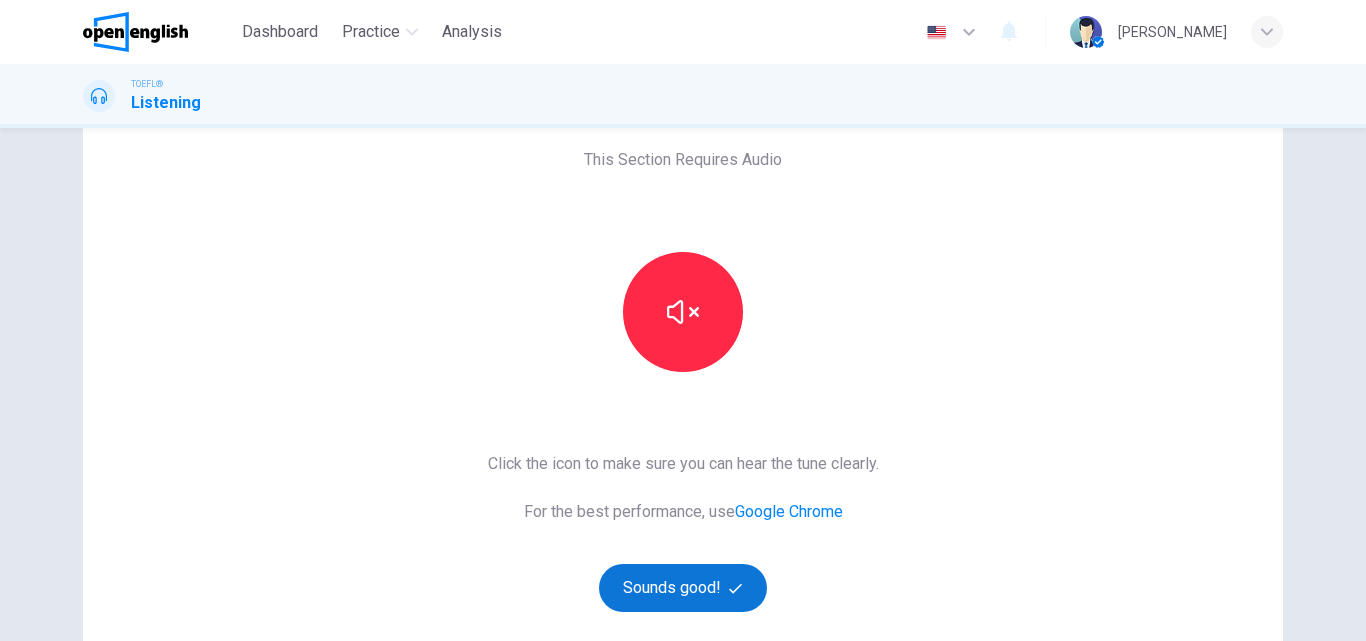click on "Sounds good!" at bounding box center [683, 588] 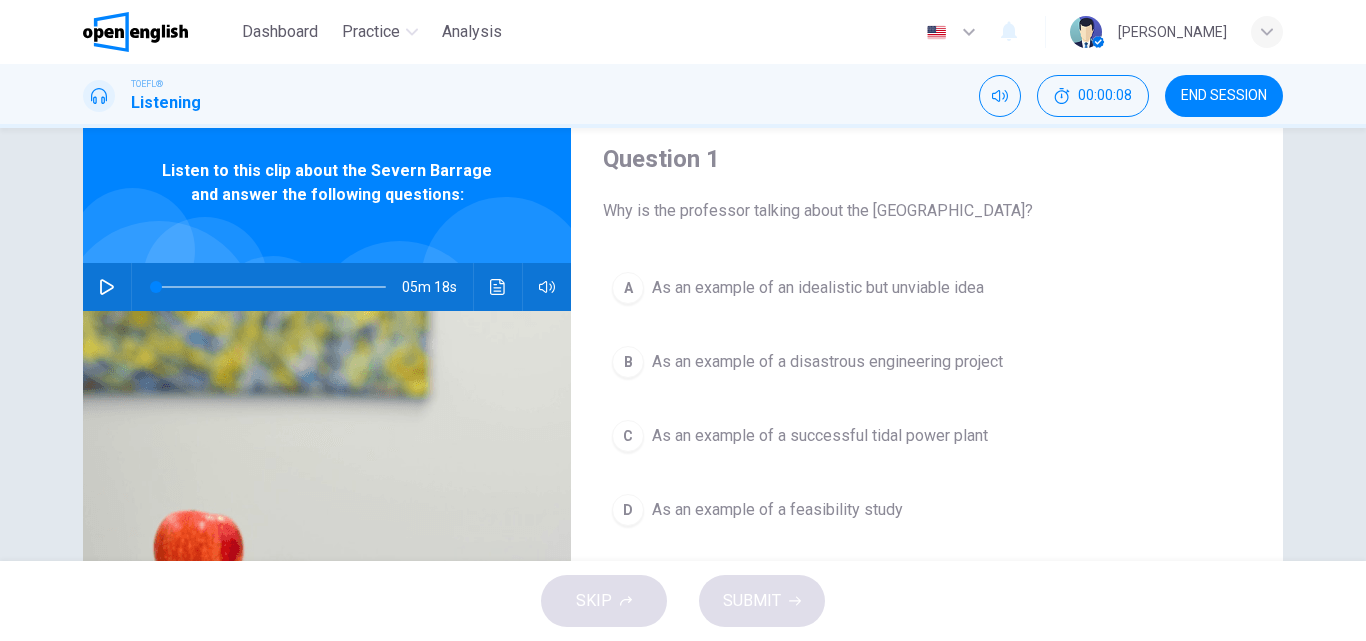 scroll, scrollTop: 100, scrollLeft: 0, axis: vertical 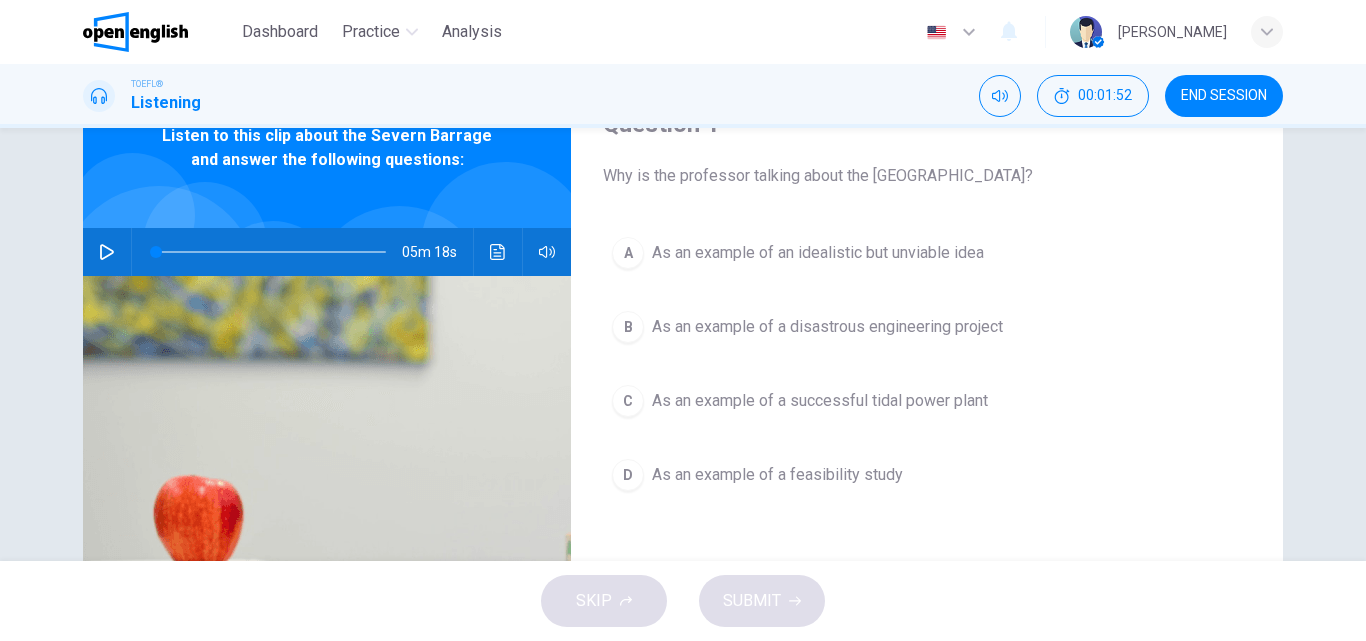 click 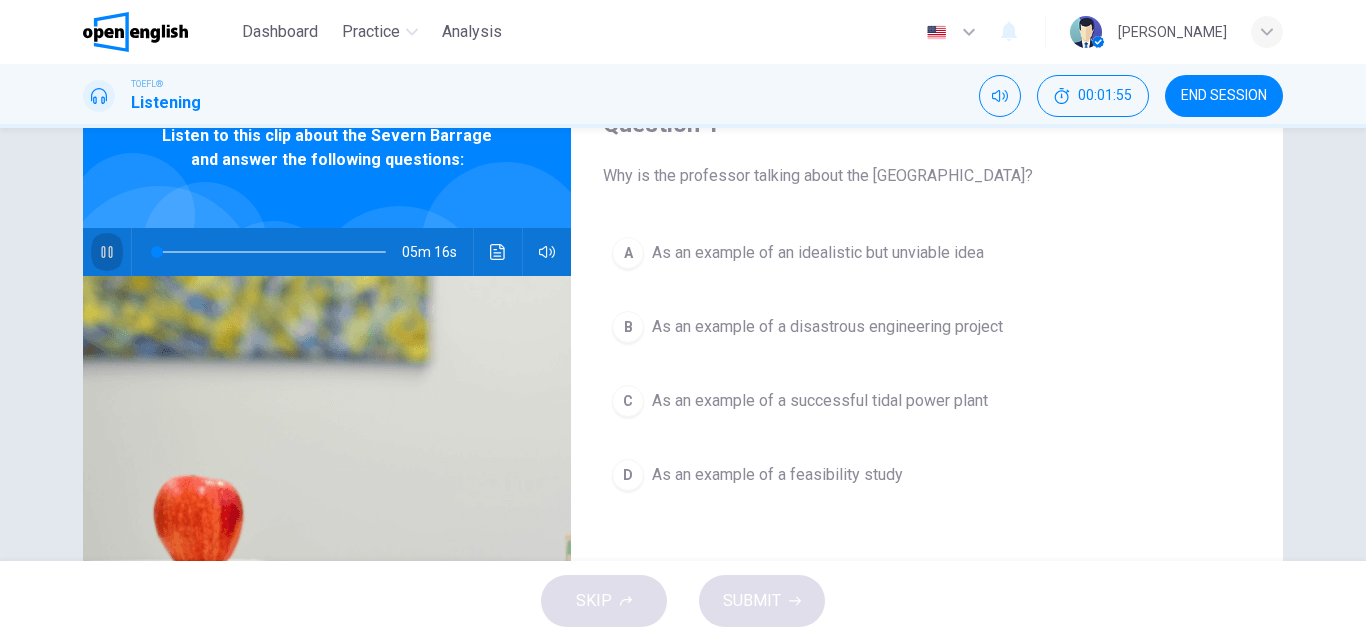 click 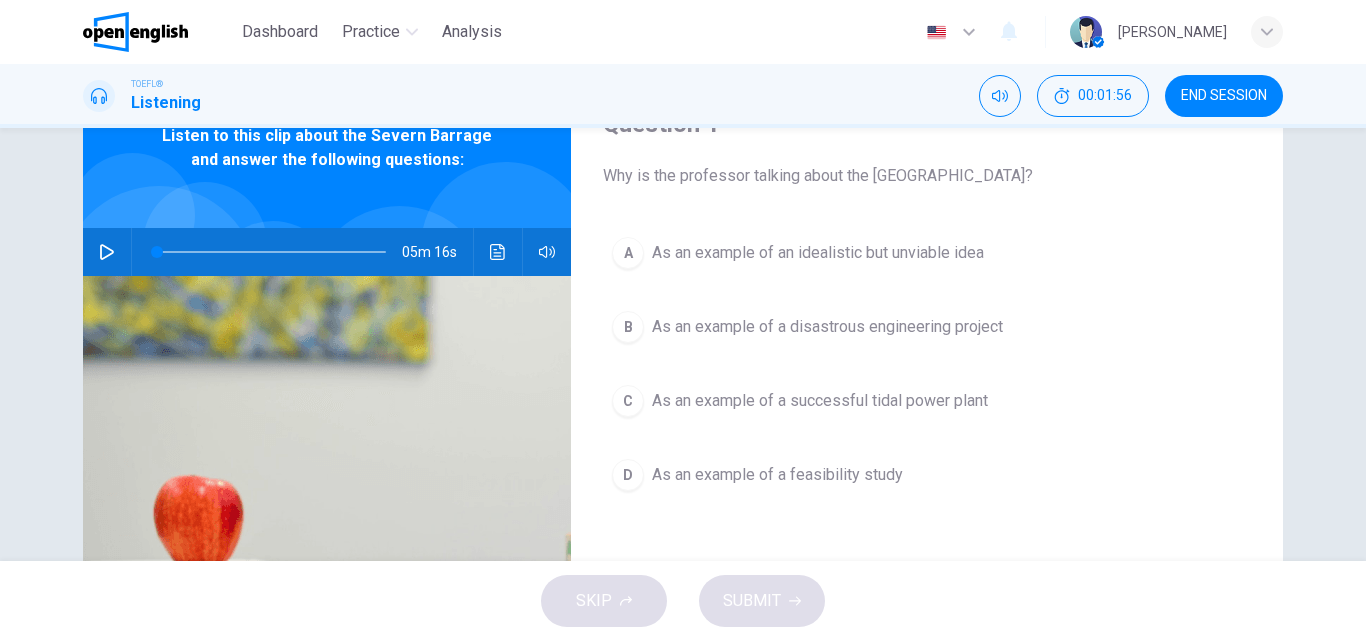 type 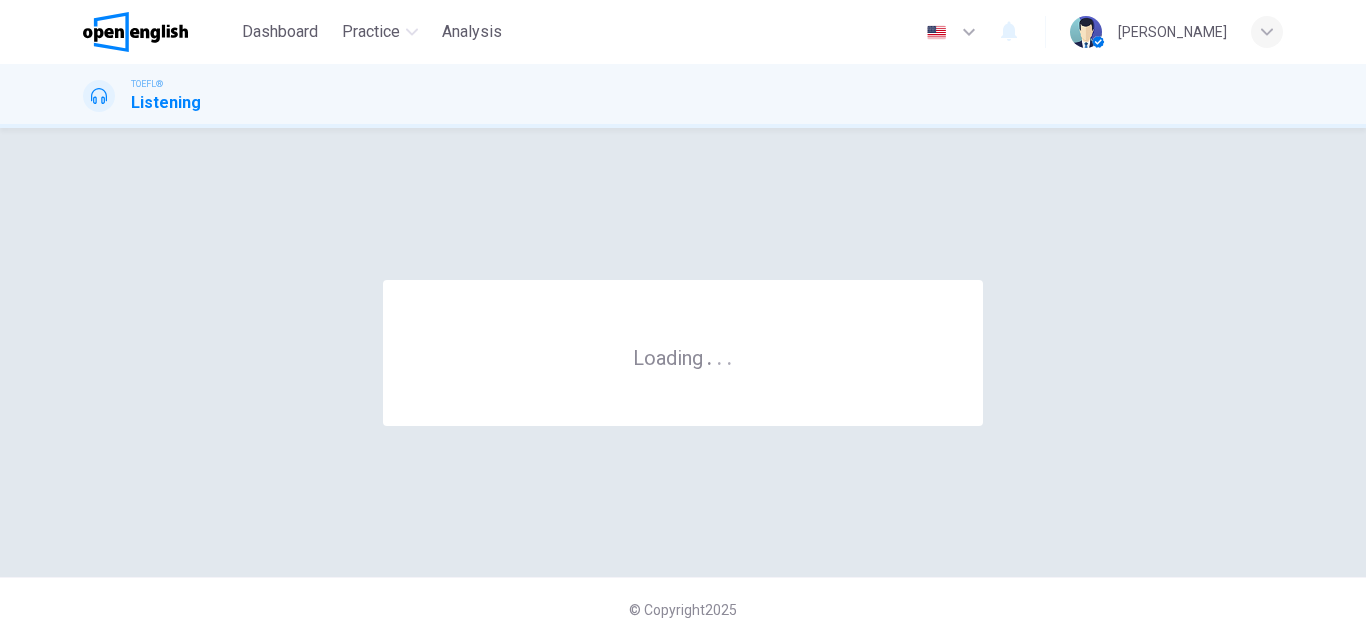 scroll, scrollTop: 0, scrollLeft: 0, axis: both 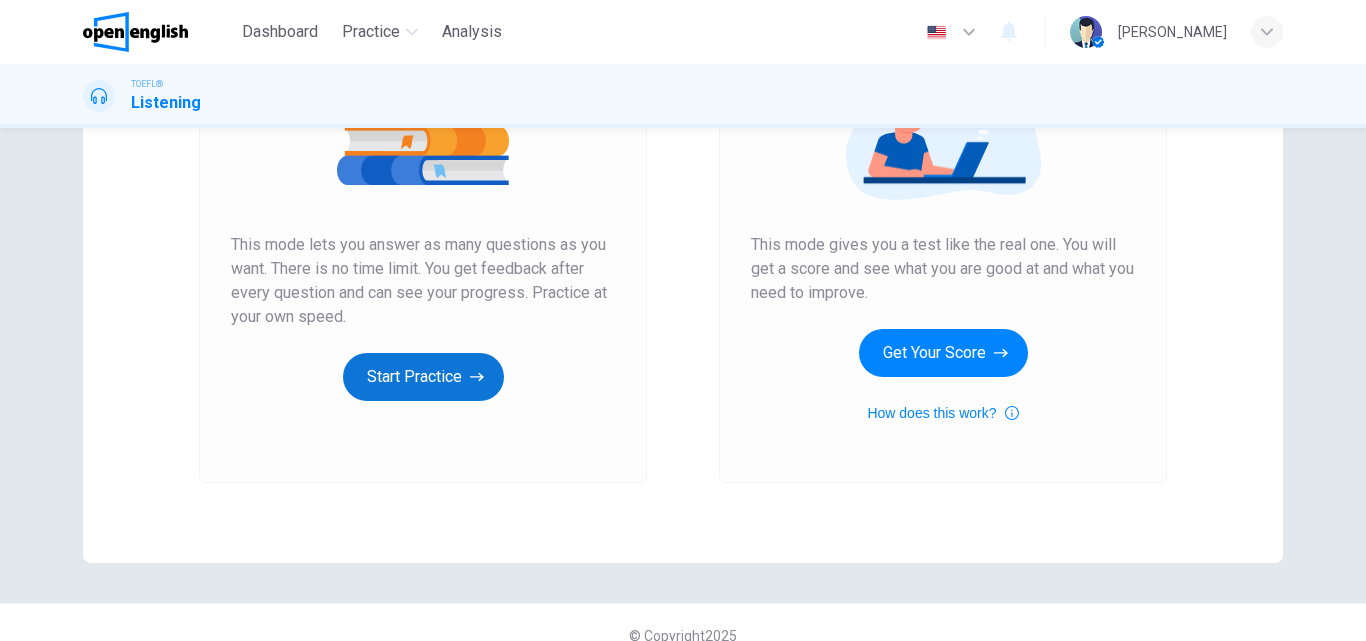 click on "Start Practice" at bounding box center (423, 377) 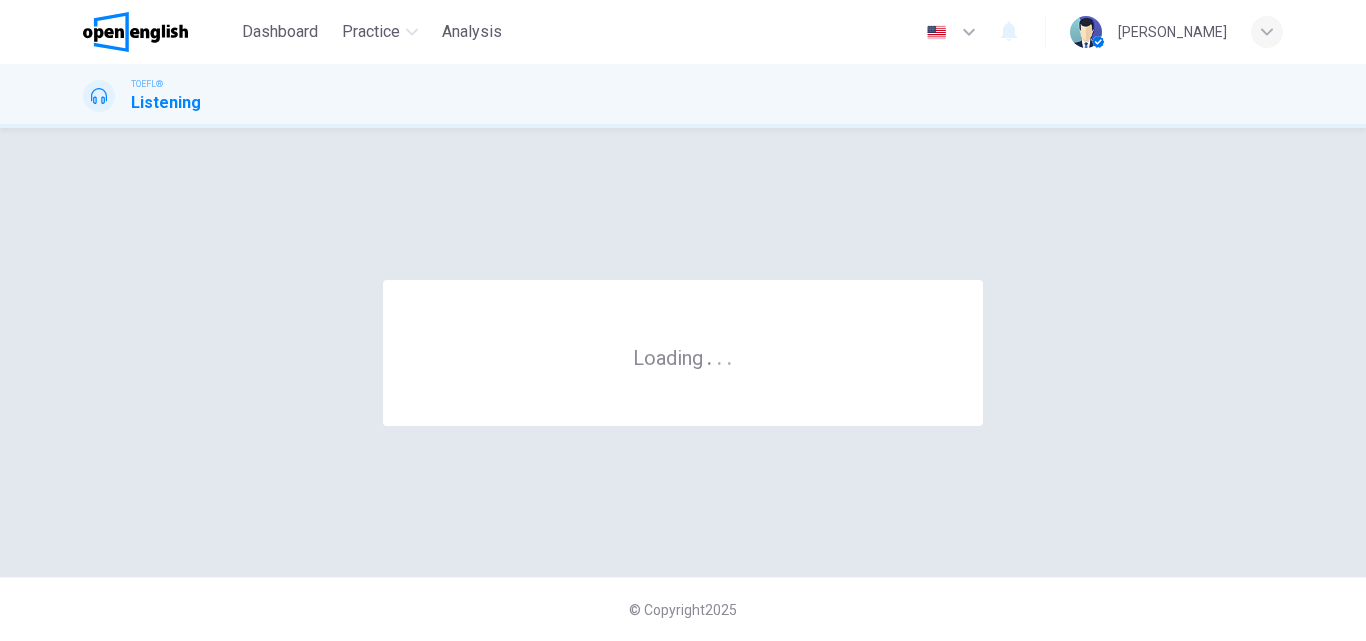 scroll, scrollTop: 0, scrollLeft: 0, axis: both 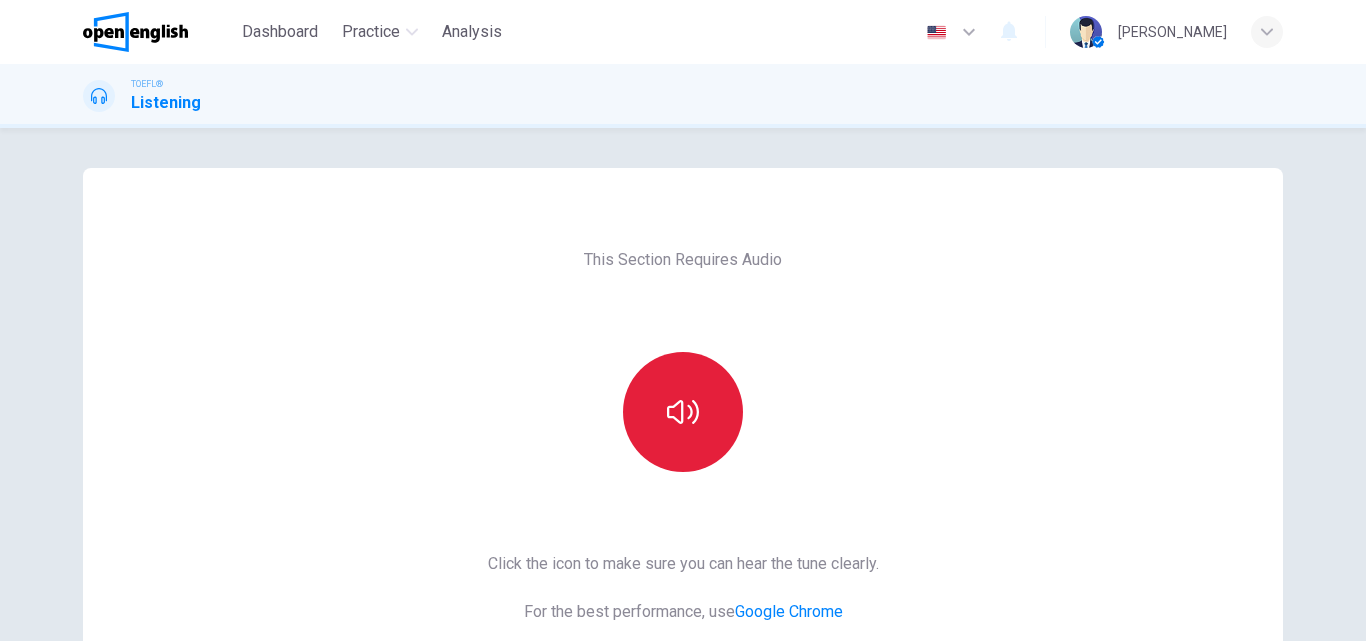 click 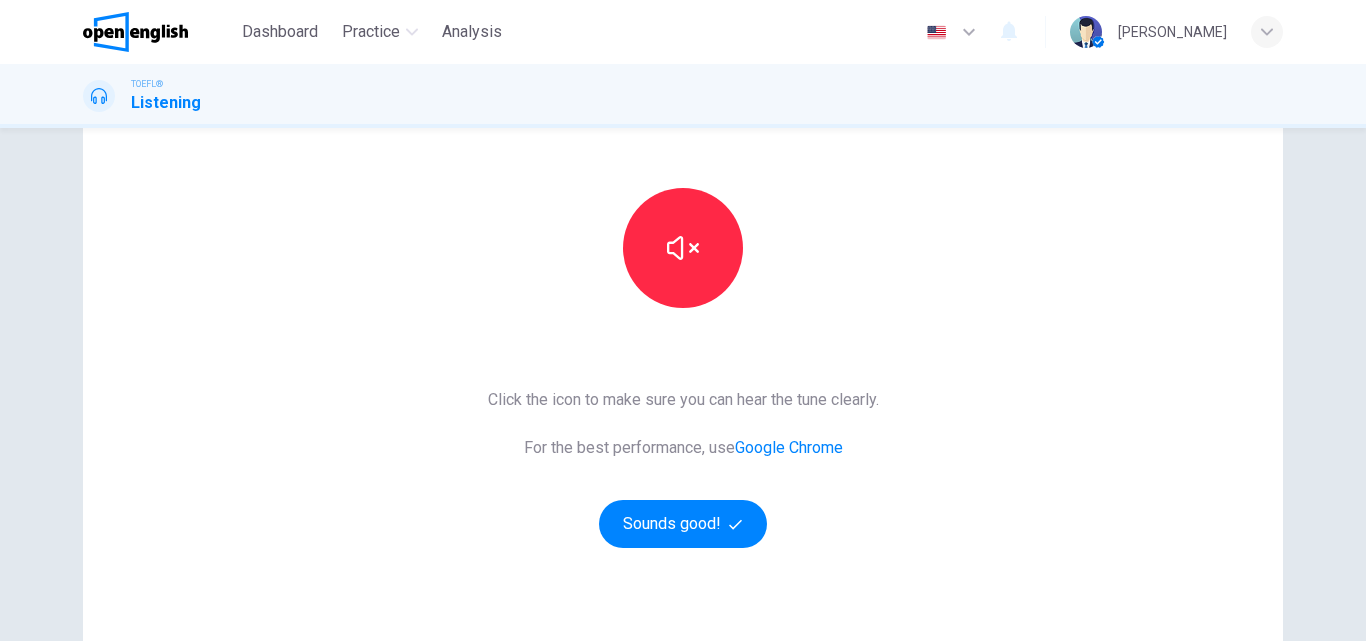 scroll, scrollTop: 200, scrollLeft: 0, axis: vertical 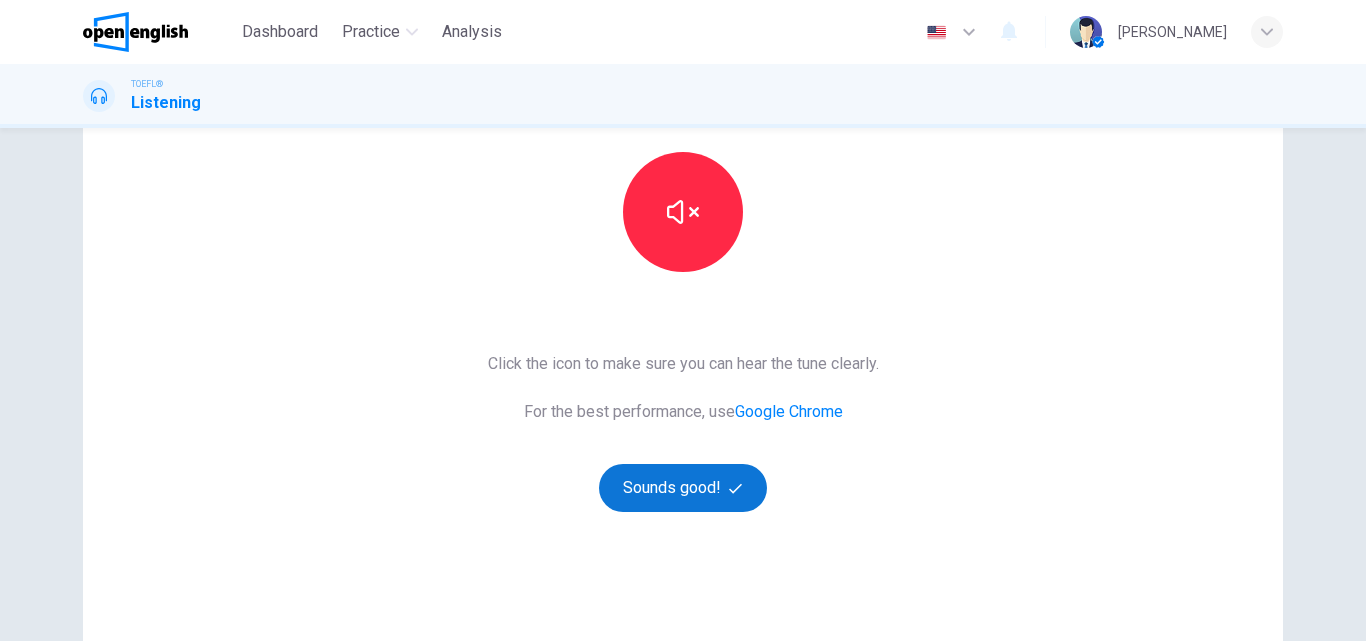 click on "Sounds good!" at bounding box center (683, 488) 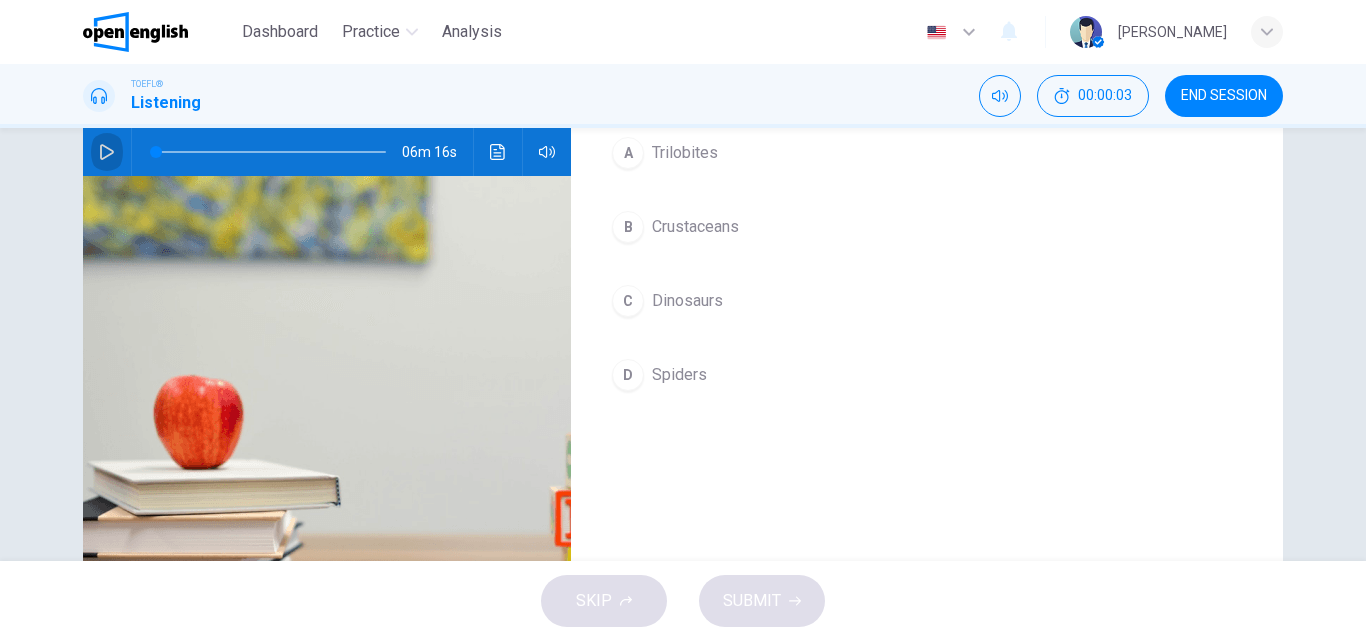 click at bounding box center (107, 152) 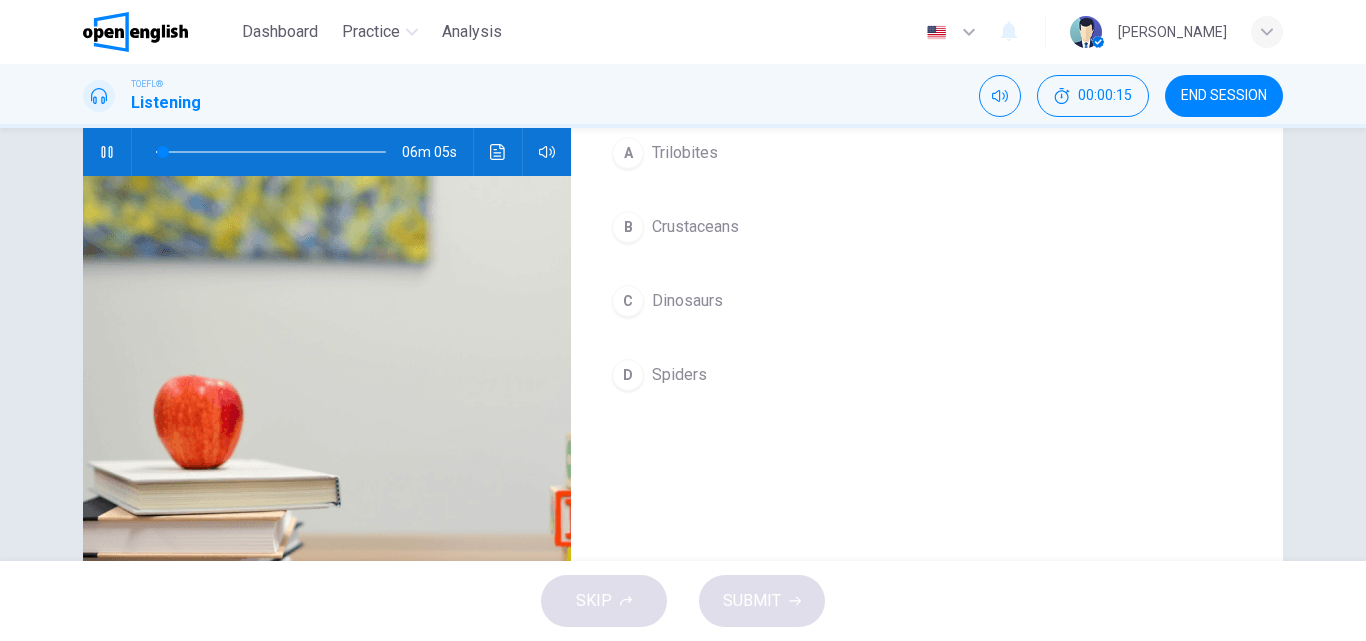 type on "*" 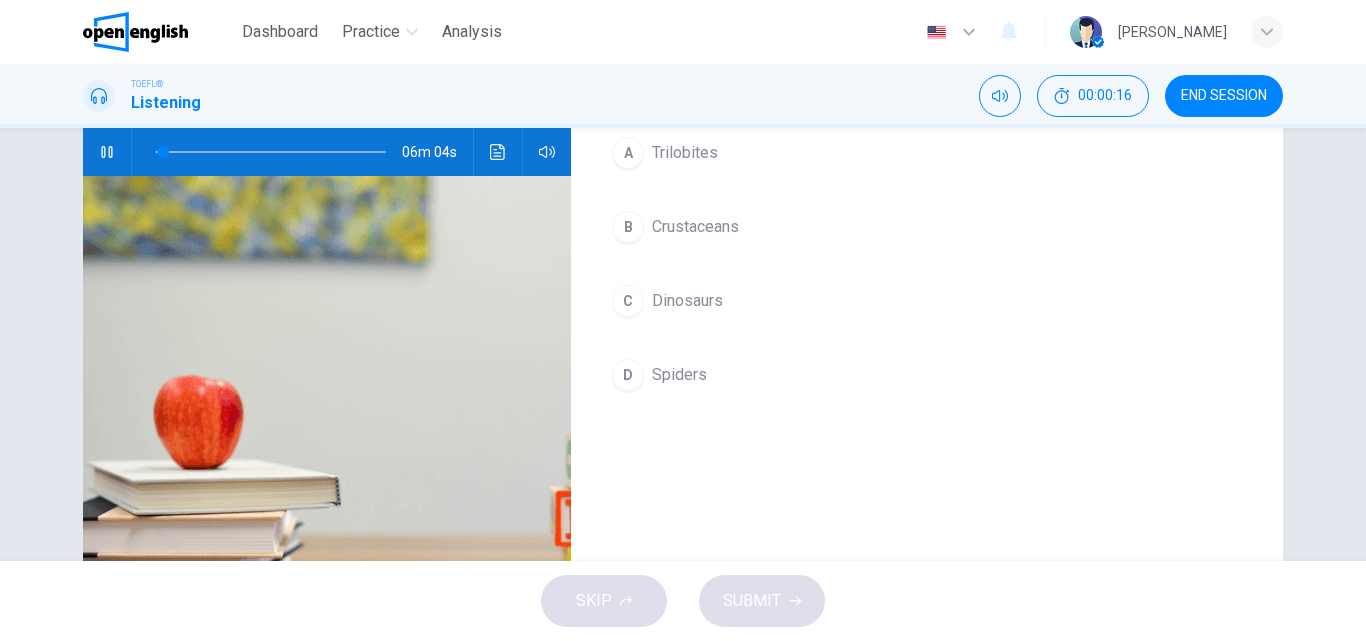 type 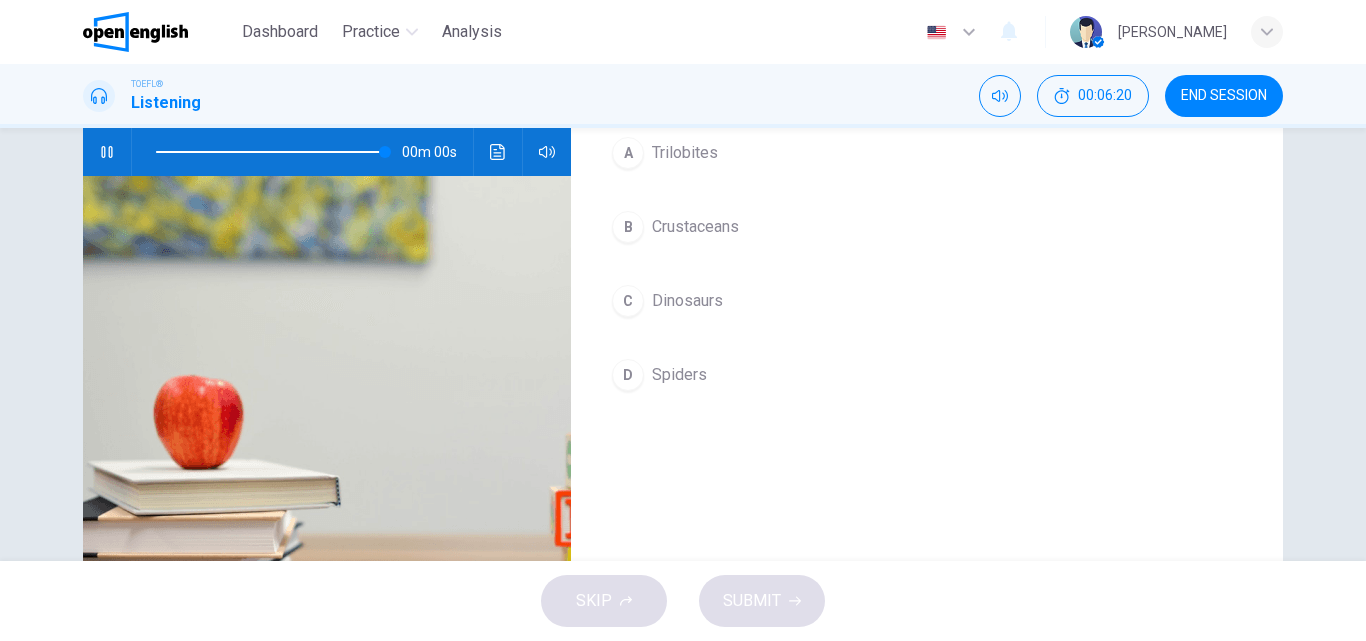 type on "*" 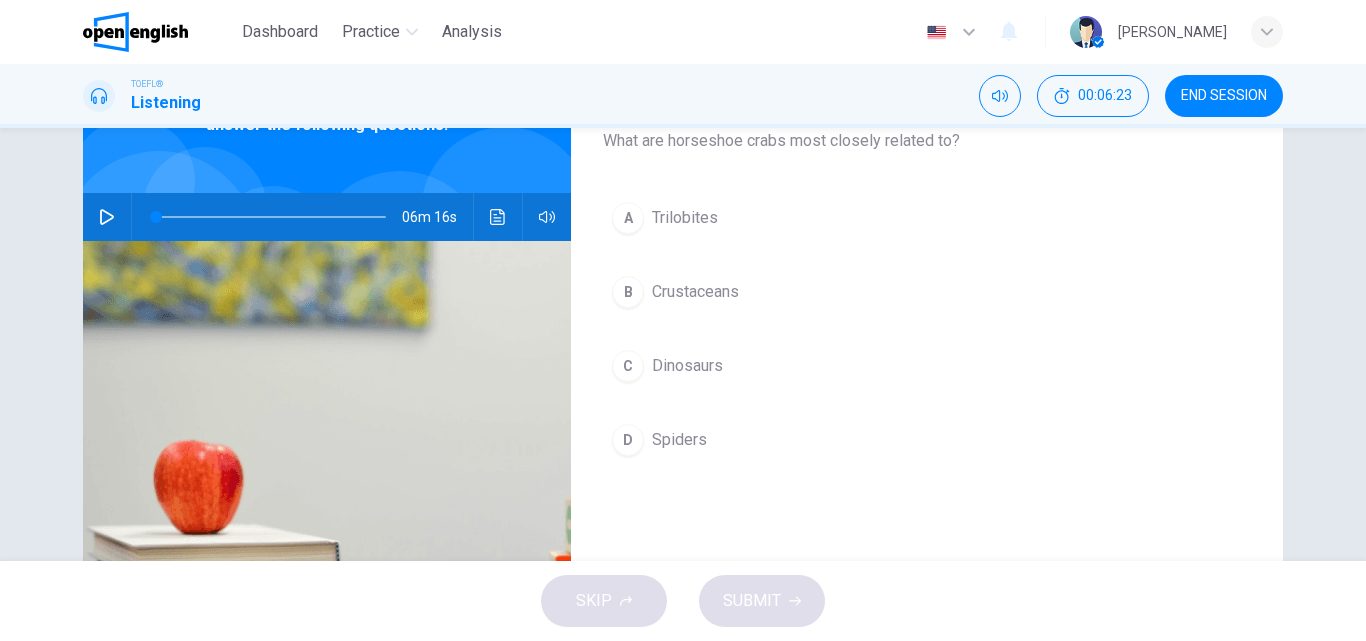 scroll, scrollTop: 100, scrollLeft: 0, axis: vertical 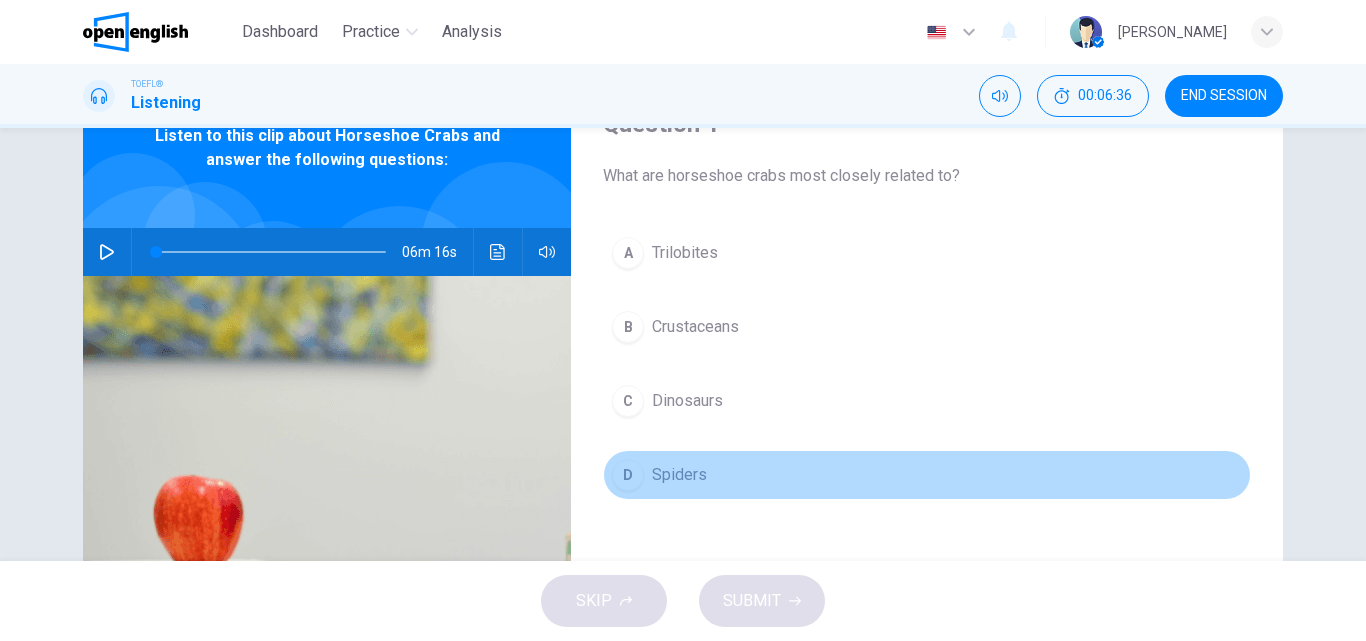 click on "Spiders" at bounding box center (679, 475) 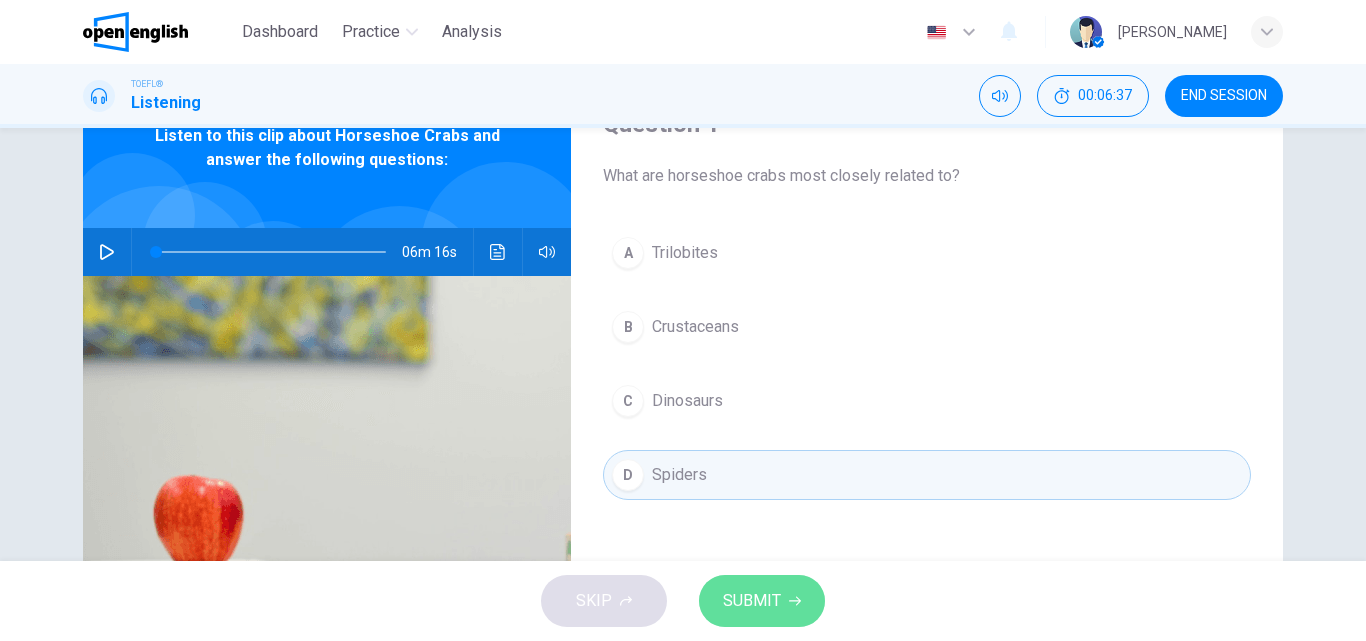 click on "SUBMIT" at bounding box center [762, 601] 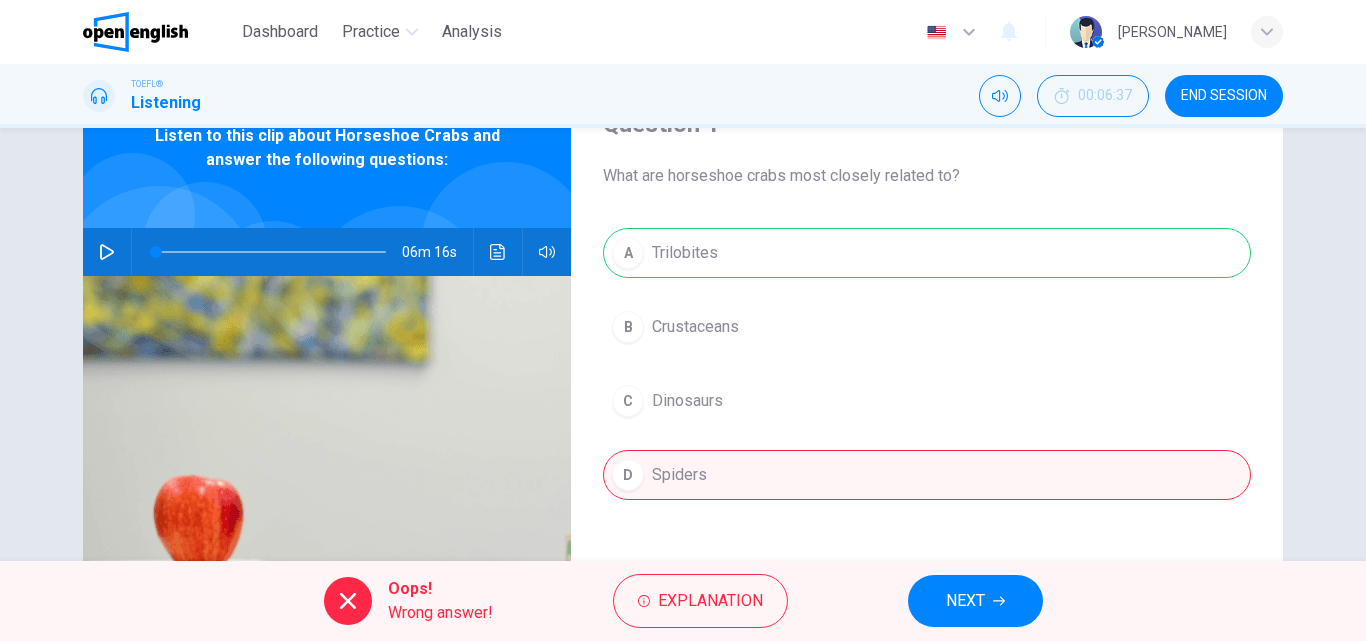 scroll, scrollTop: 200, scrollLeft: 0, axis: vertical 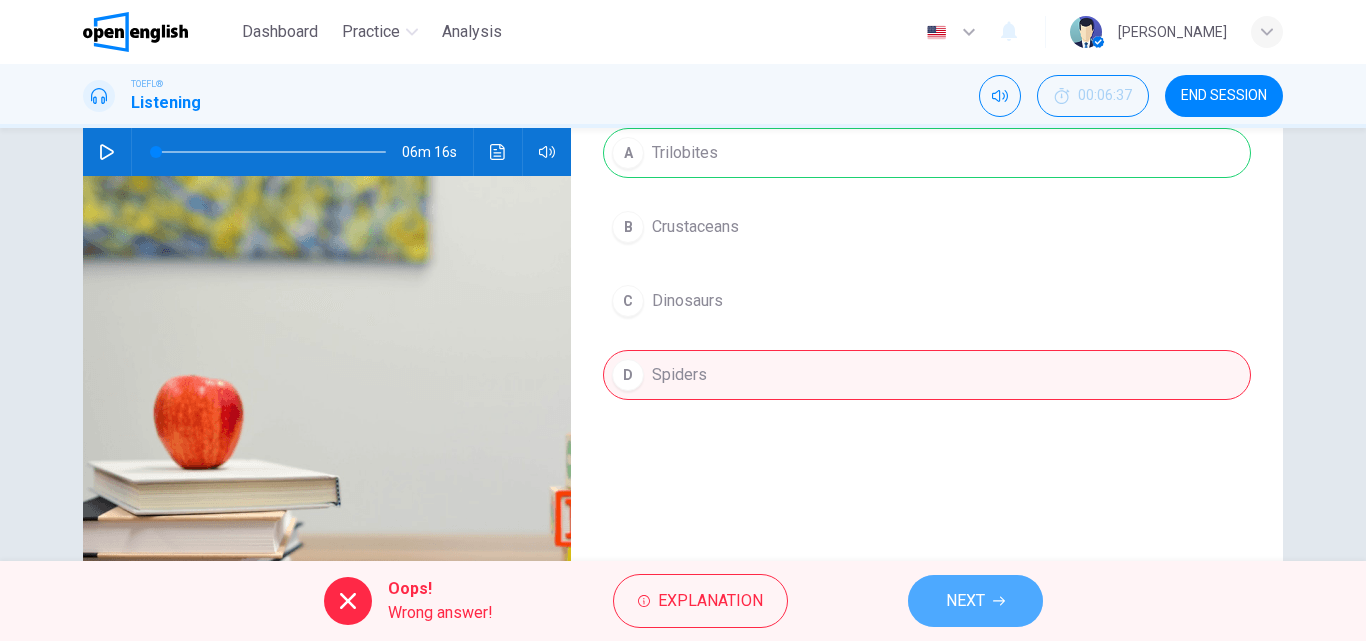 click on "NEXT" at bounding box center (975, 601) 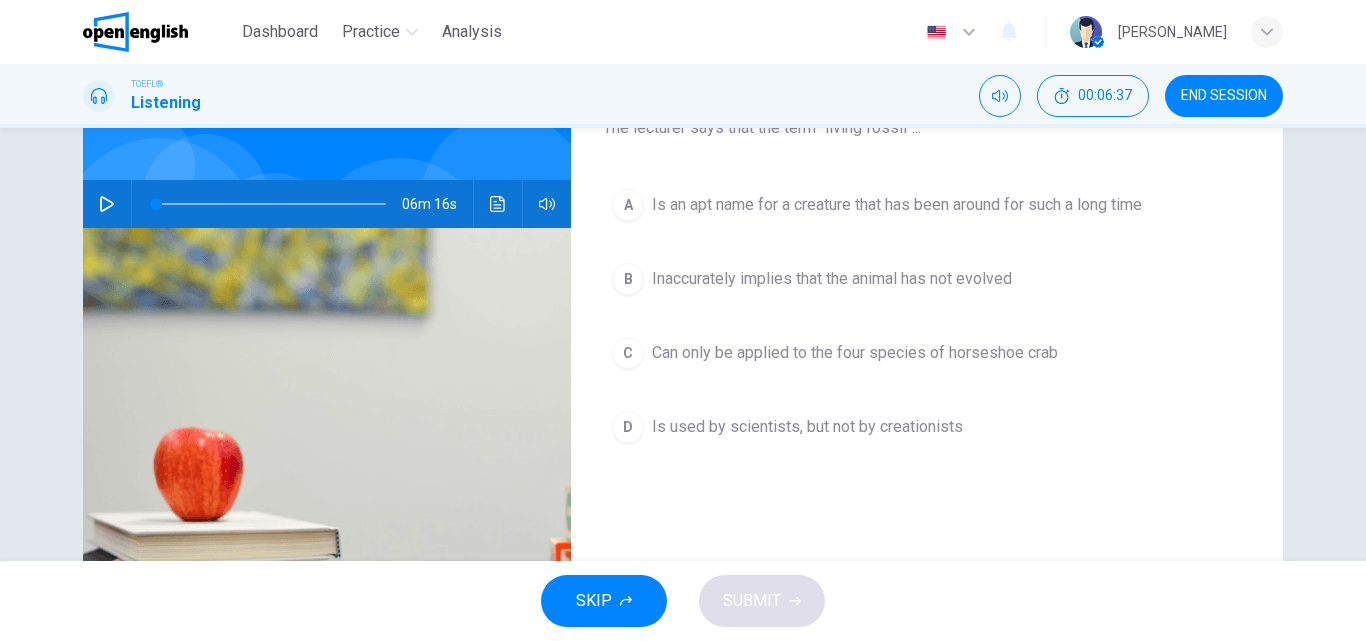 scroll, scrollTop: 100, scrollLeft: 0, axis: vertical 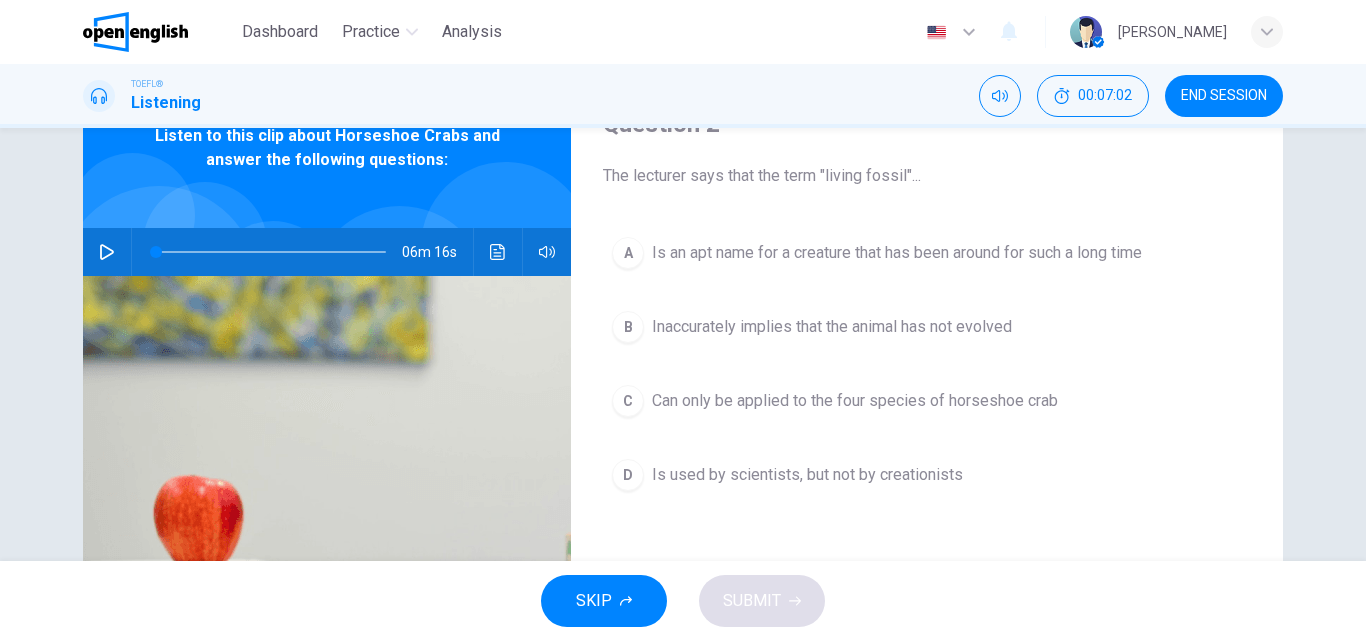 click on "Is an apt name for a creature that has been around for such a long time" at bounding box center (897, 253) 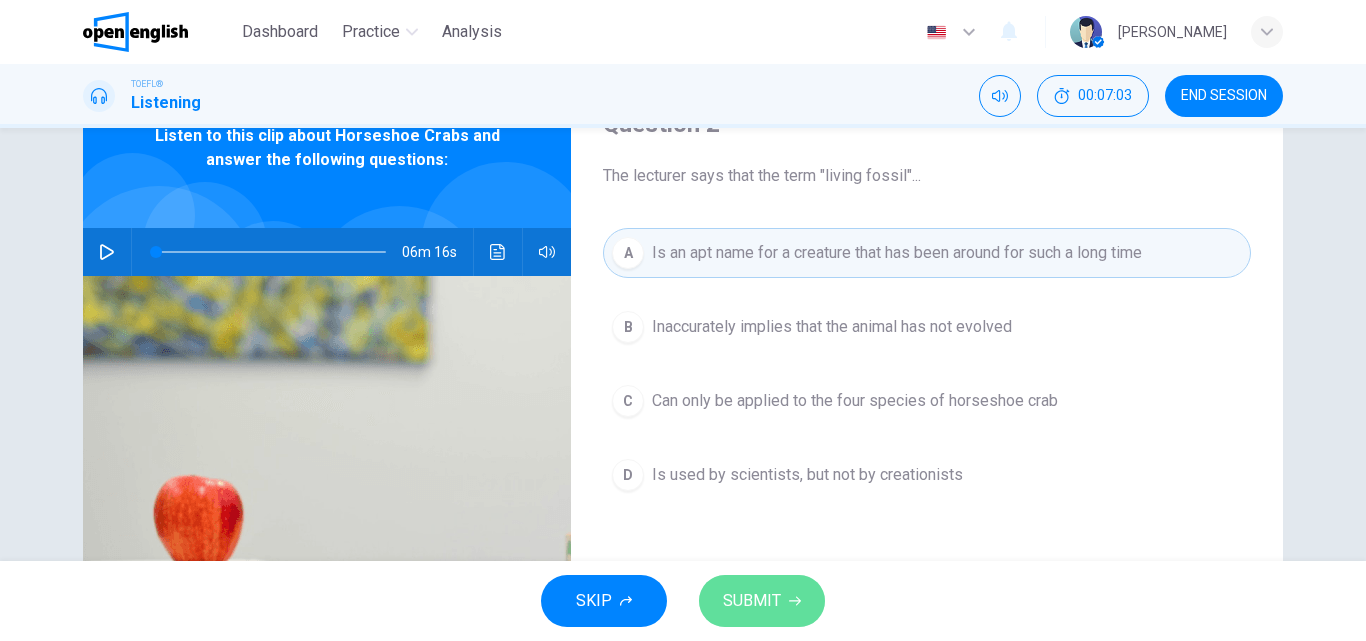 click on "SUBMIT" at bounding box center [762, 601] 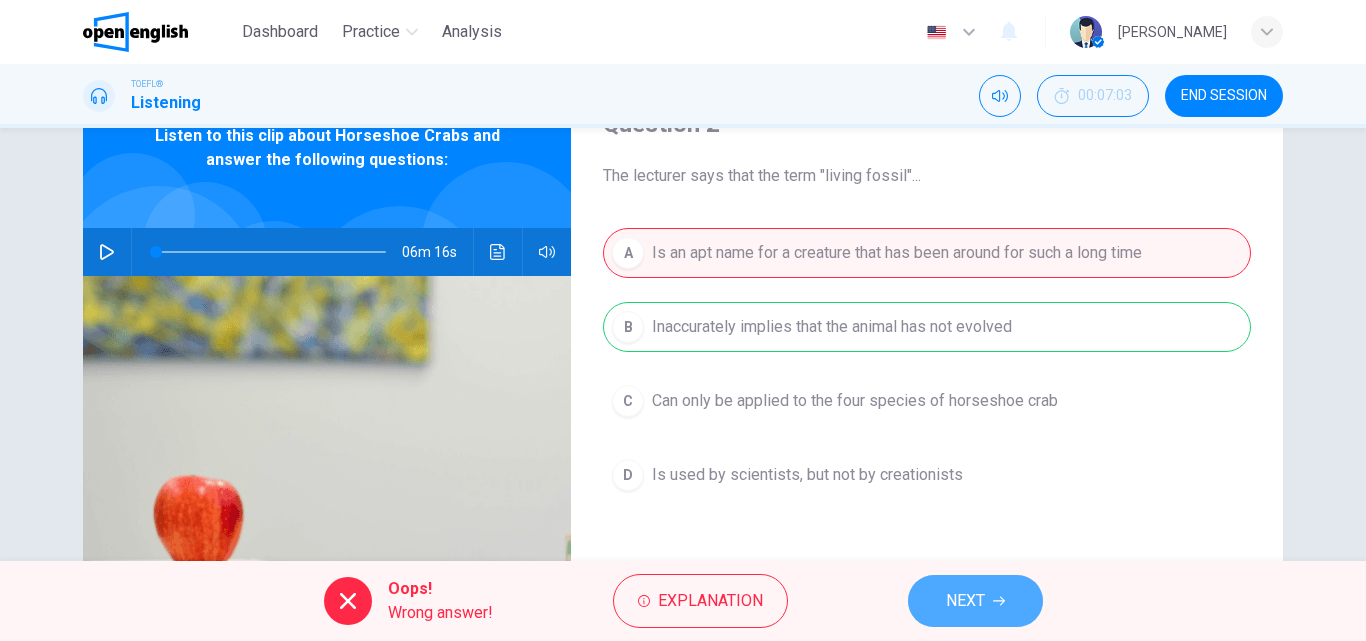 click on "NEXT" at bounding box center (965, 601) 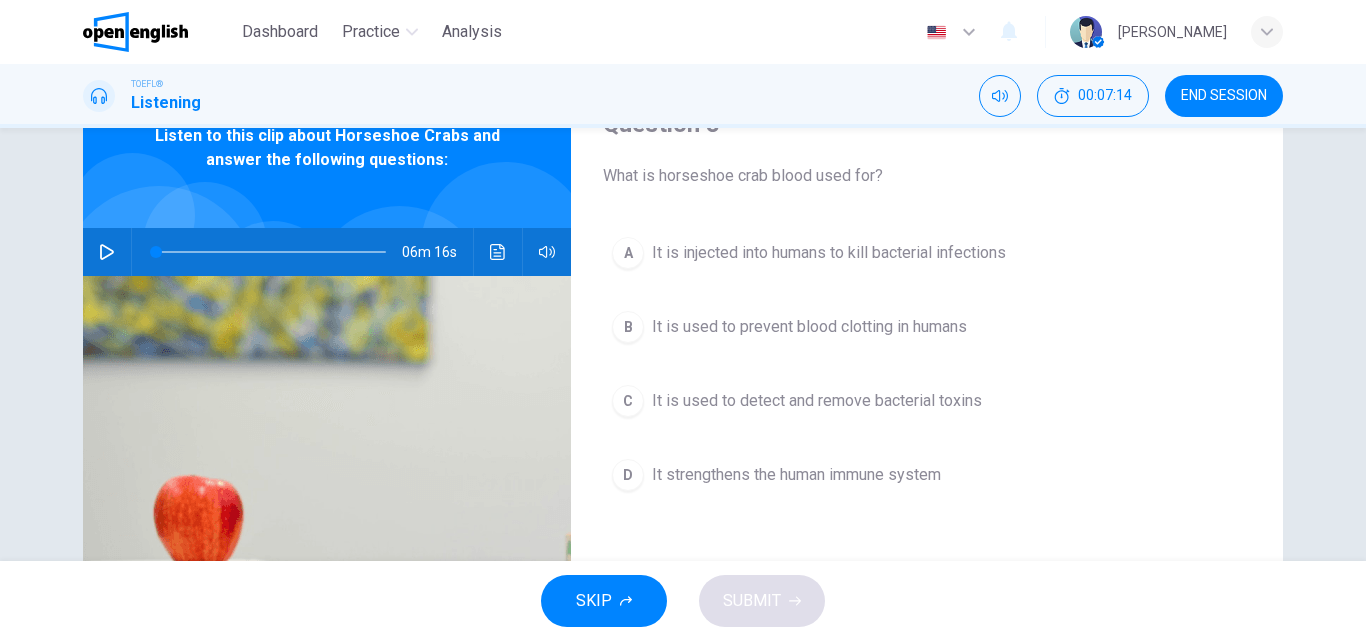 click on "A It is injected into humans to kill bacterial infections" at bounding box center [927, 253] 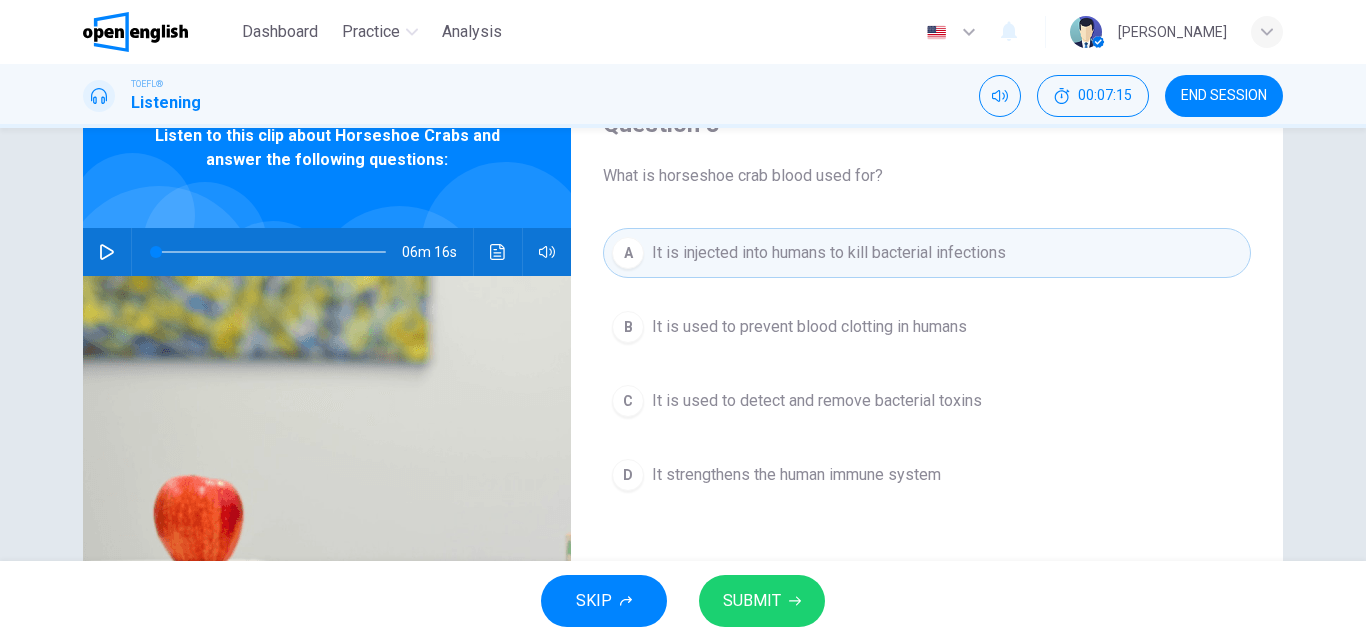 click on "SUBMIT" at bounding box center (762, 601) 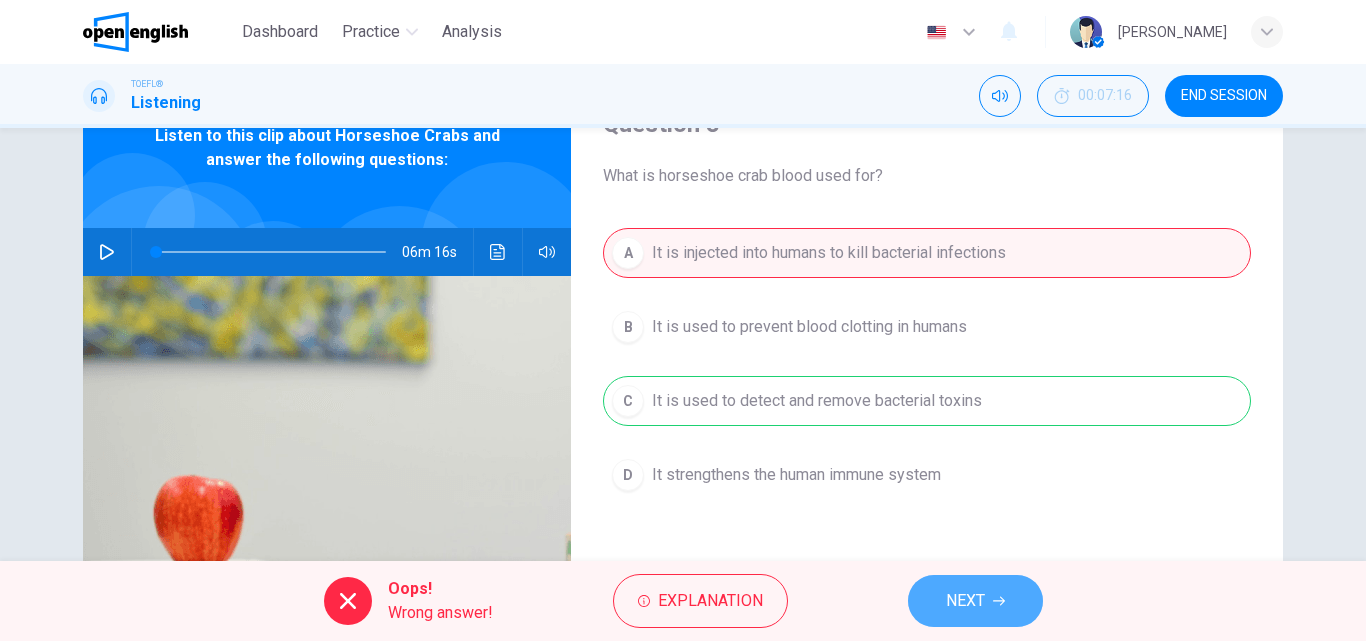 click on "NEXT" at bounding box center [975, 601] 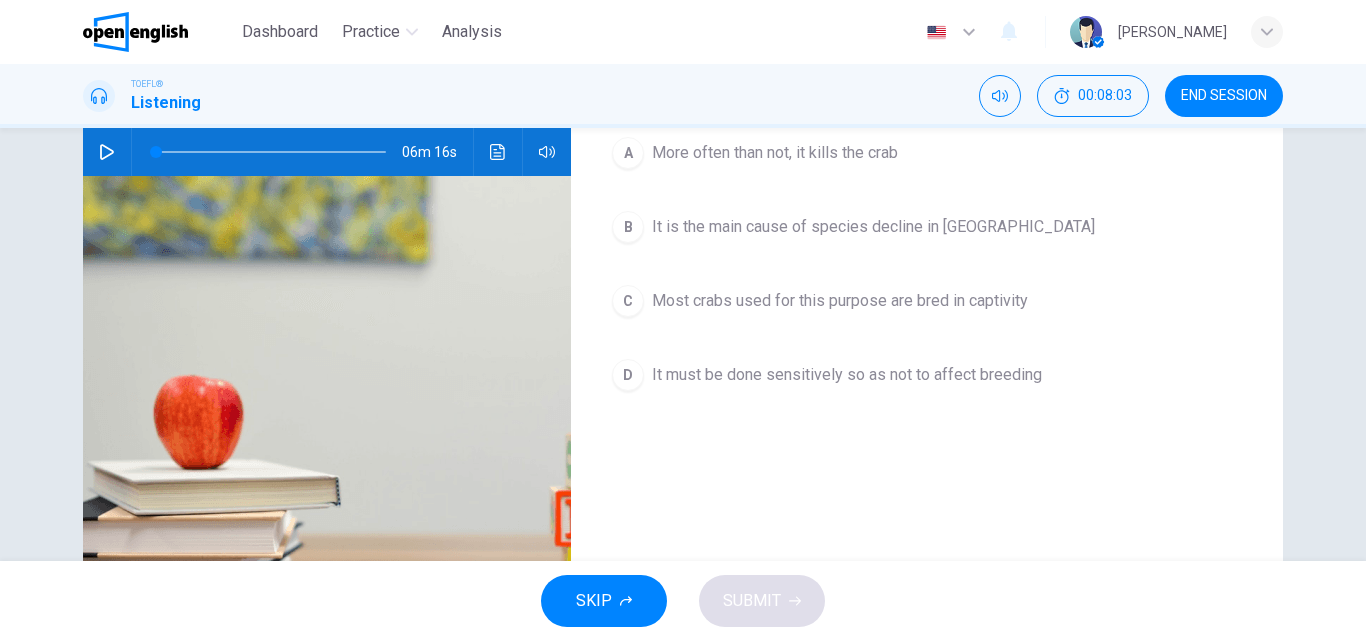 scroll, scrollTop: 100, scrollLeft: 0, axis: vertical 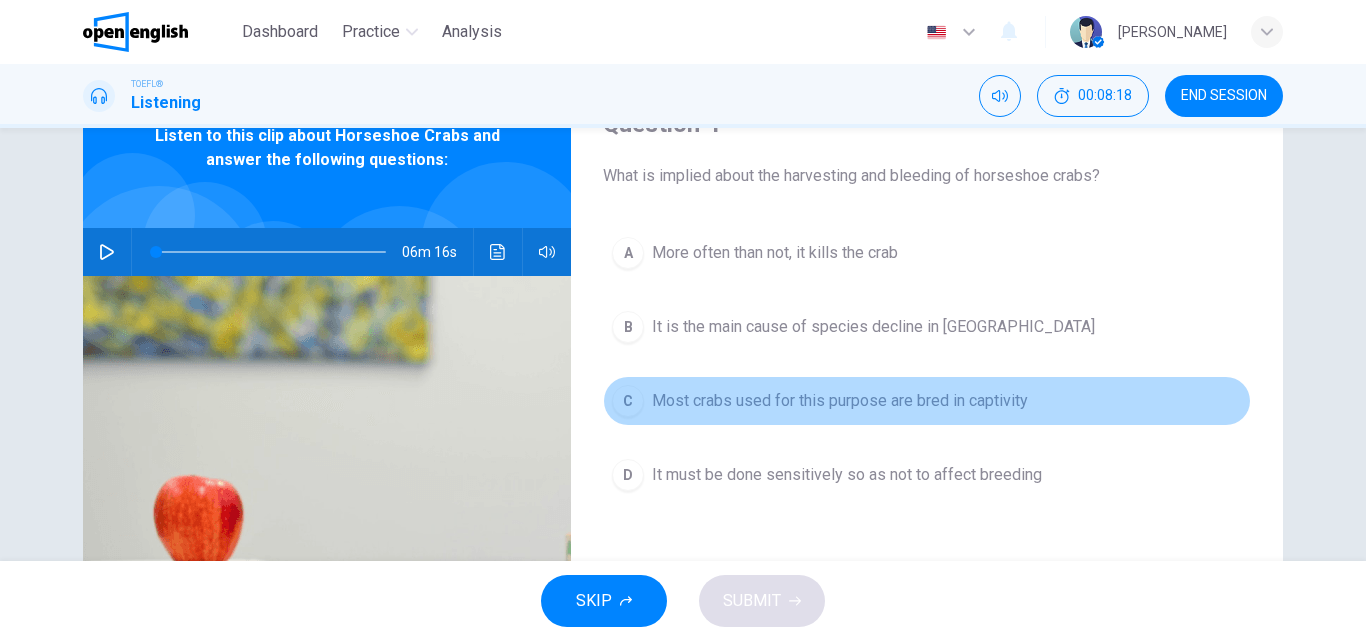 click on "Most crabs used for this purpose are bred in captivity" at bounding box center (840, 401) 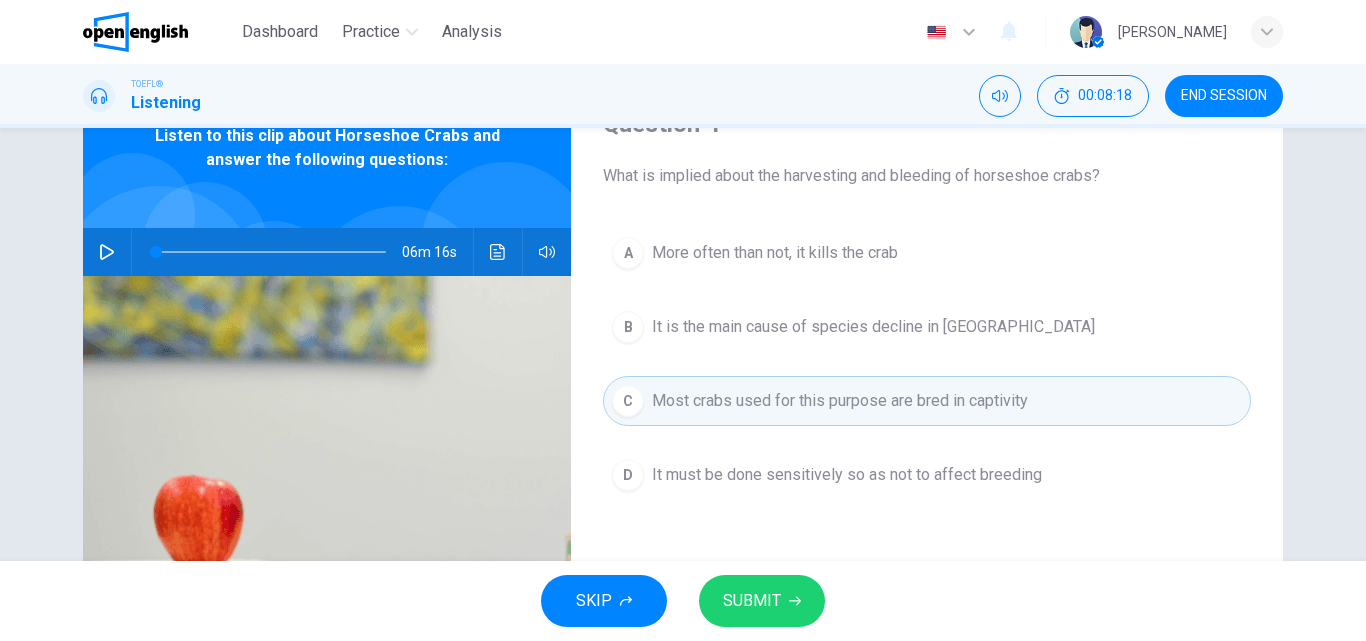 click on "SUBMIT" at bounding box center (752, 601) 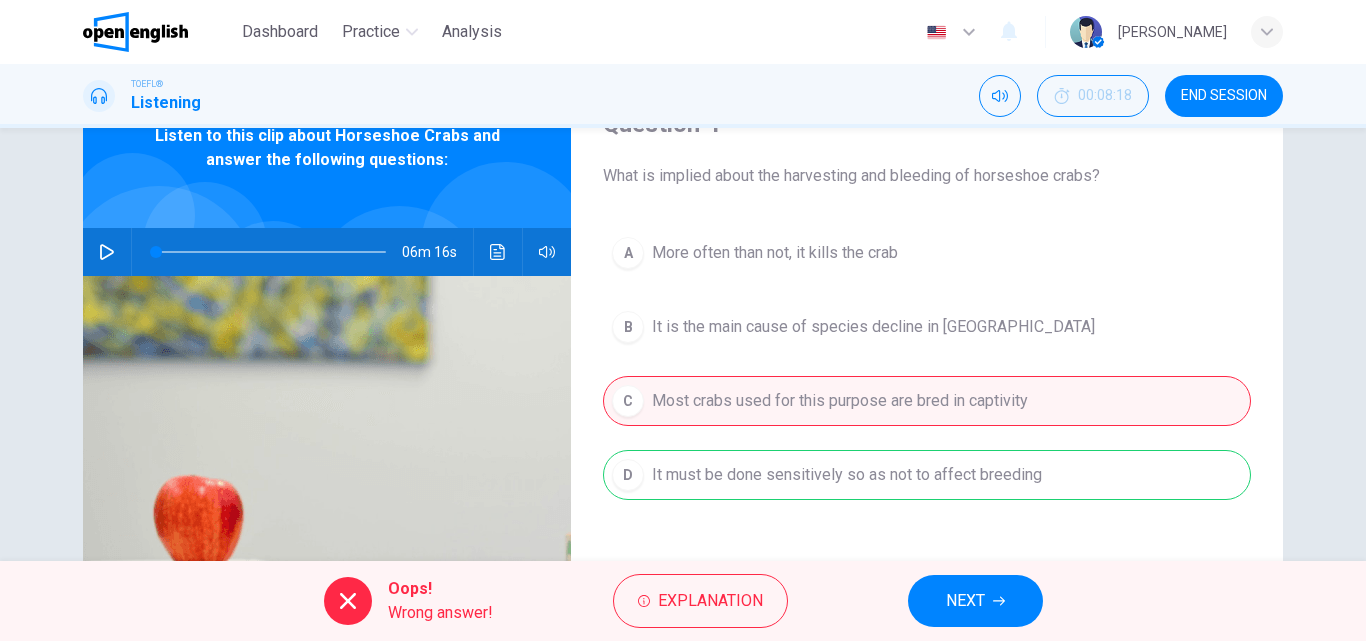 click on "NEXT" at bounding box center [975, 601] 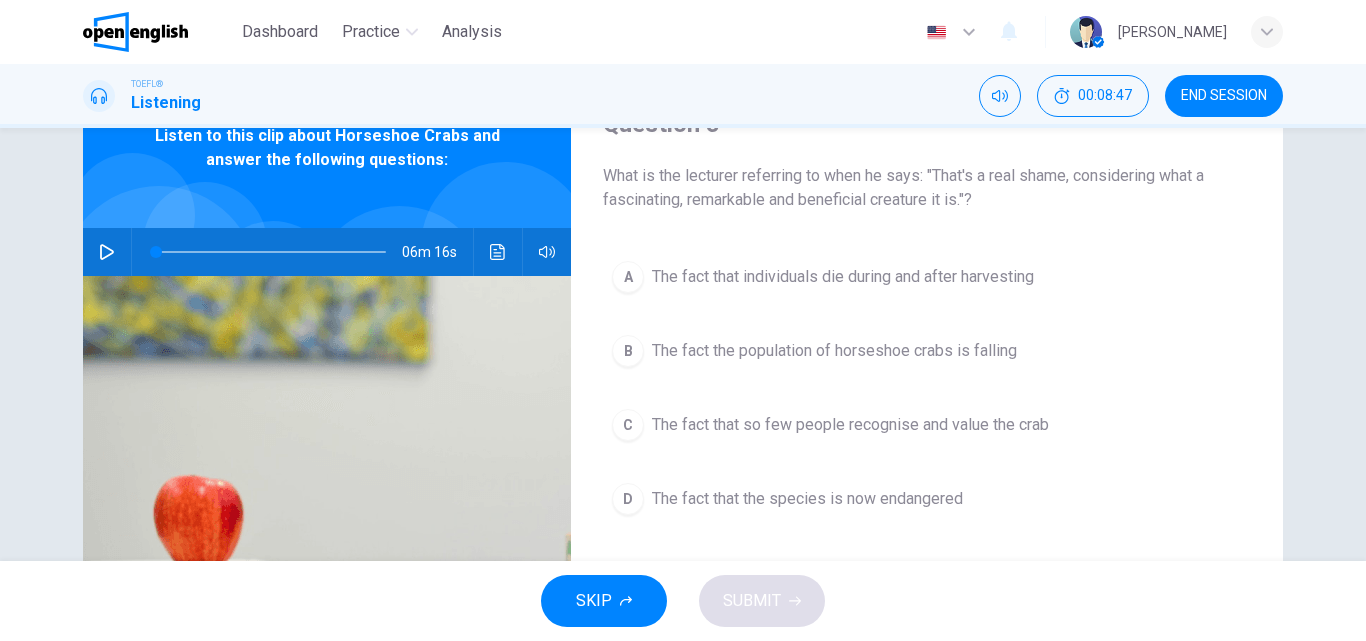 click on "The fact that so few people recognise and value the crab" at bounding box center (850, 425) 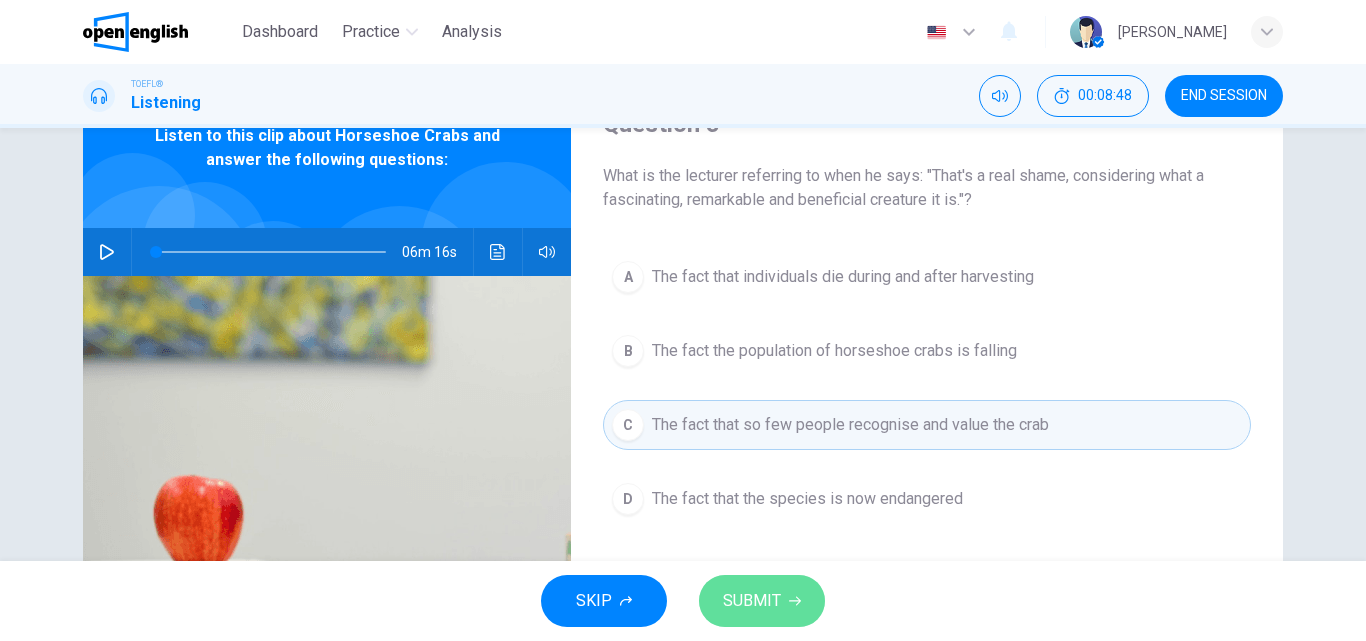click on "SUBMIT" at bounding box center (752, 601) 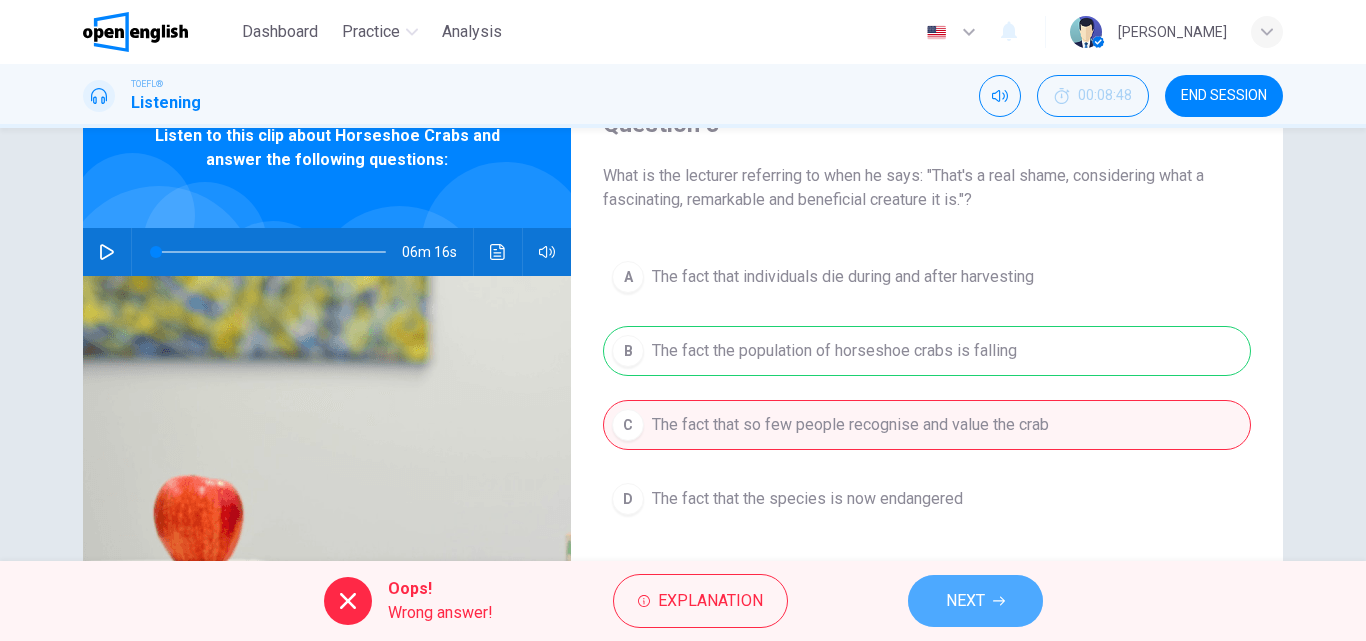 click on "NEXT" at bounding box center (975, 601) 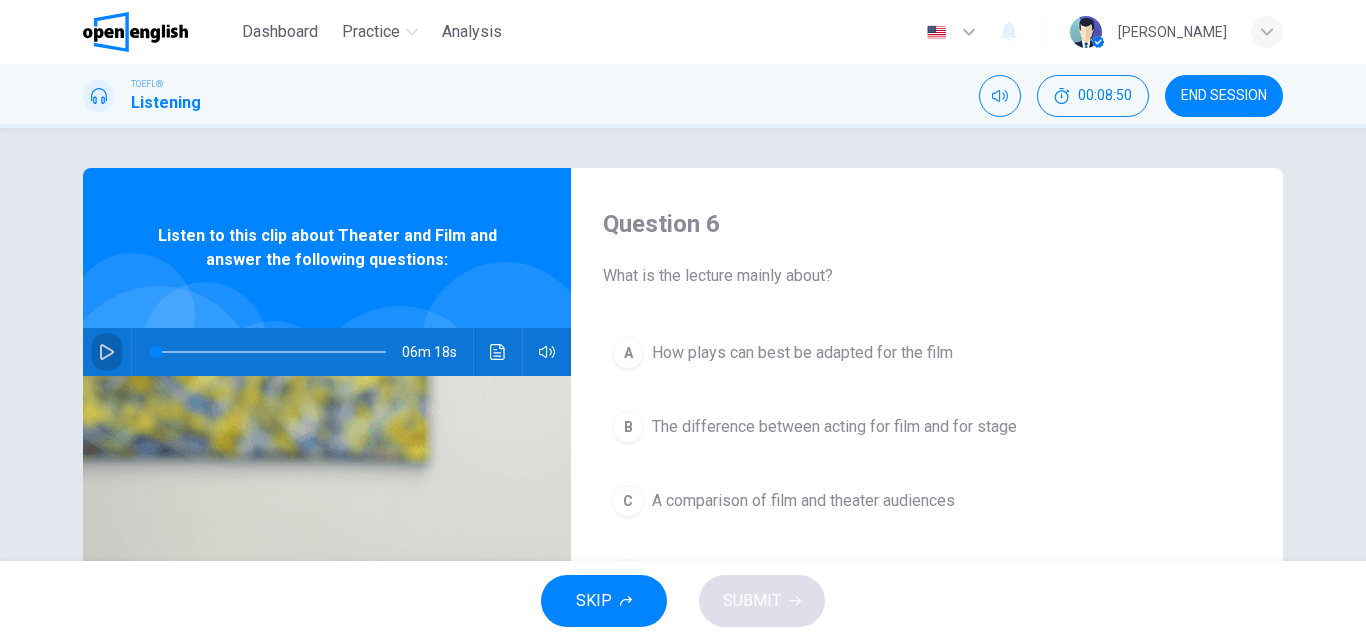 click 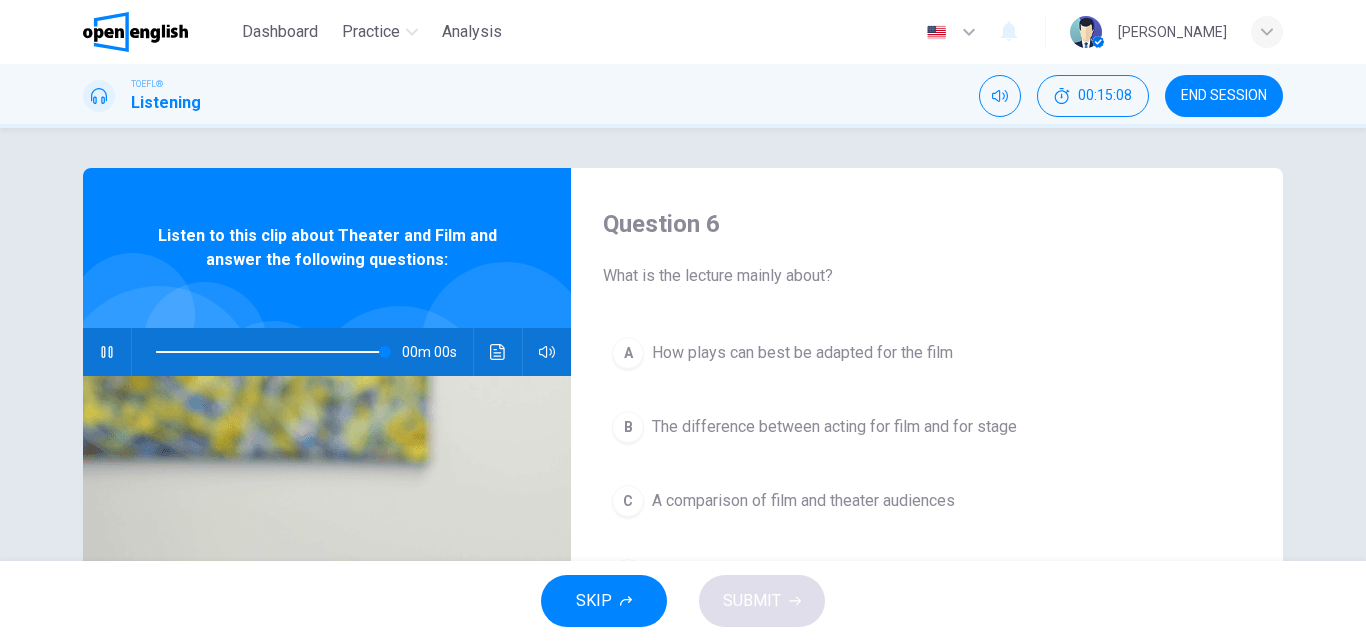 type on "*" 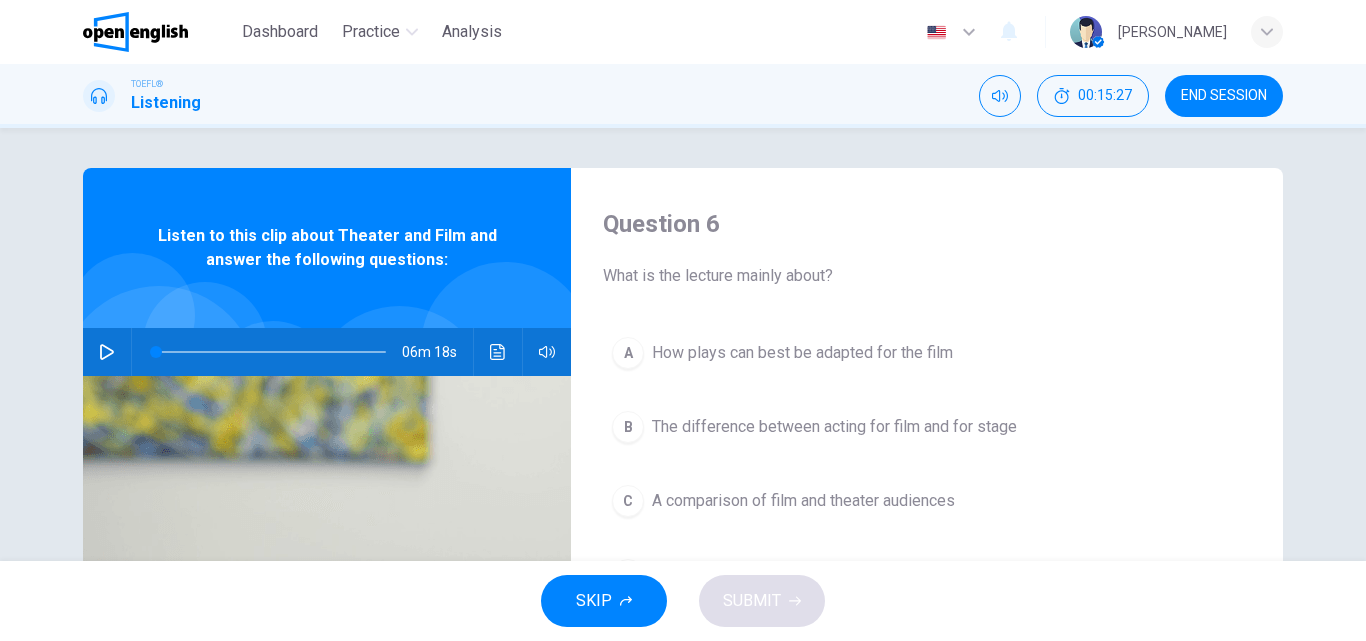 click on "The difference between acting for film and for stage" at bounding box center (834, 427) 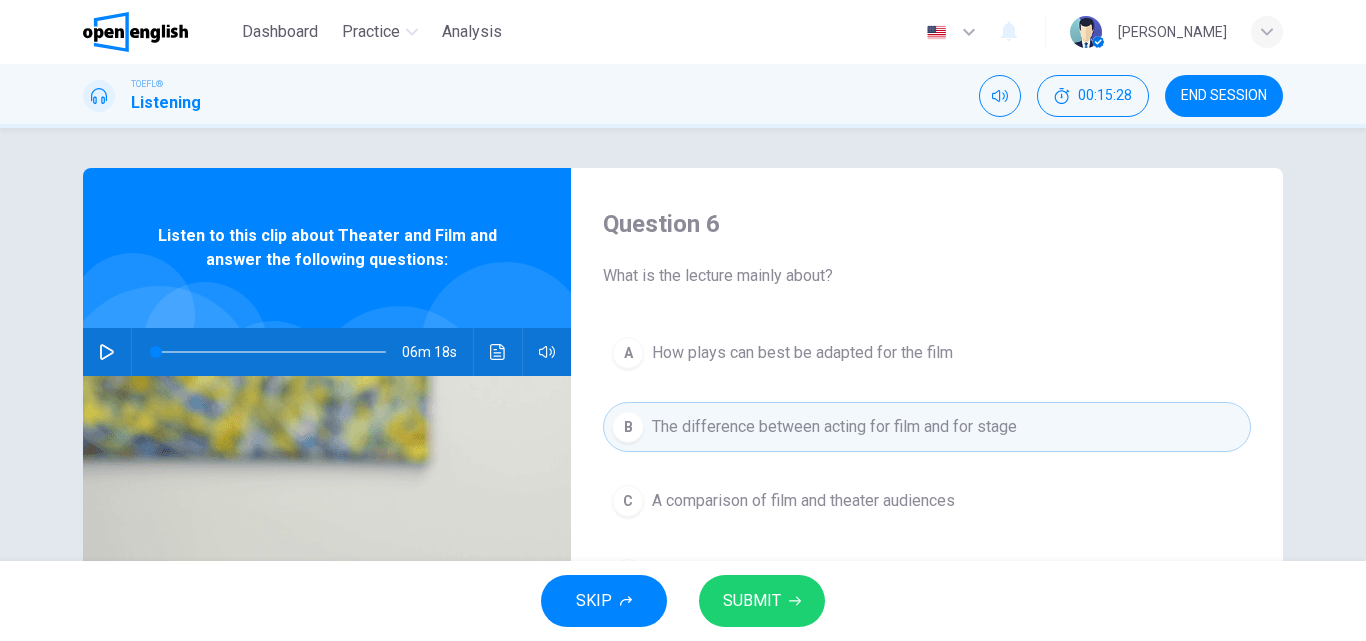 click on "SUBMIT" at bounding box center [752, 601] 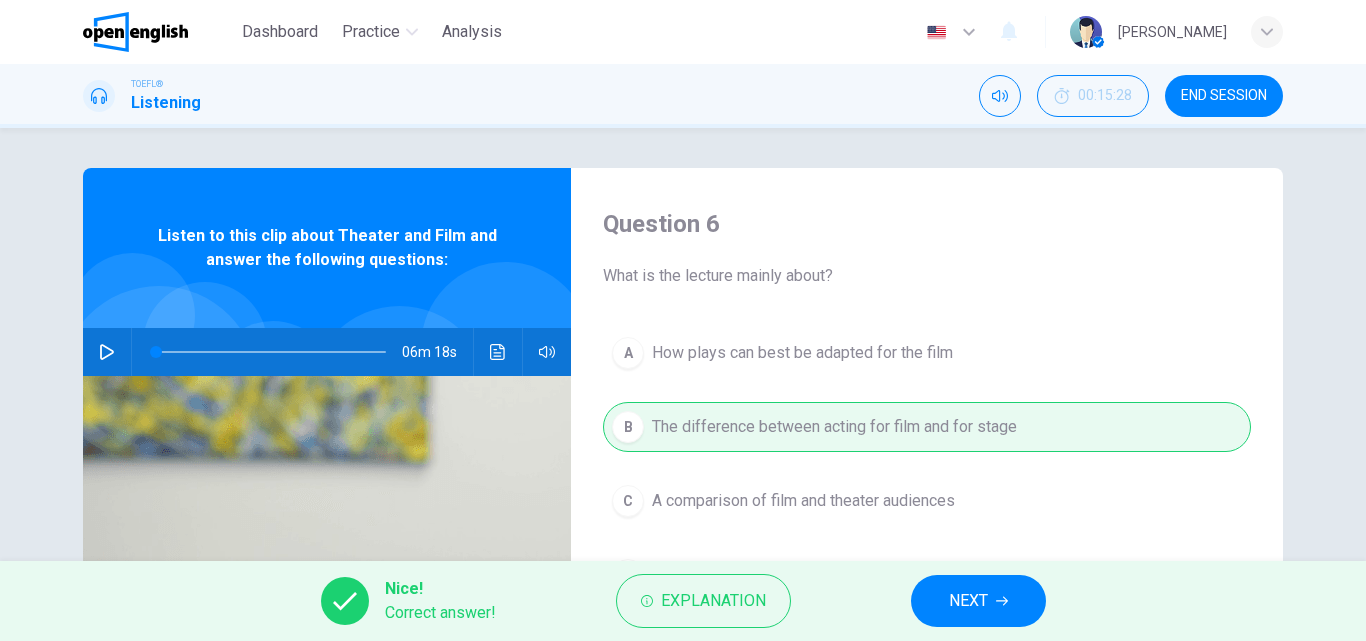 click on "NEXT" at bounding box center [978, 601] 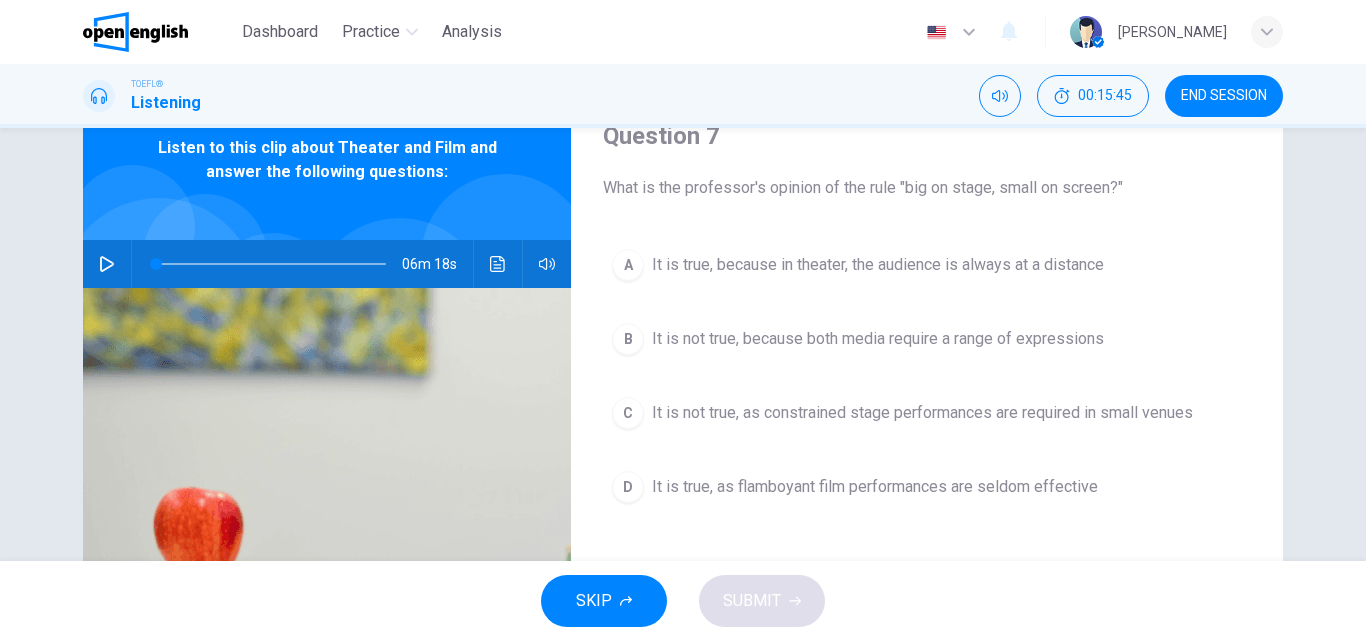 scroll, scrollTop: 100, scrollLeft: 0, axis: vertical 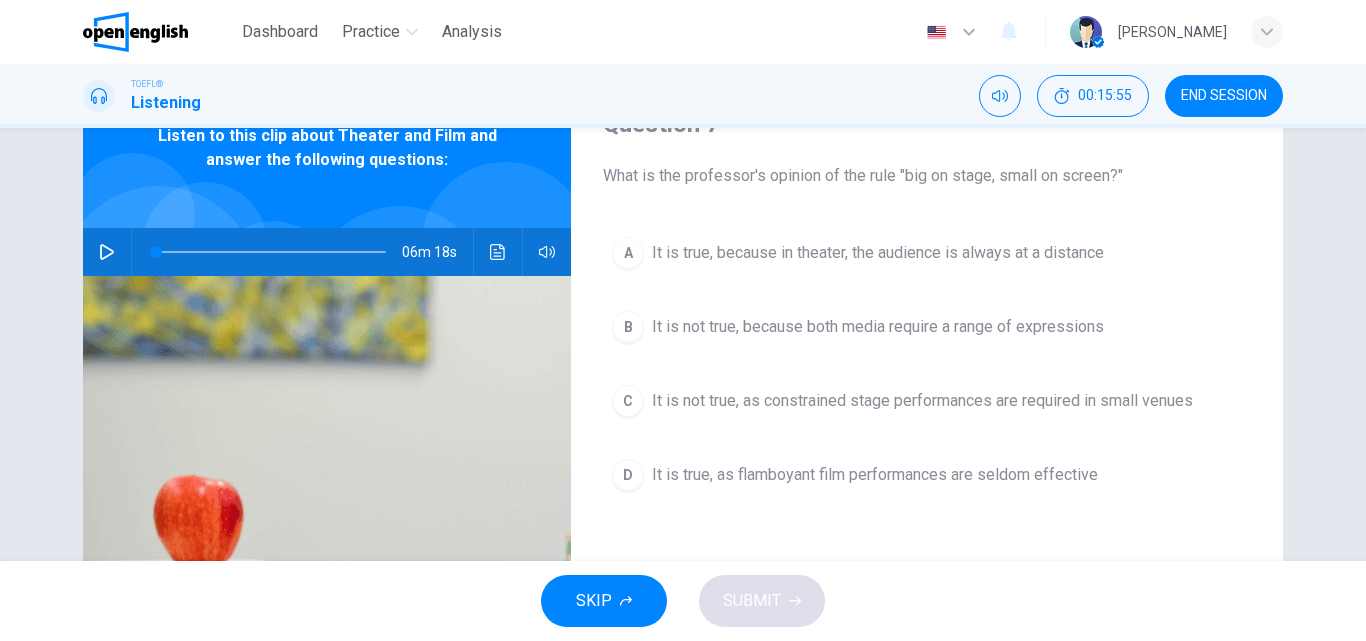 click on "A It is true, because in theater, the audience is always at a distance" at bounding box center [927, 253] 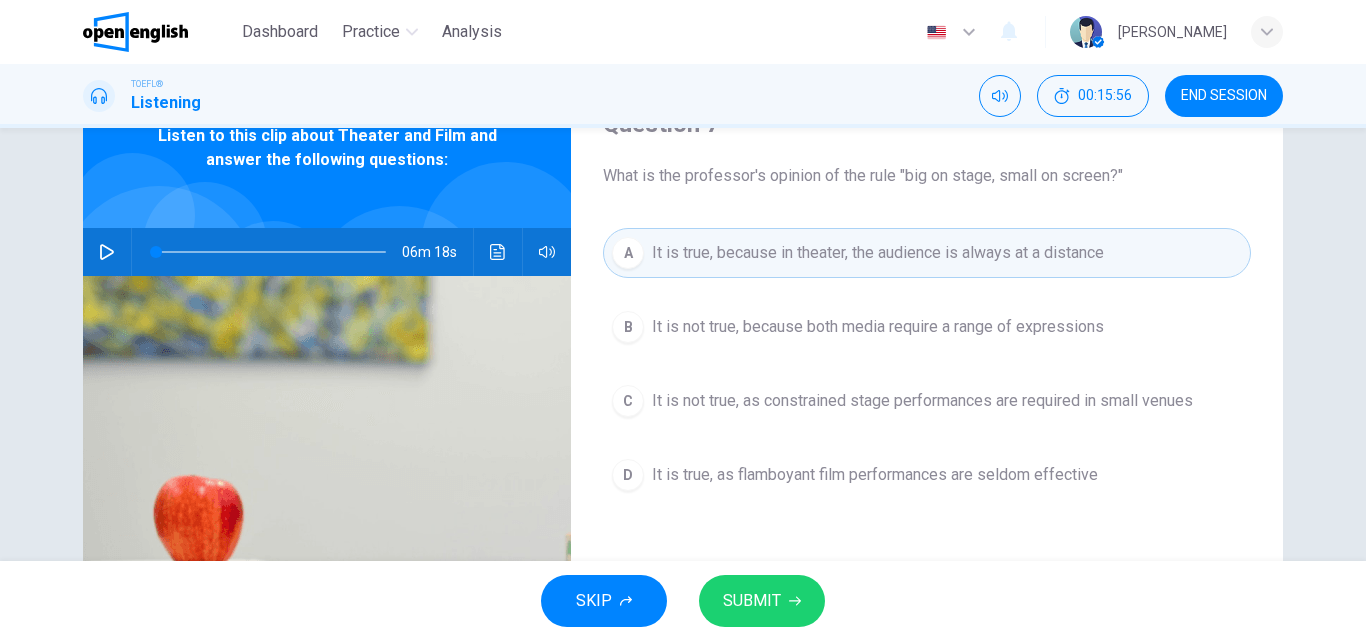 click on "SUBMIT" at bounding box center (762, 601) 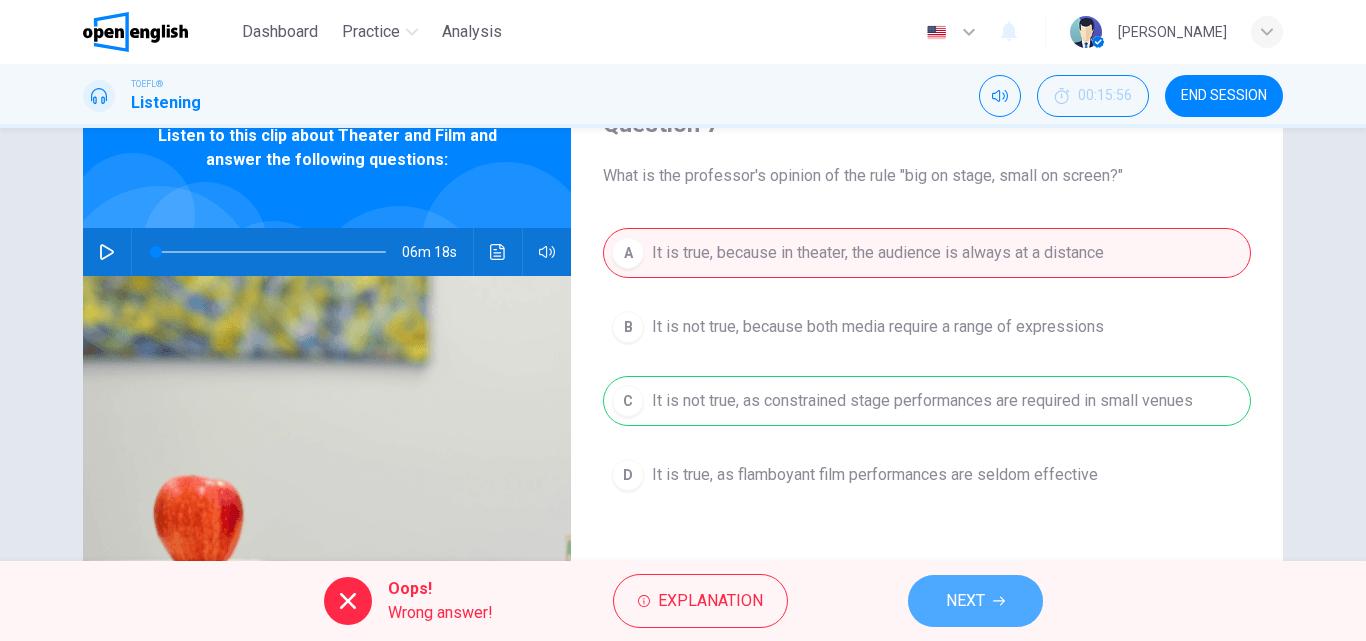 click on "NEXT" at bounding box center (965, 601) 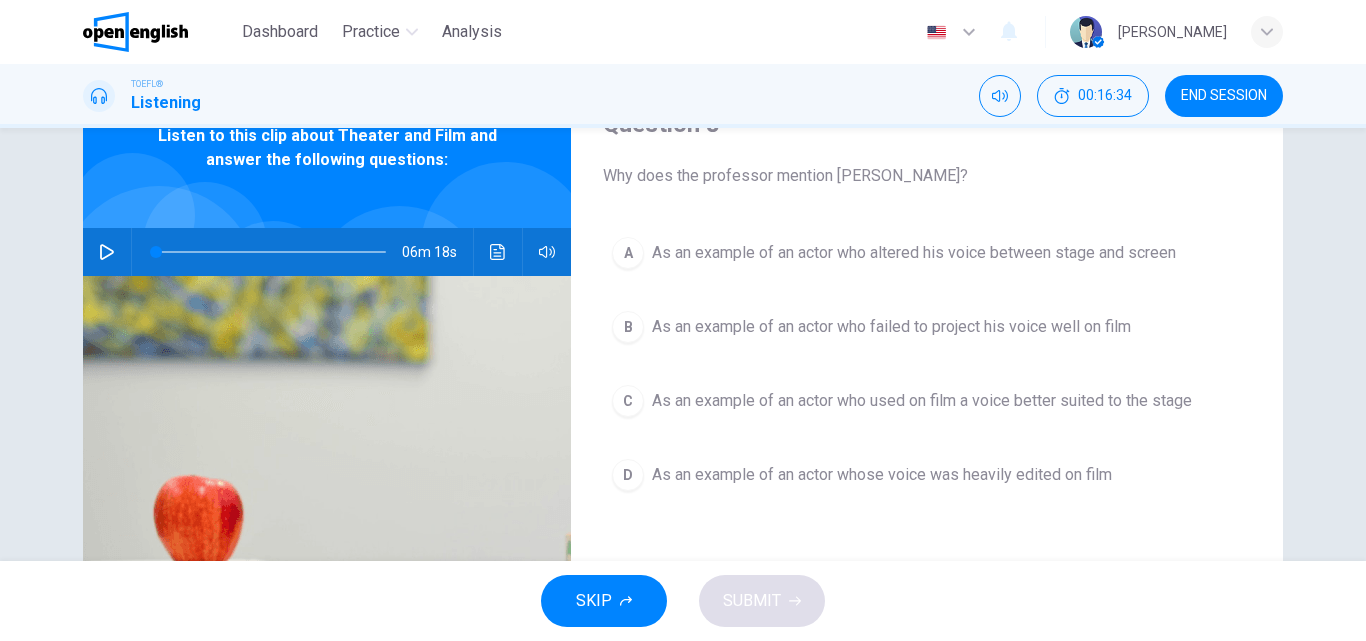 click on "As an example of an actor who used on film a voice better suited to the stage" at bounding box center [922, 401] 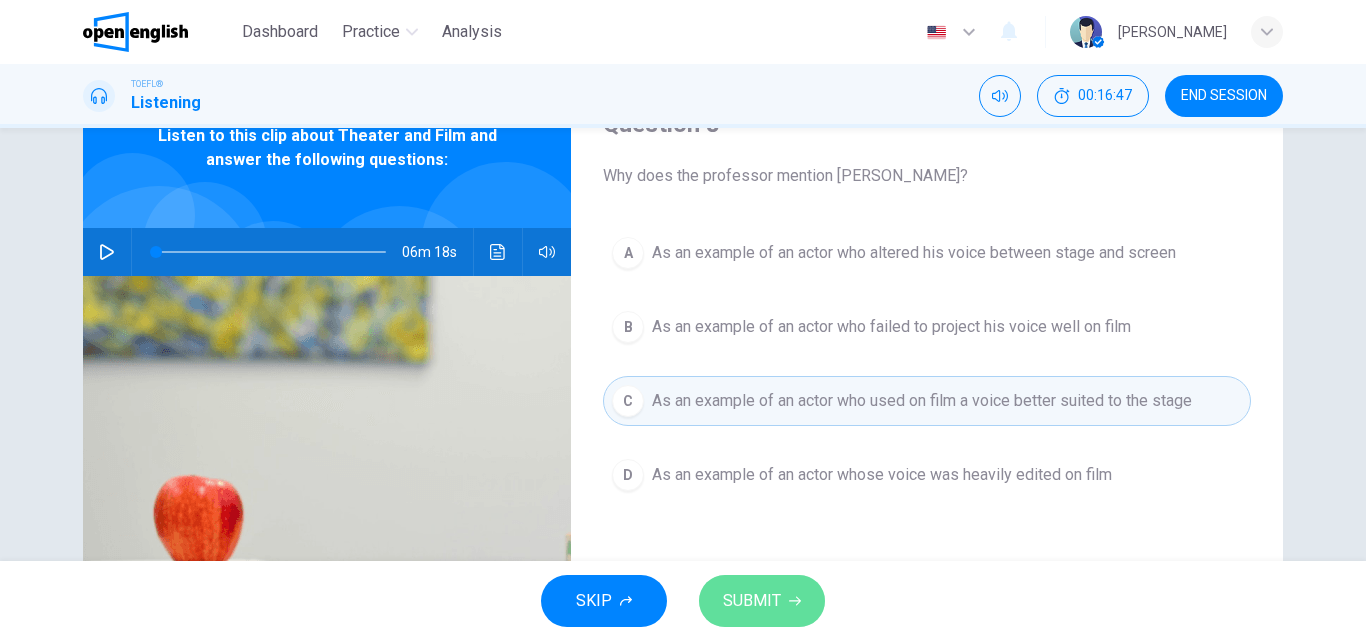 click on "SUBMIT" at bounding box center [752, 601] 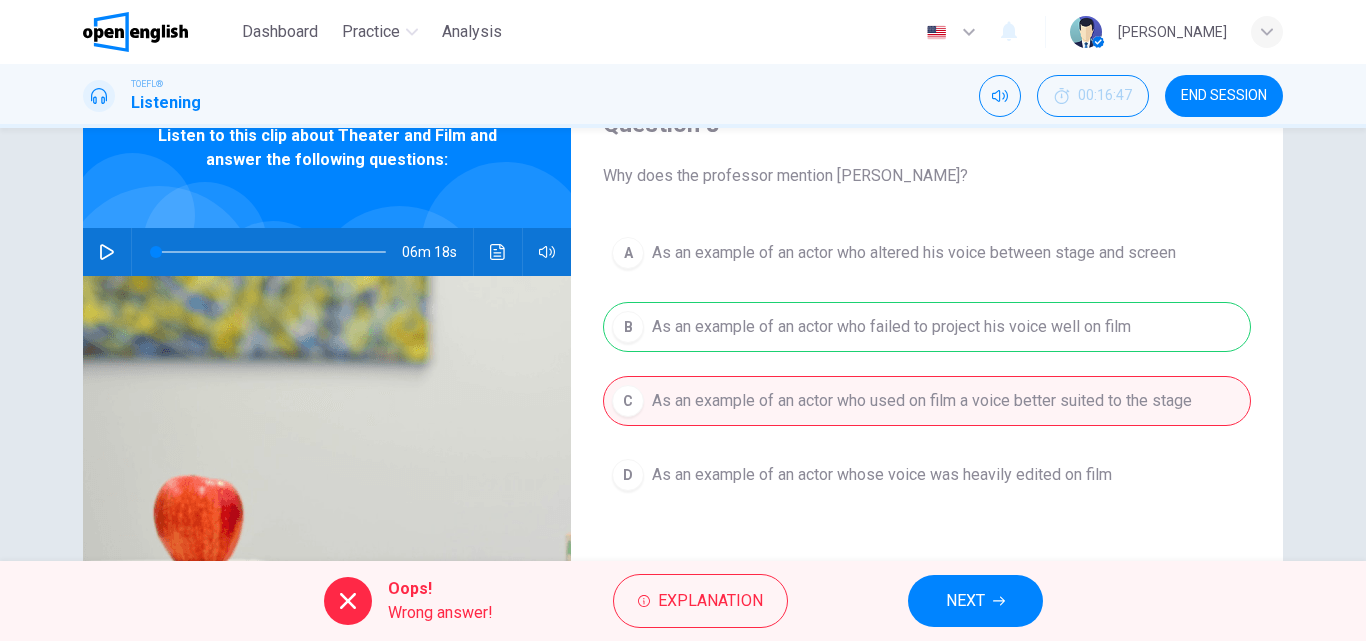 click on "NEXT" at bounding box center (965, 601) 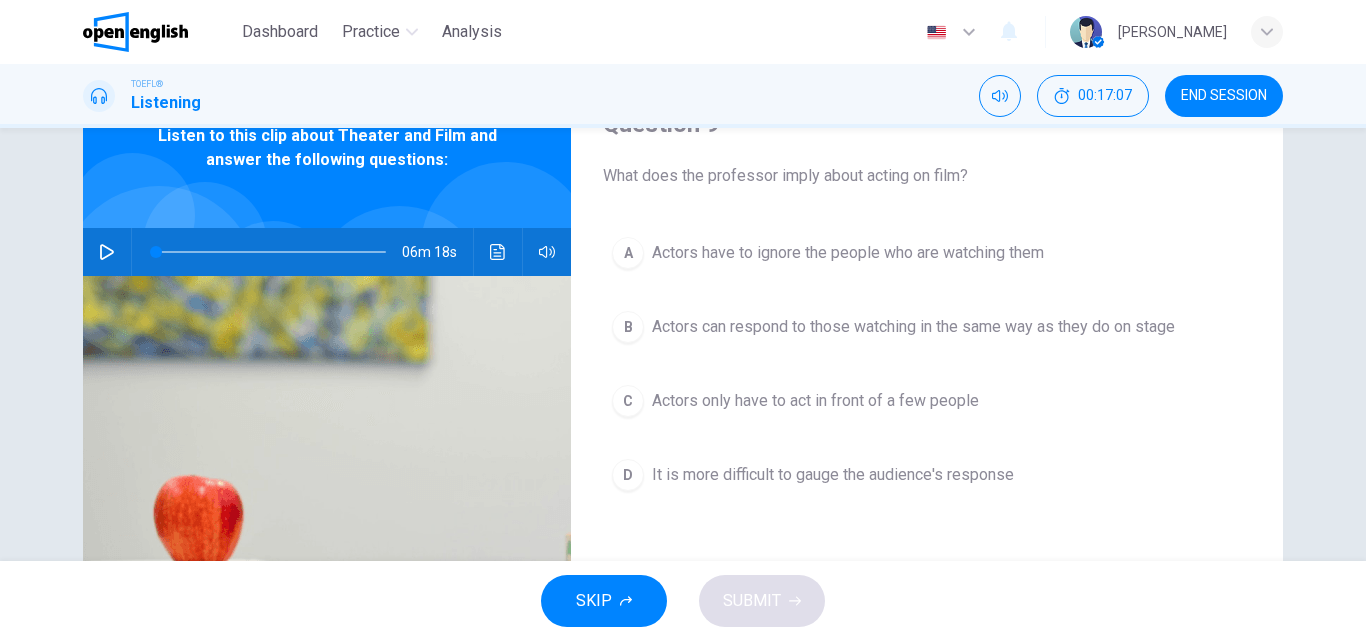click on "Actors only have to act in front of a few people" at bounding box center (815, 401) 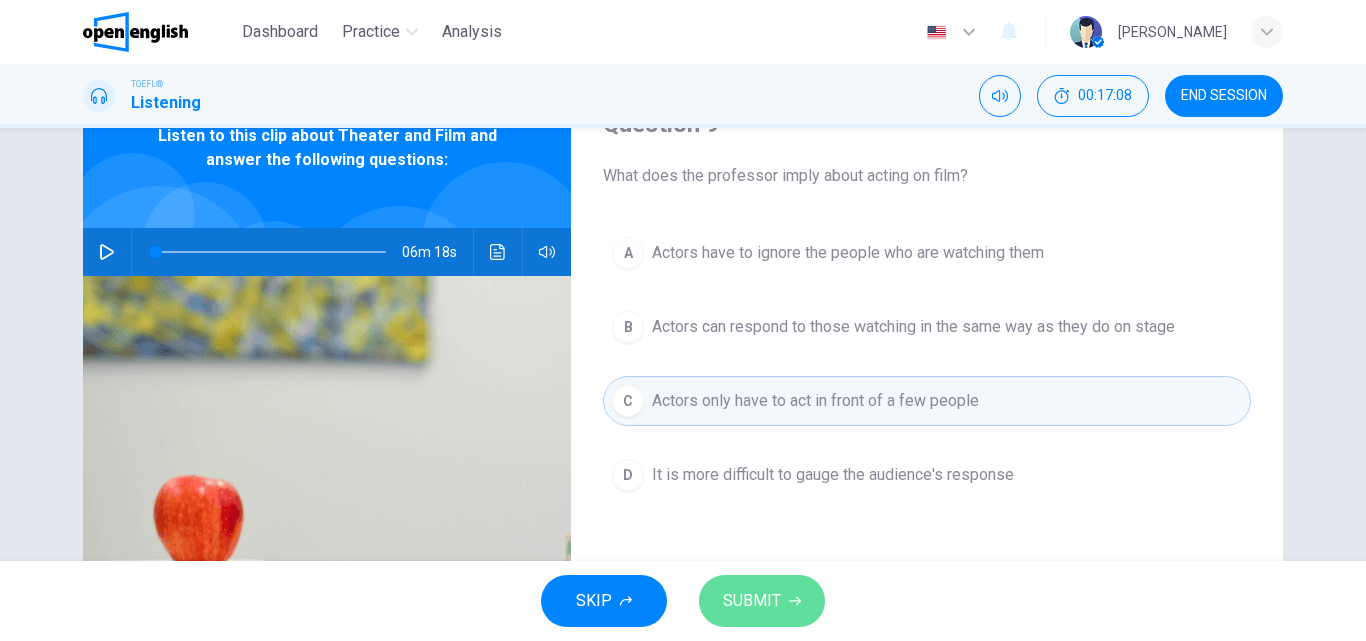 click on "SUBMIT" at bounding box center (752, 601) 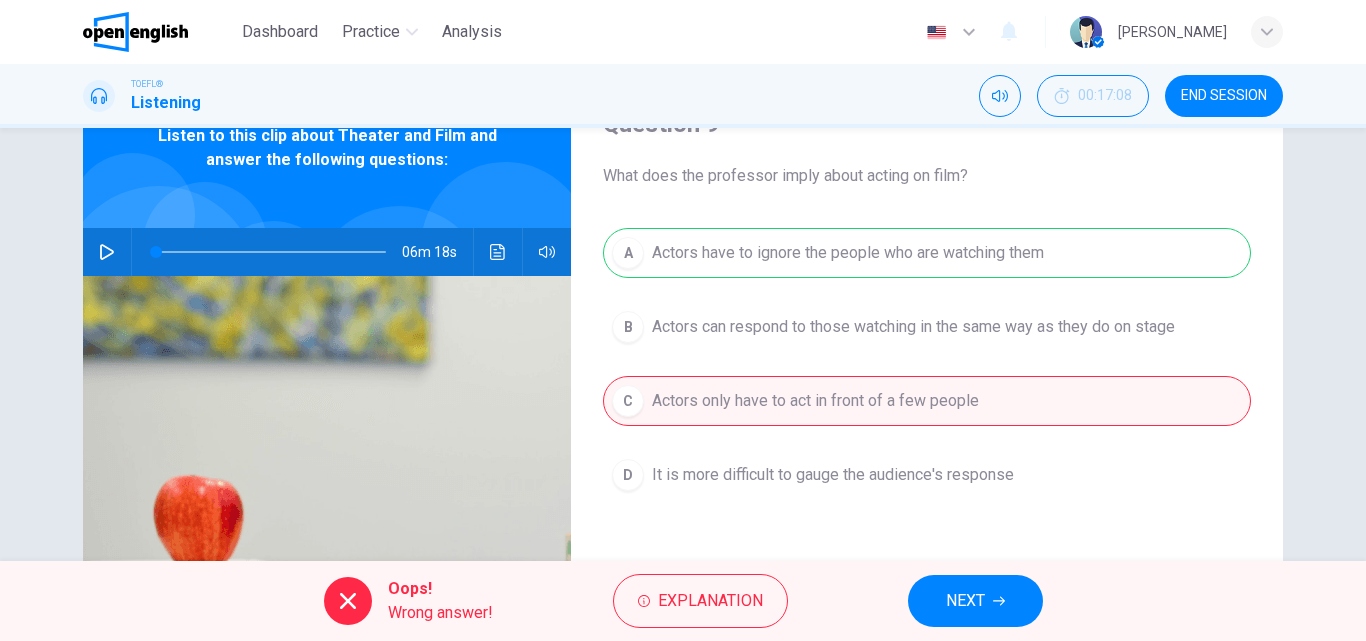 click on "NEXT" at bounding box center (965, 601) 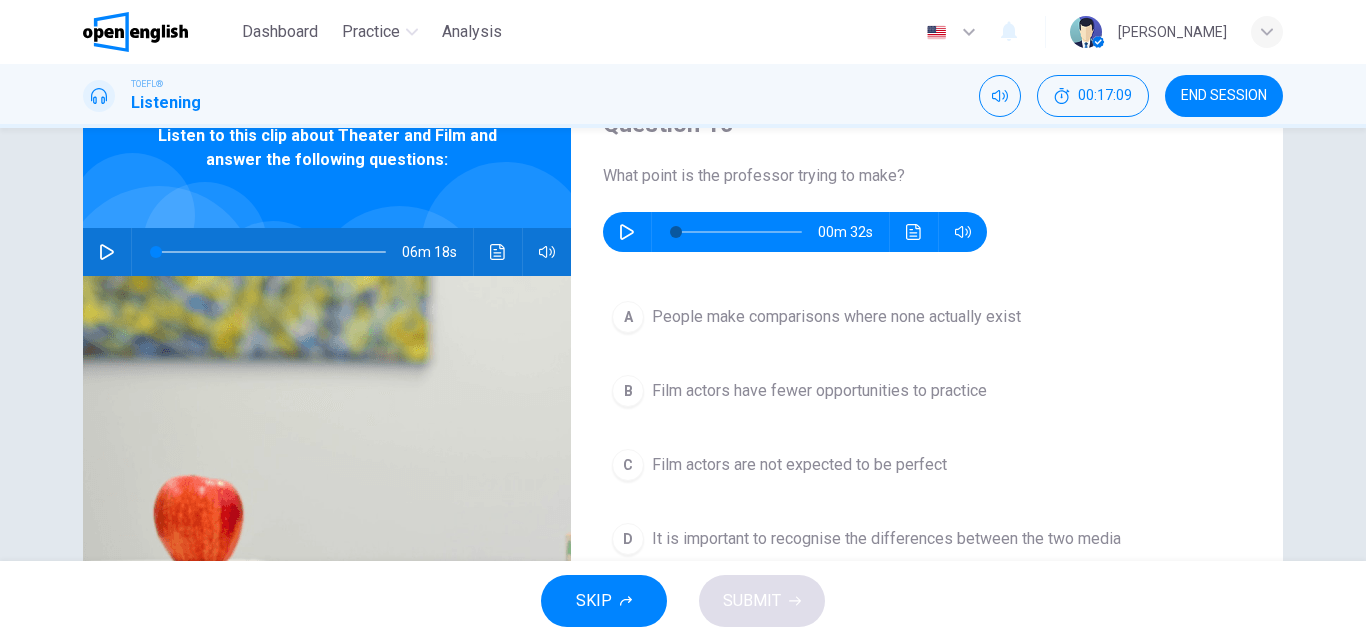 click 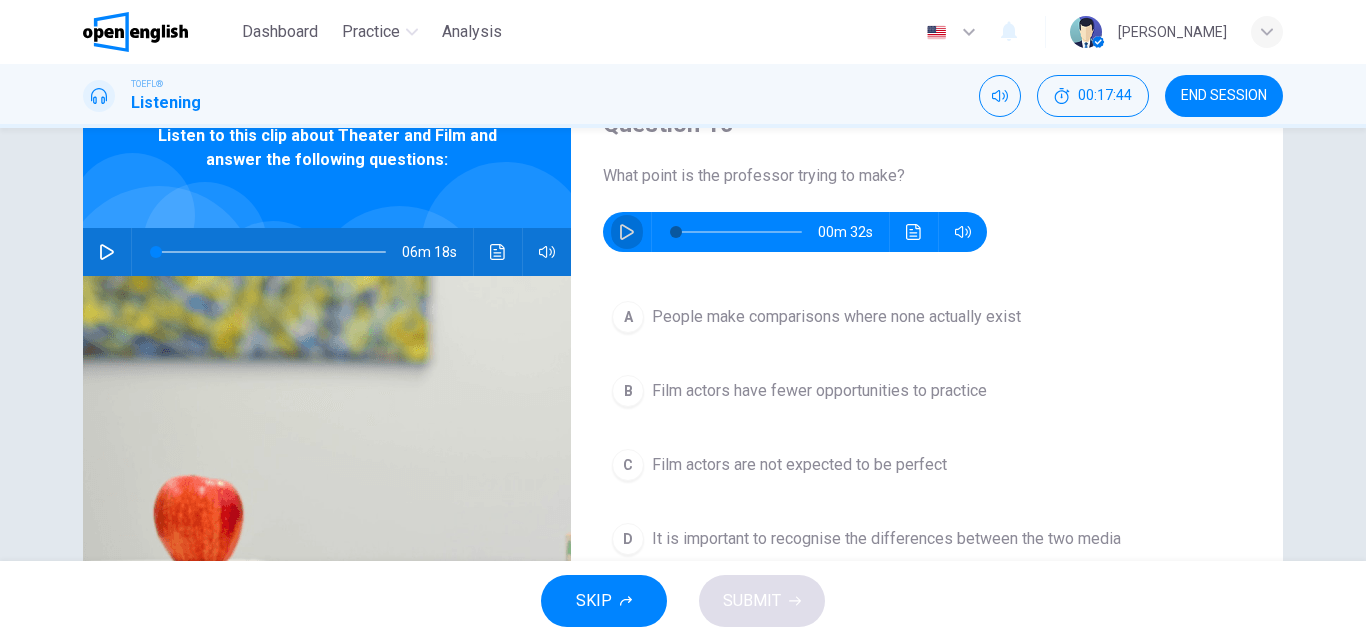 click at bounding box center [627, 232] 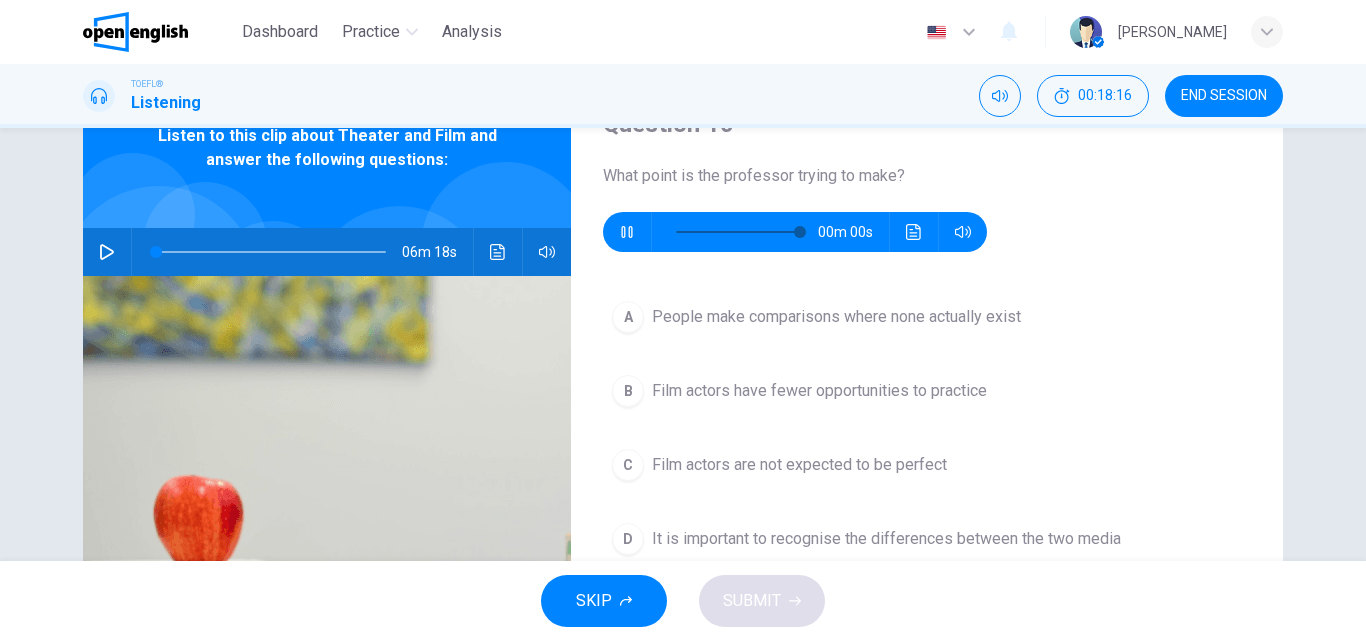 type on "*" 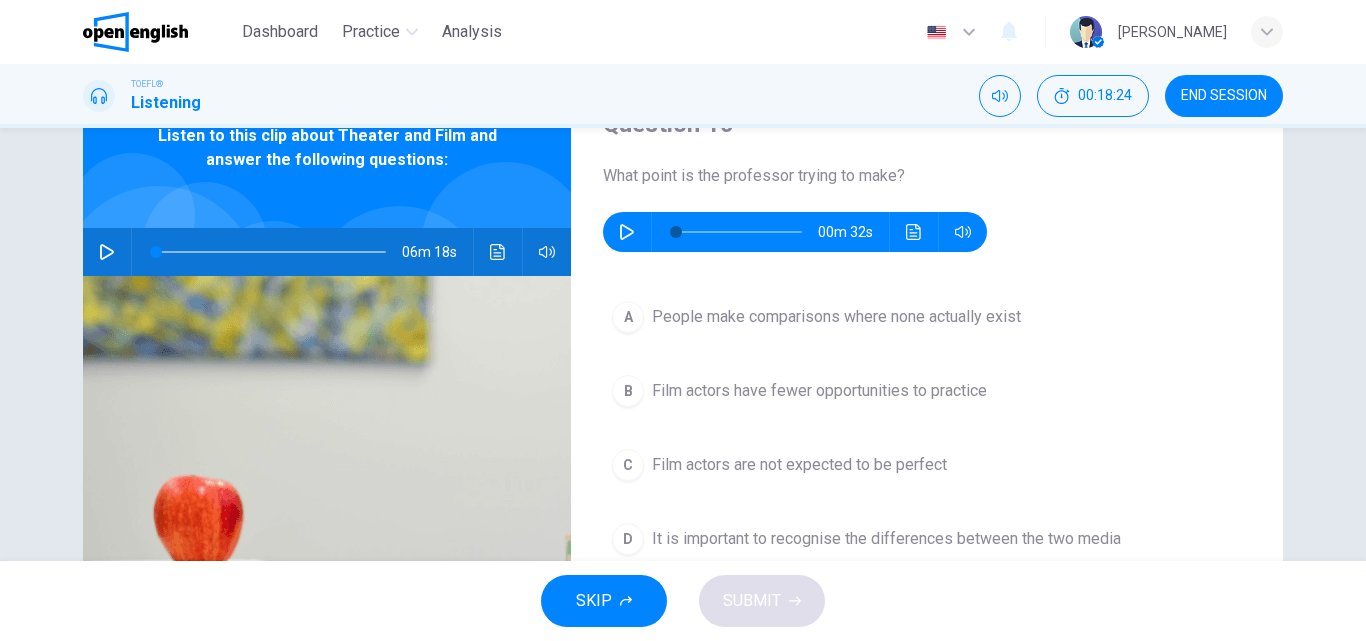 click on "People make comparisons where none actually exist" at bounding box center (836, 317) 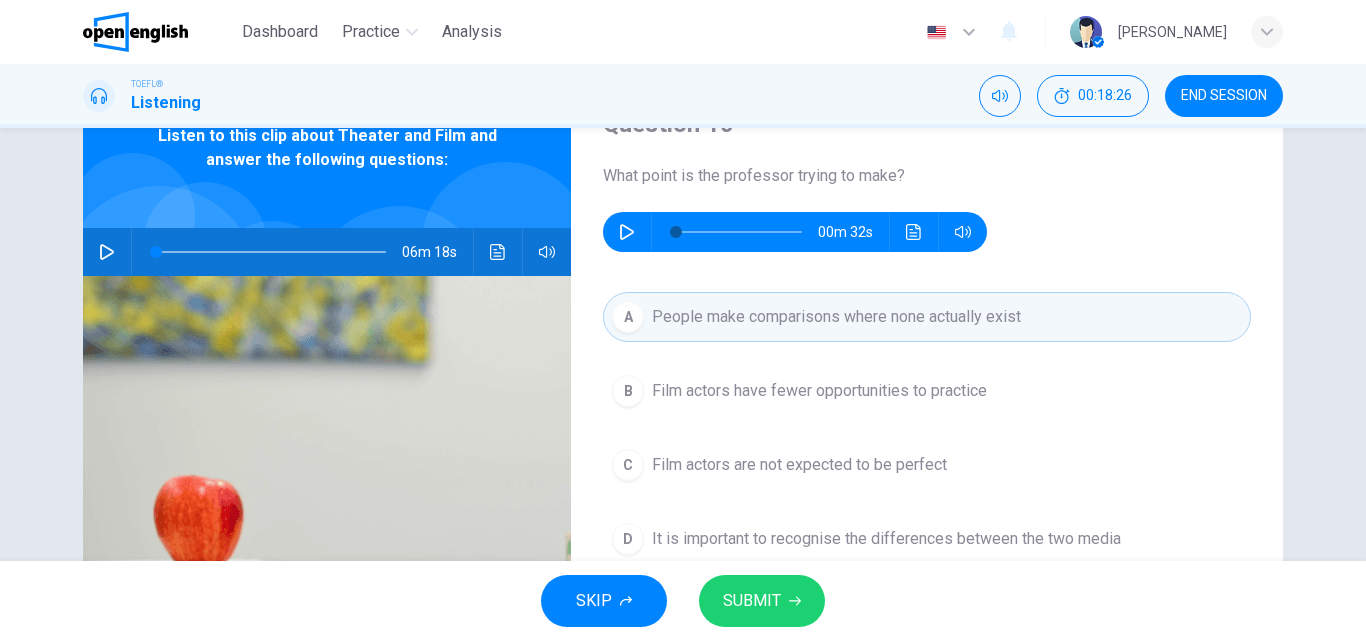 scroll, scrollTop: 200, scrollLeft: 0, axis: vertical 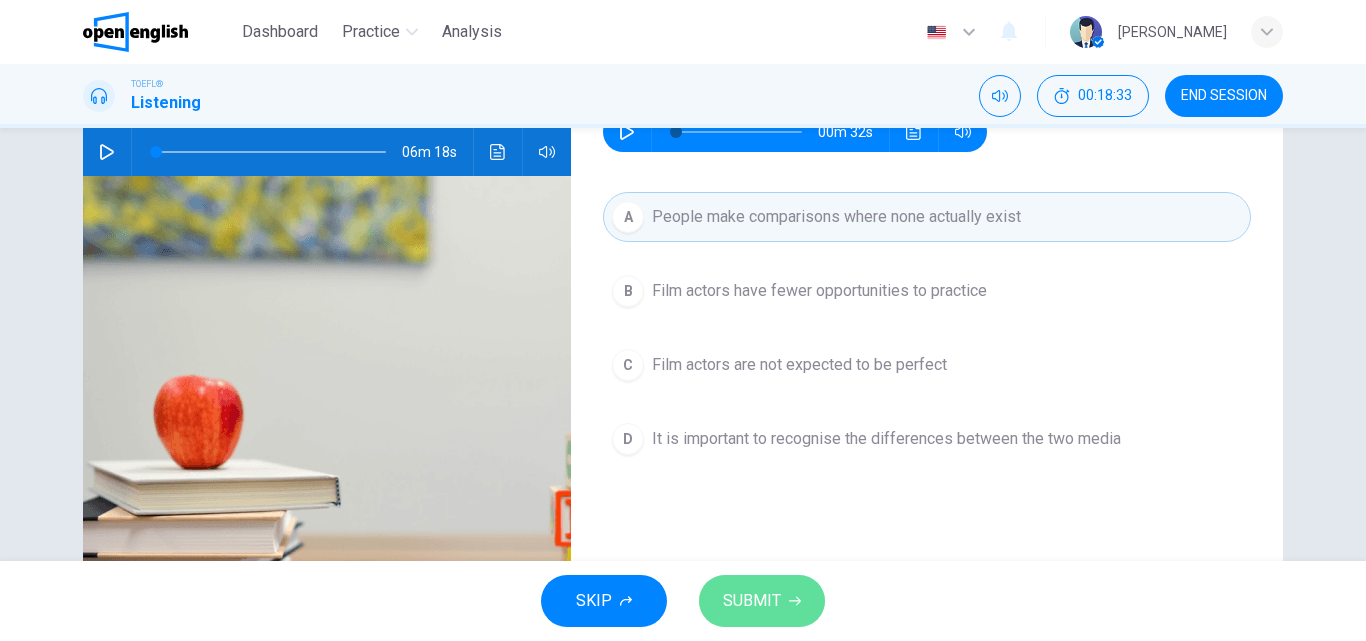 click on "SUBMIT" at bounding box center (752, 601) 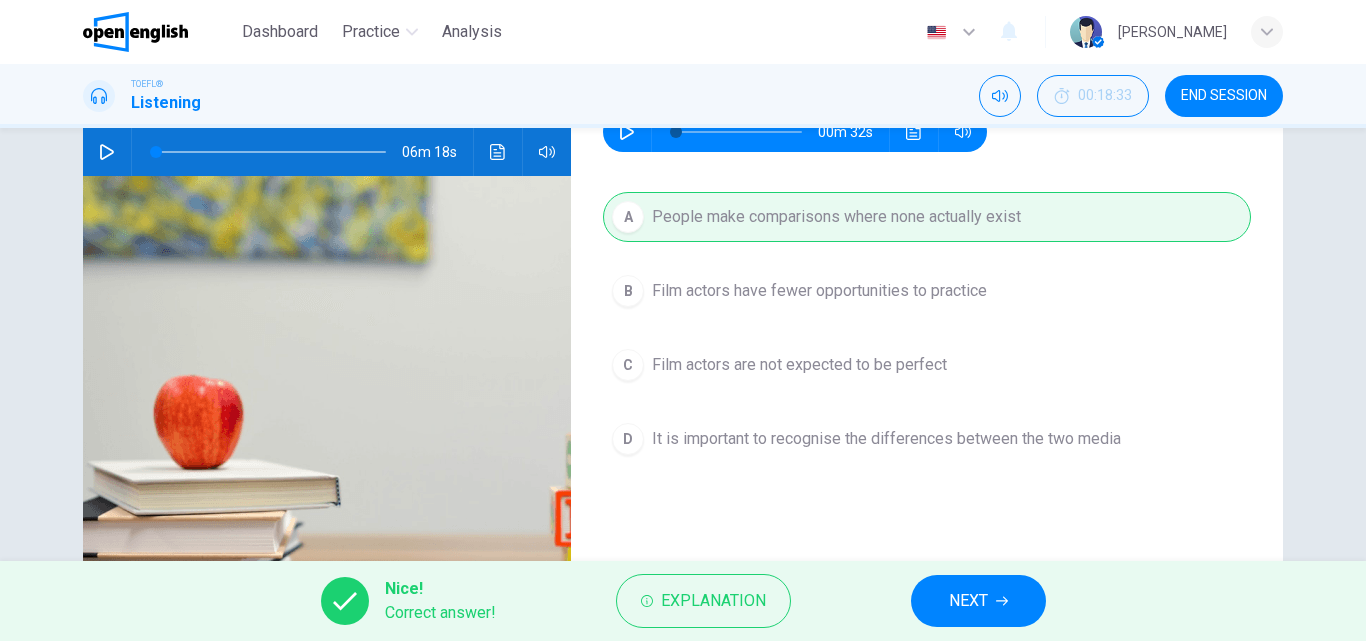 click on "NEXT" at bounding box center [968, 601] 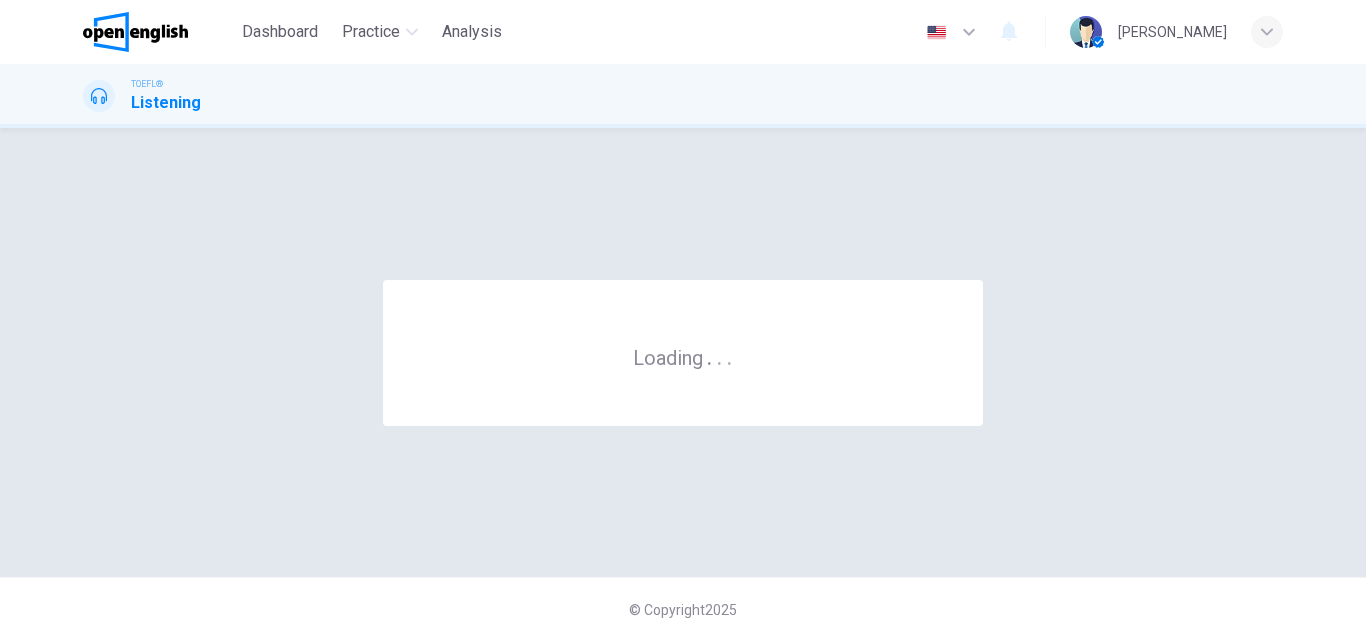 scroll, scrollTop: 0, scrollLeft: 0, axis: both 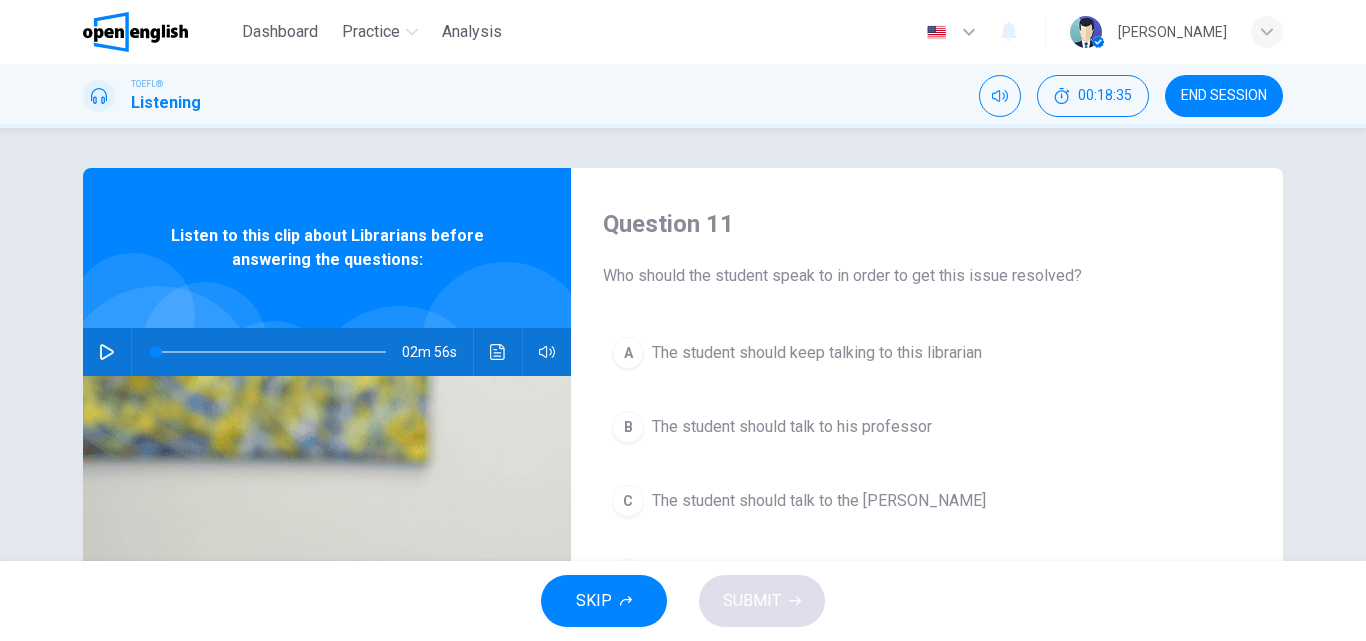 click 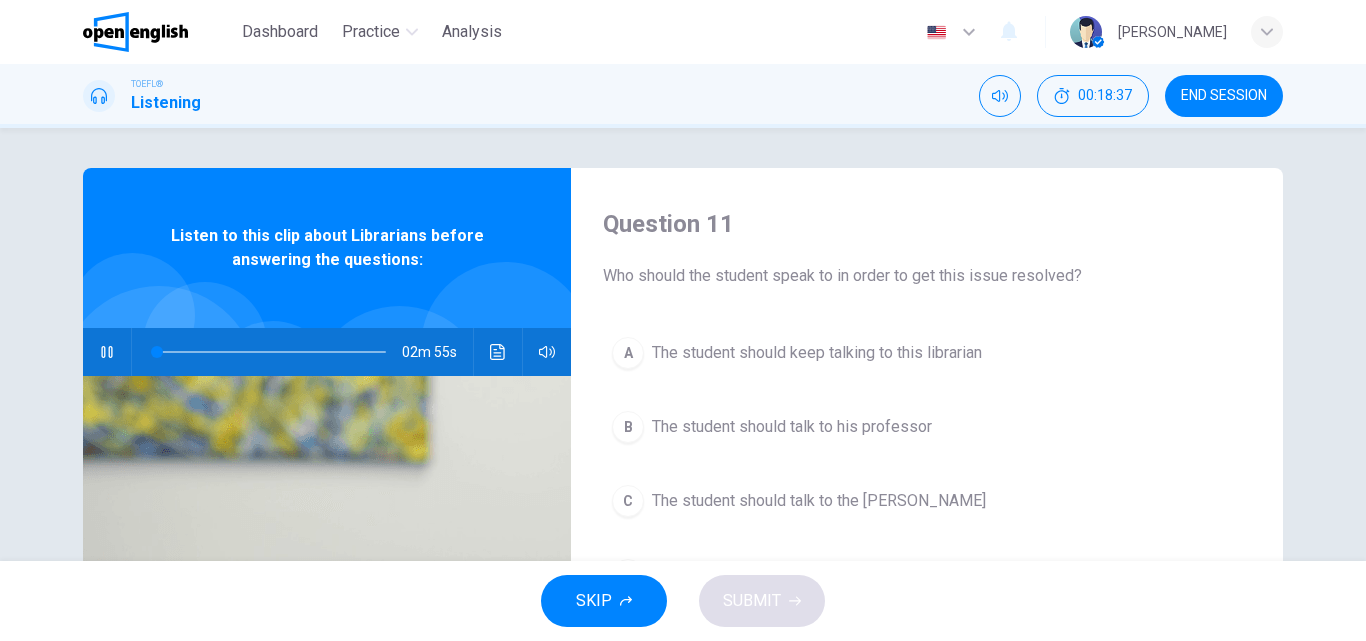 type on "*" 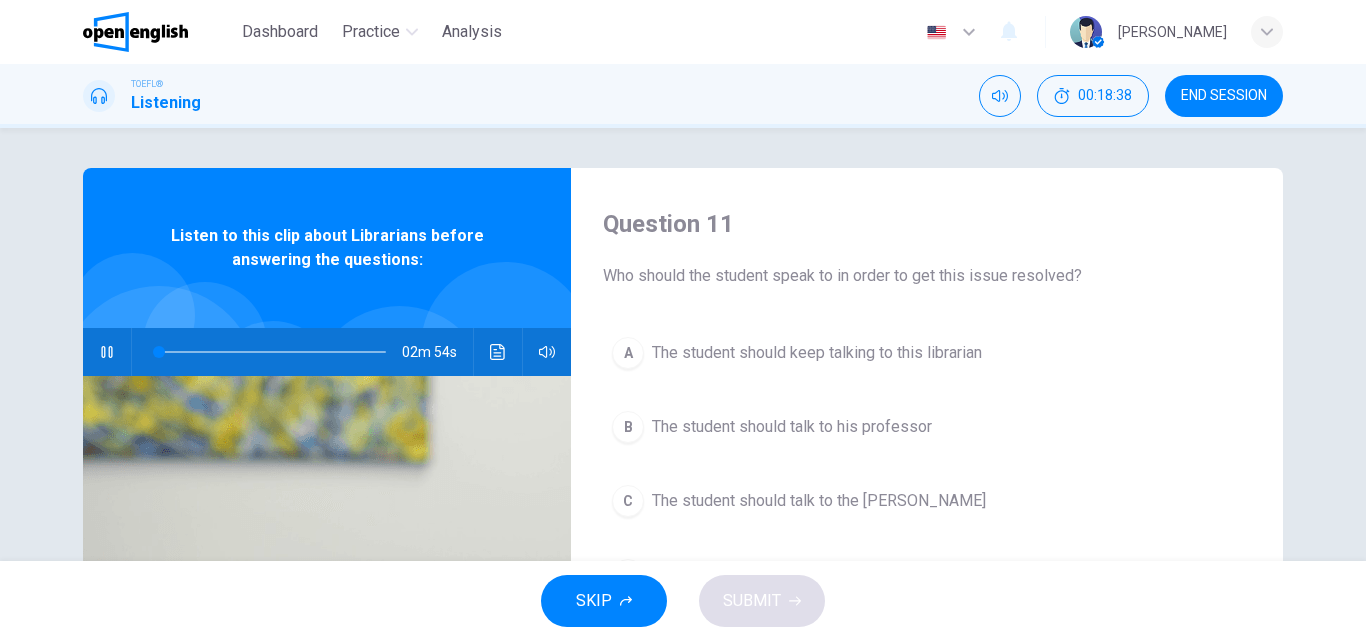 type 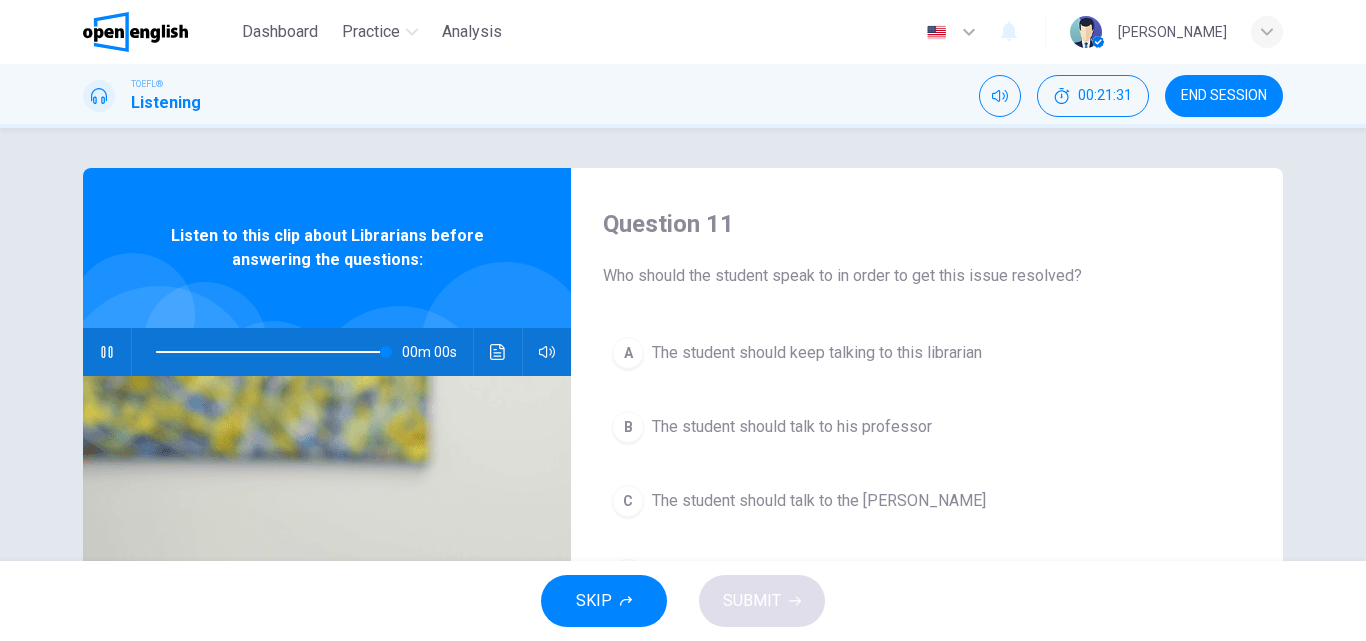 type on "*" 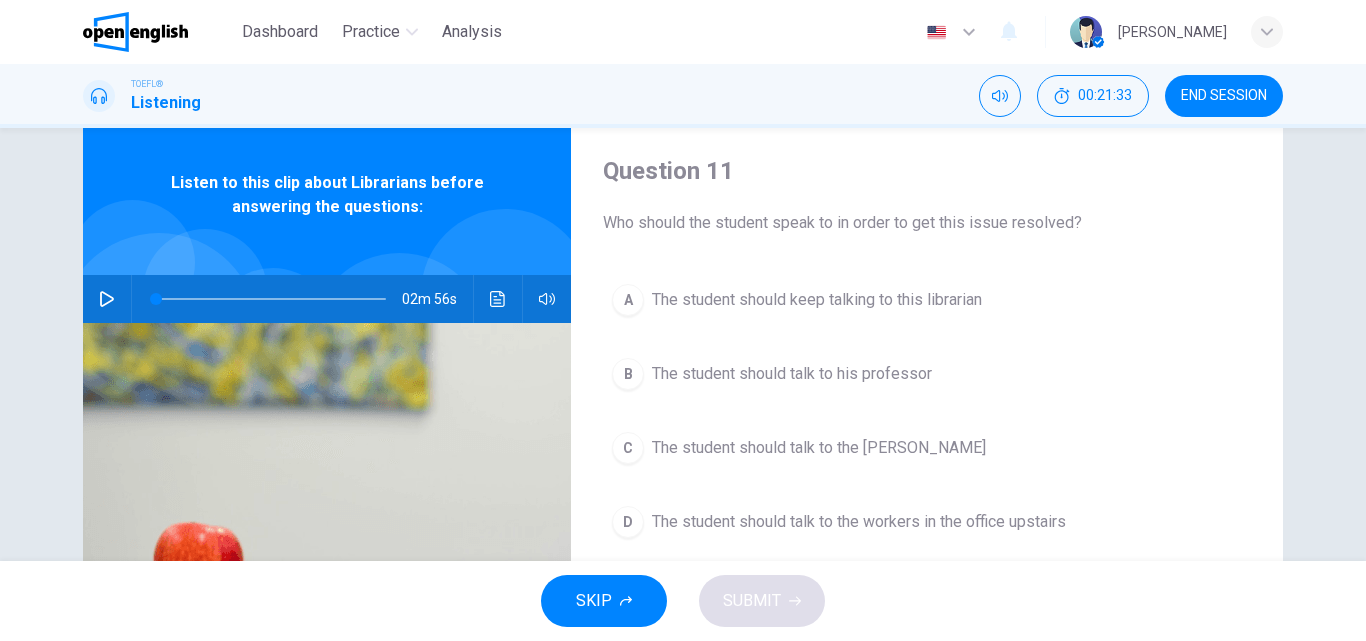 scroll, scrollTop: 100, scrollLeft: 0, axis: vertical 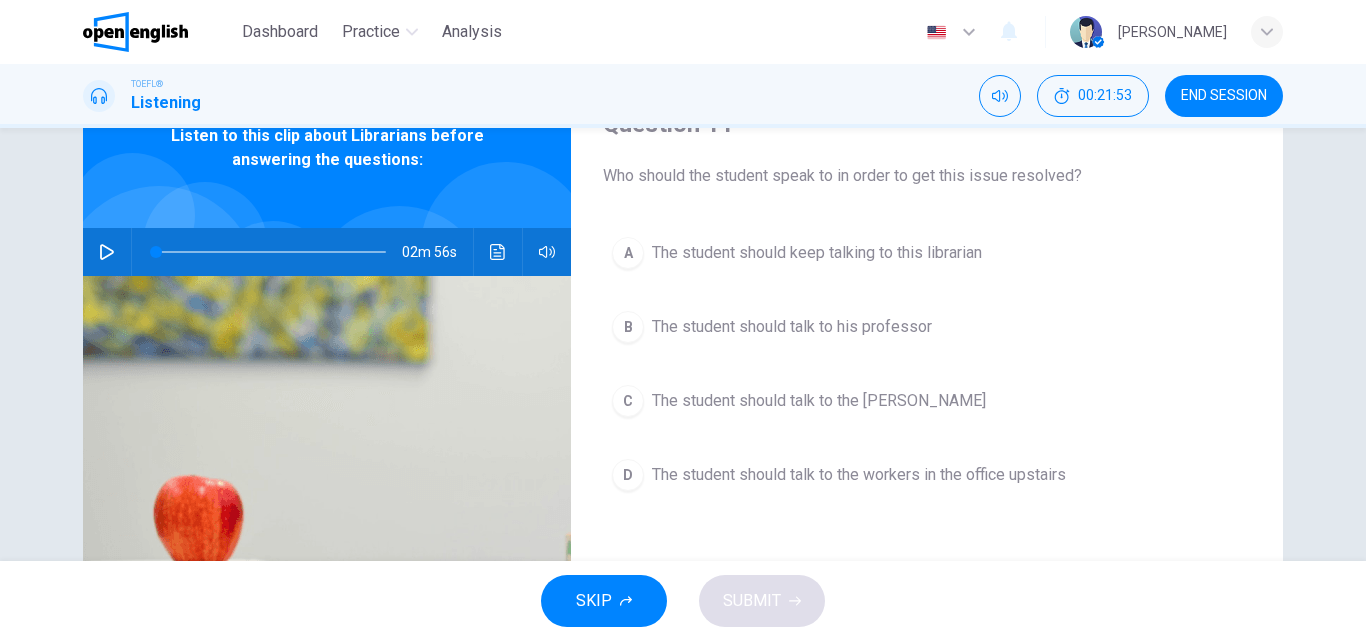 click on "The student should talk to the workers in the office upstairs" at bounding box center (859, 475) 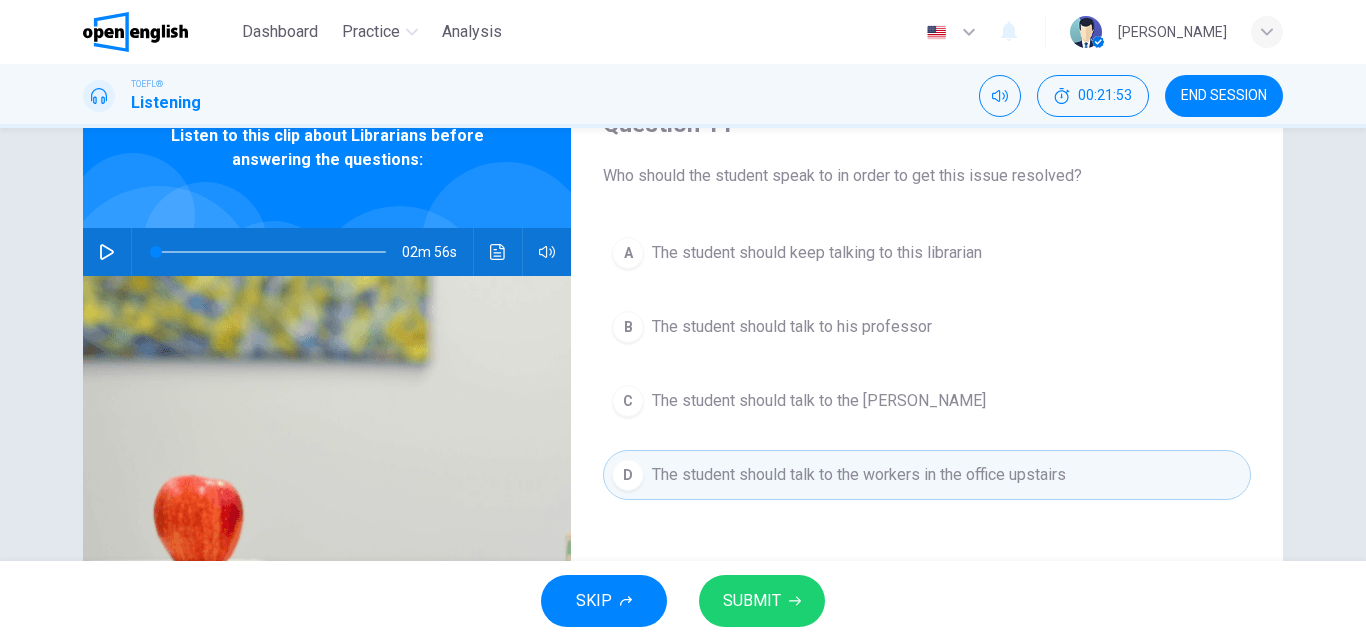 click on "SUBMIT" at bounding box center [752, 601] 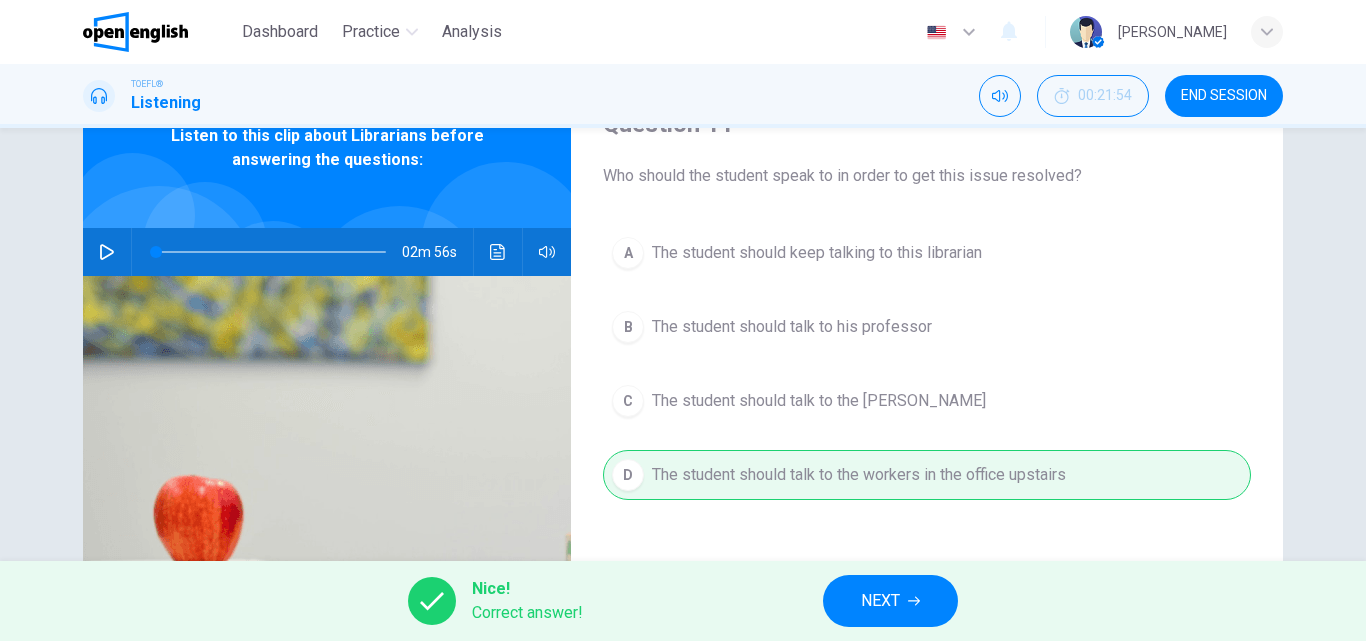 click on "NEXT" at bounding box center (880, 601) 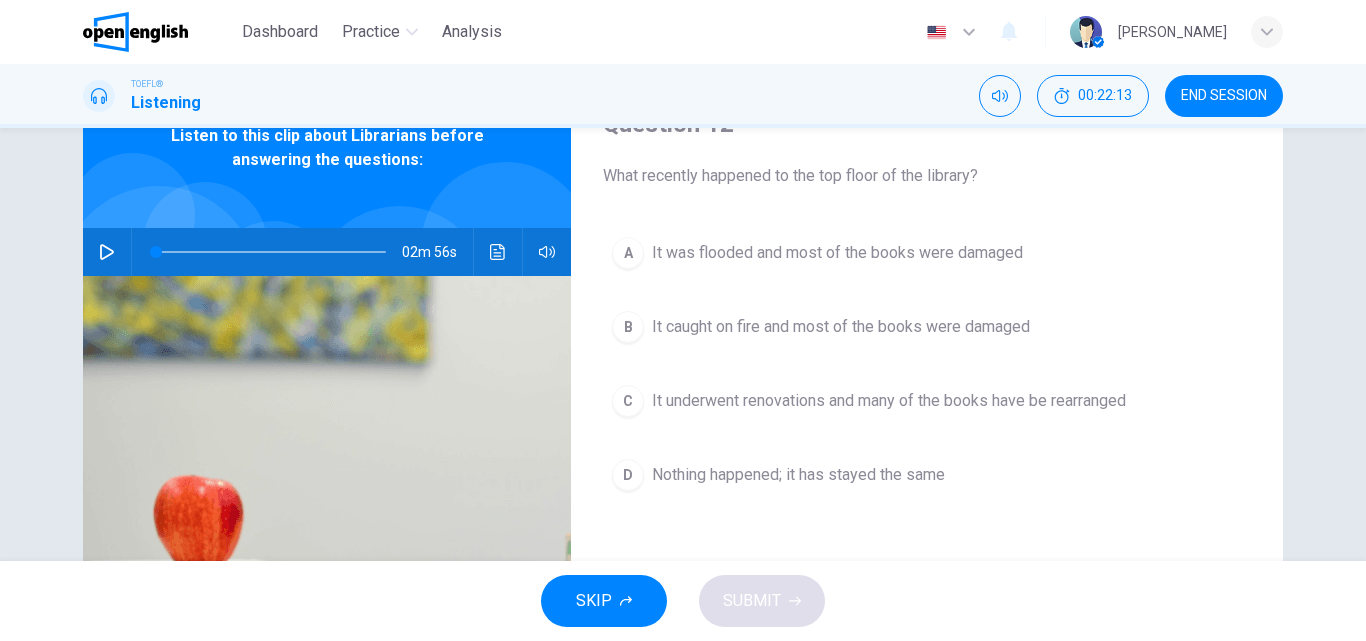 click on "Nothing happened; it has stayed the same" at bounding box center [798, 475] 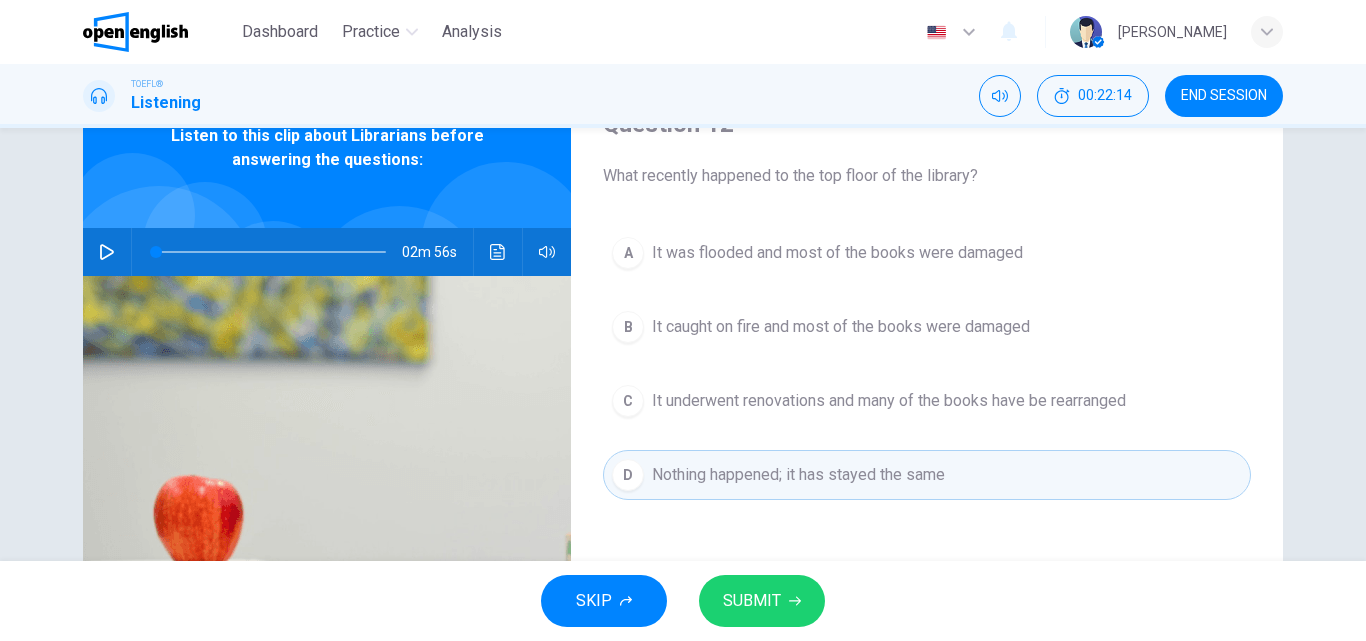 click on "SUBMIT" at bounding box center (752, 601) 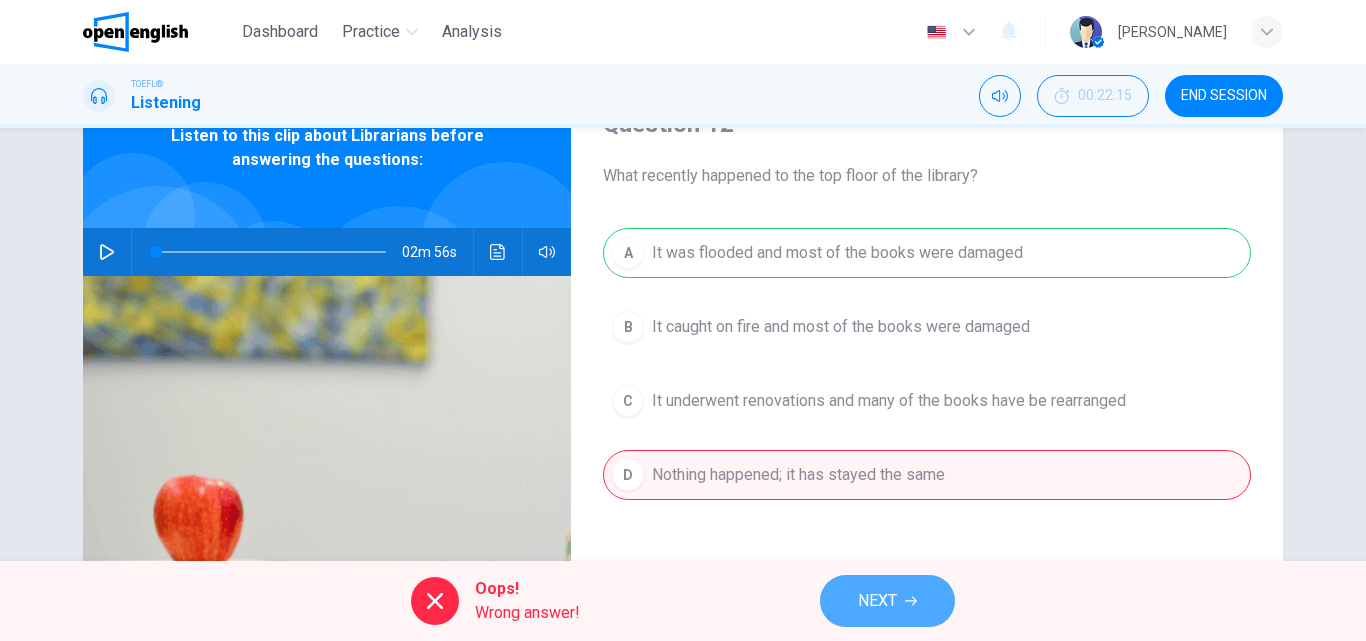click on "NEXT" at bounding box center (877, 601) 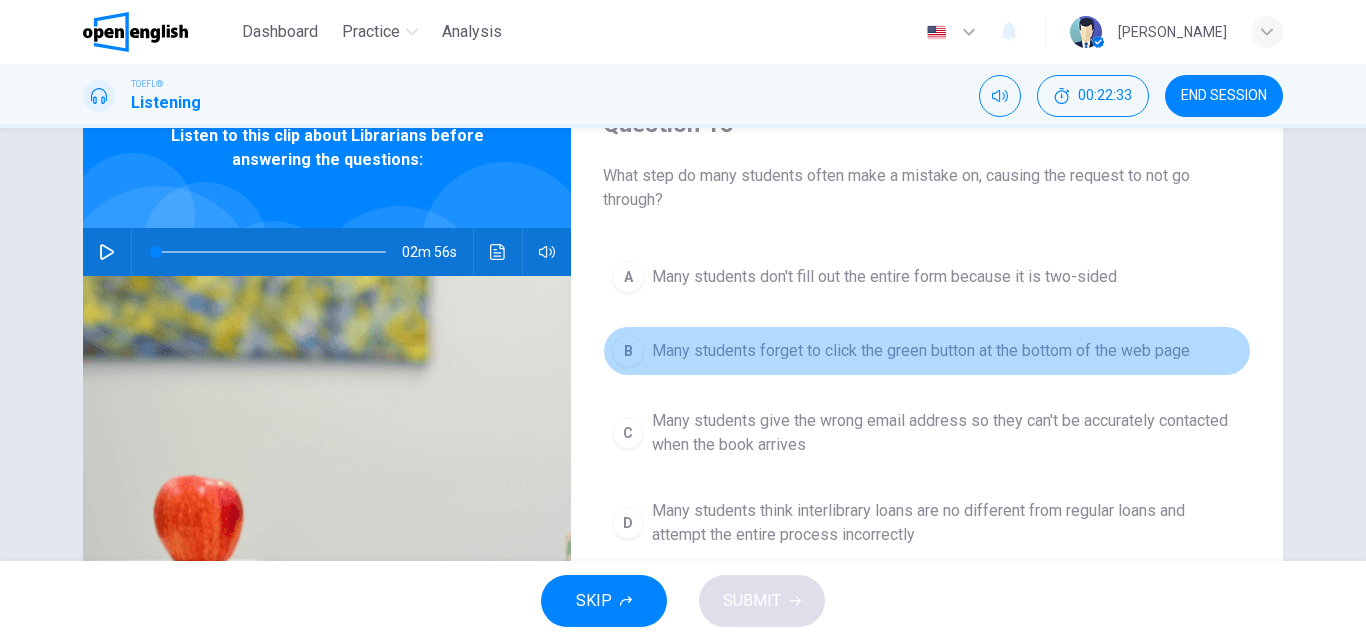click on "Many students forget to click the green button at the bottom of the web page" at bounding box center (921, 351) 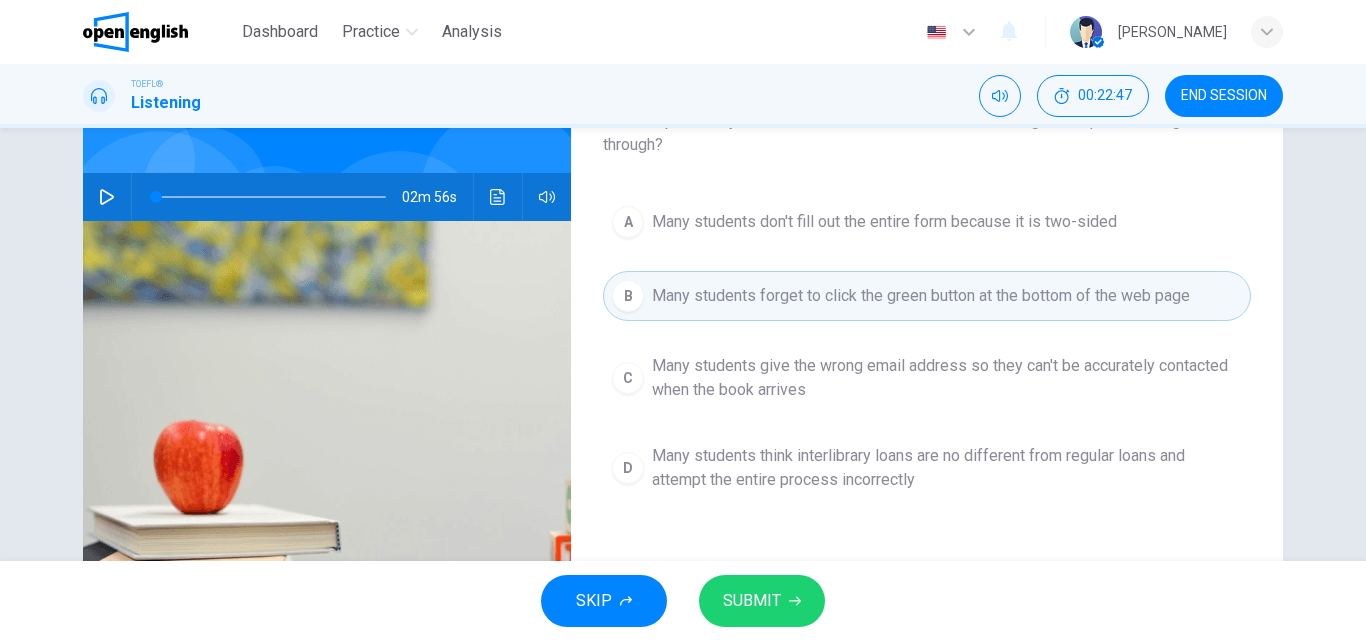 scroll, scrollTop: 200, scrollLeft: 0, axis: vertical 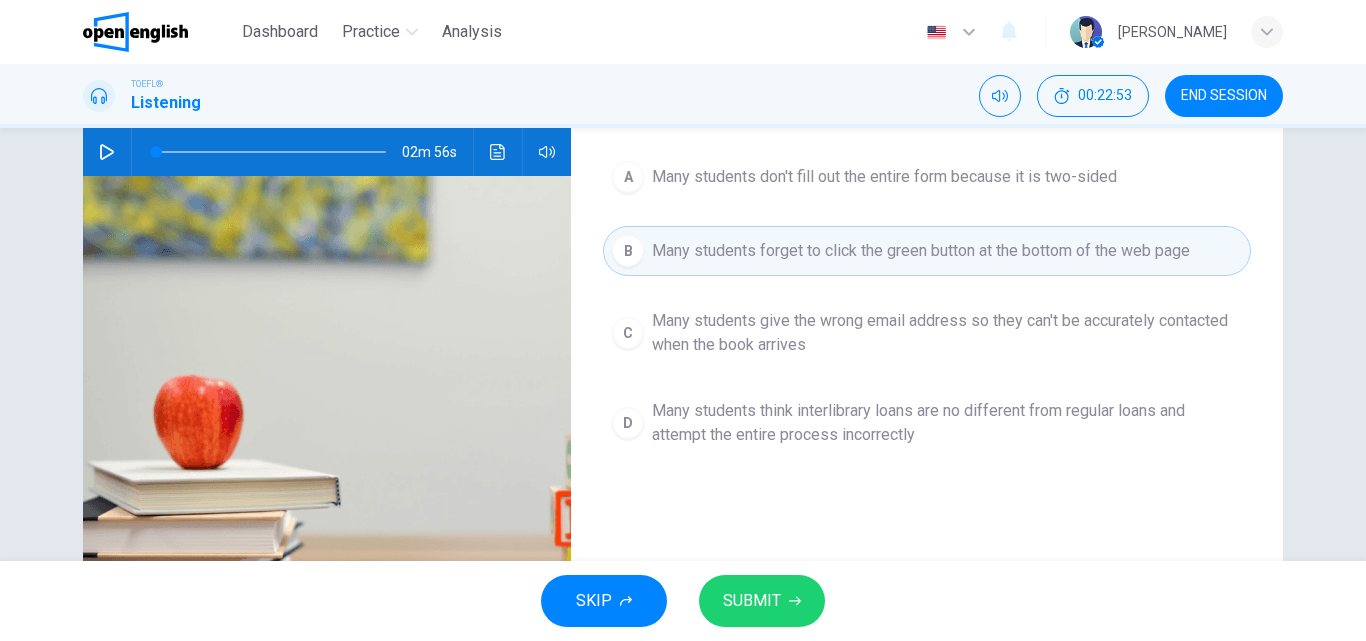 click on "SUBMIT" at bounding box center (752, 601) 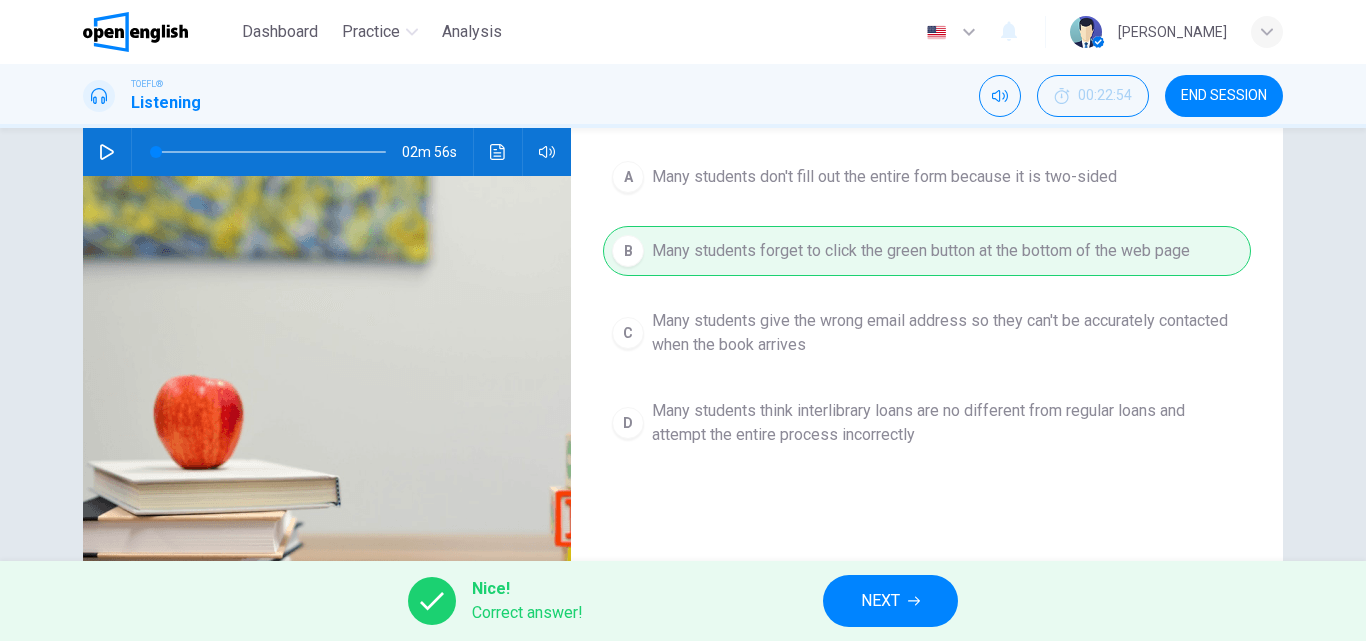 click on "NEXT" at bounding box center [880, 601] 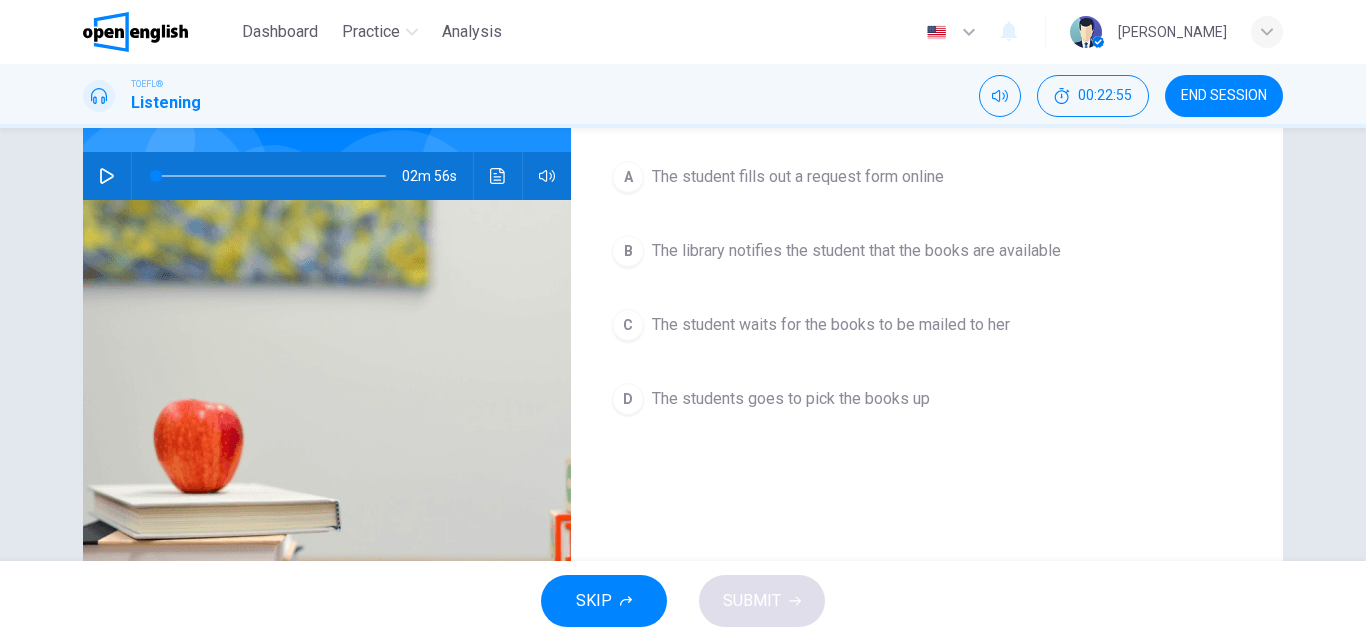 scroll, scrollTop: 76, scrollLeft: 0, axis: vertical 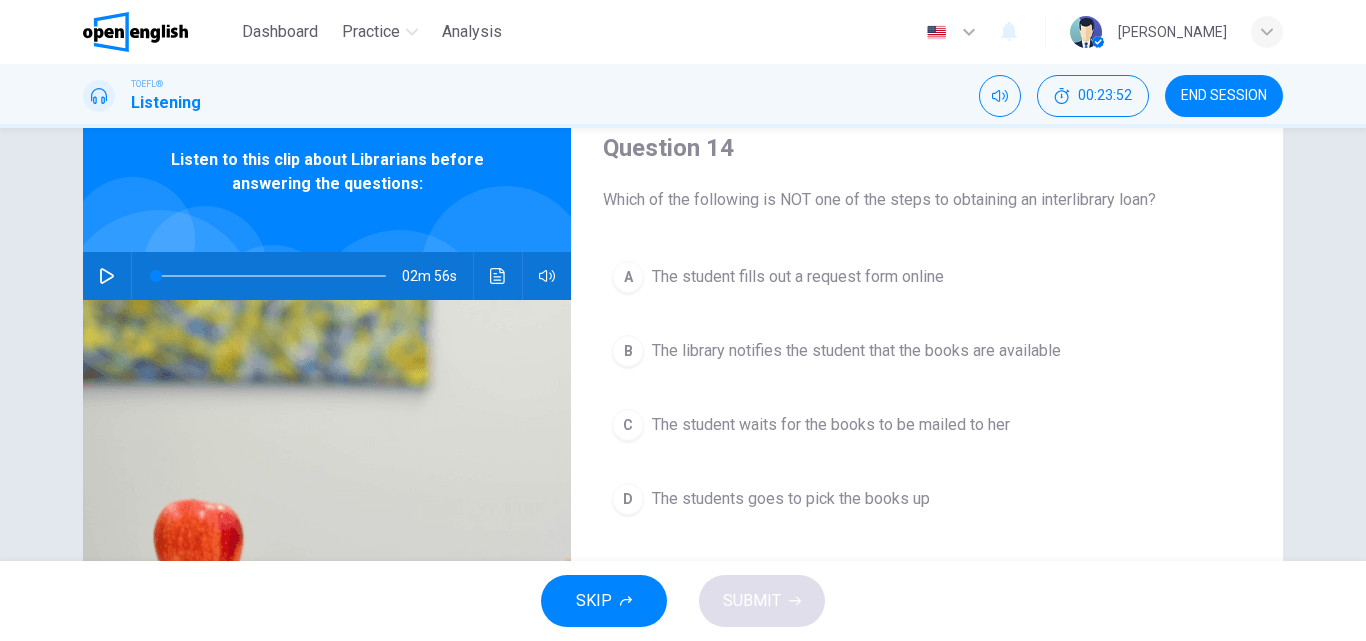click on "The student waits for the books to be mailed to her" at bounding box center (831, 425) 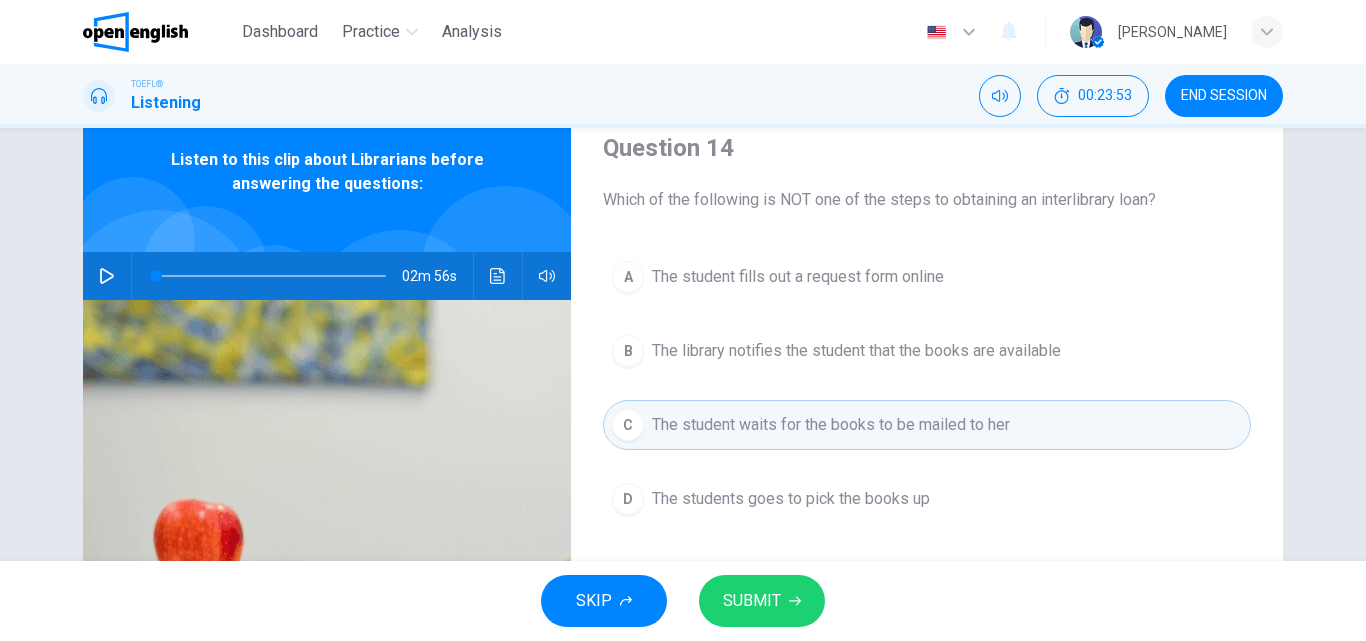 click on "SUBMIT" at bounding box center (752, 601) 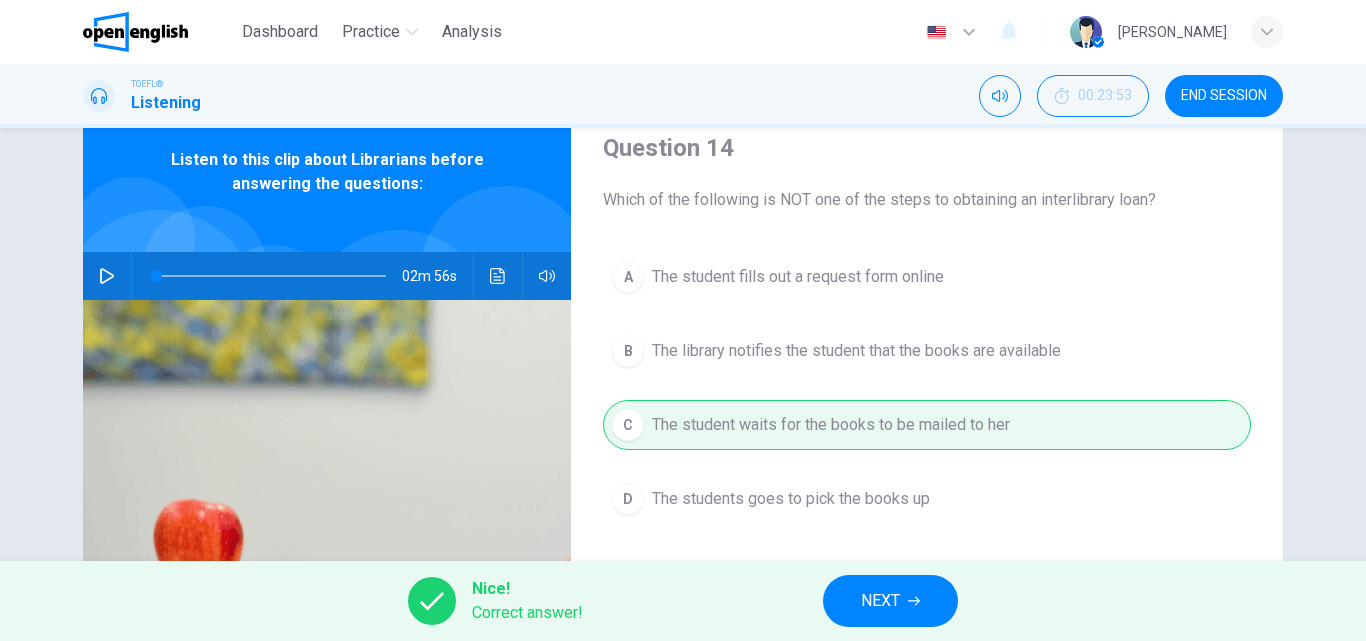 click 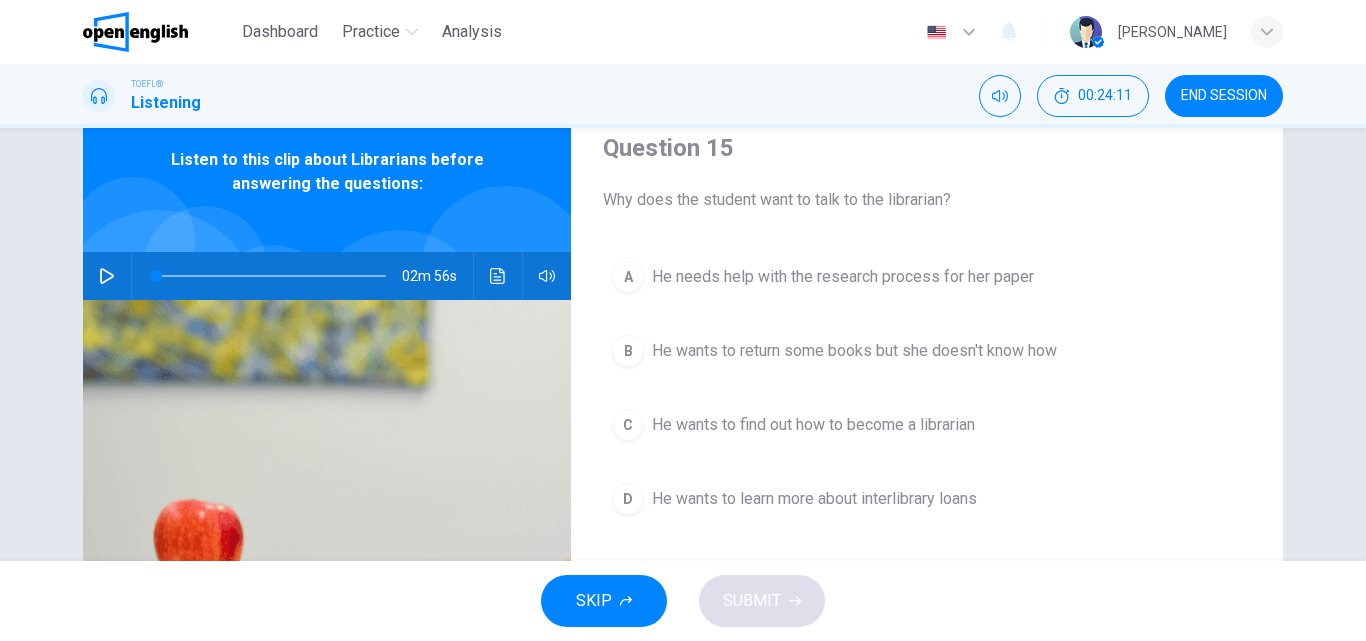 click on "D He wants to learn more about interlibrary loans" at bounding box center [927, 499] 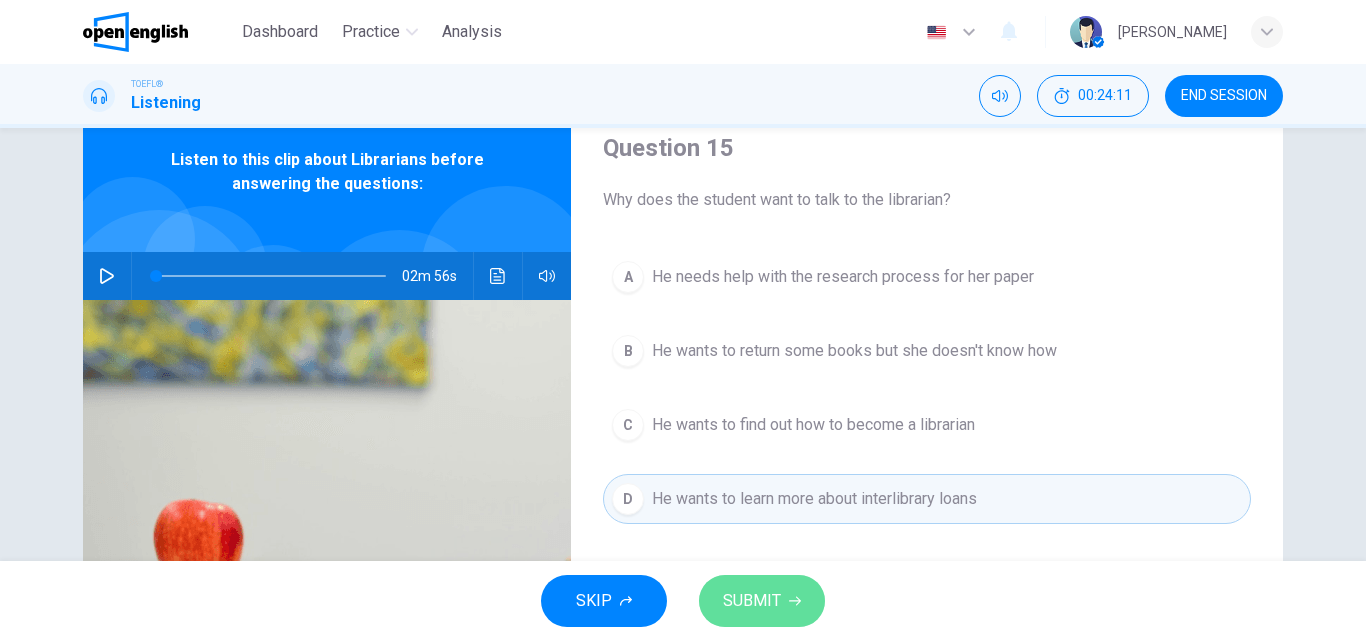 click on "SUBMIT" at bounding box center (752, 601) 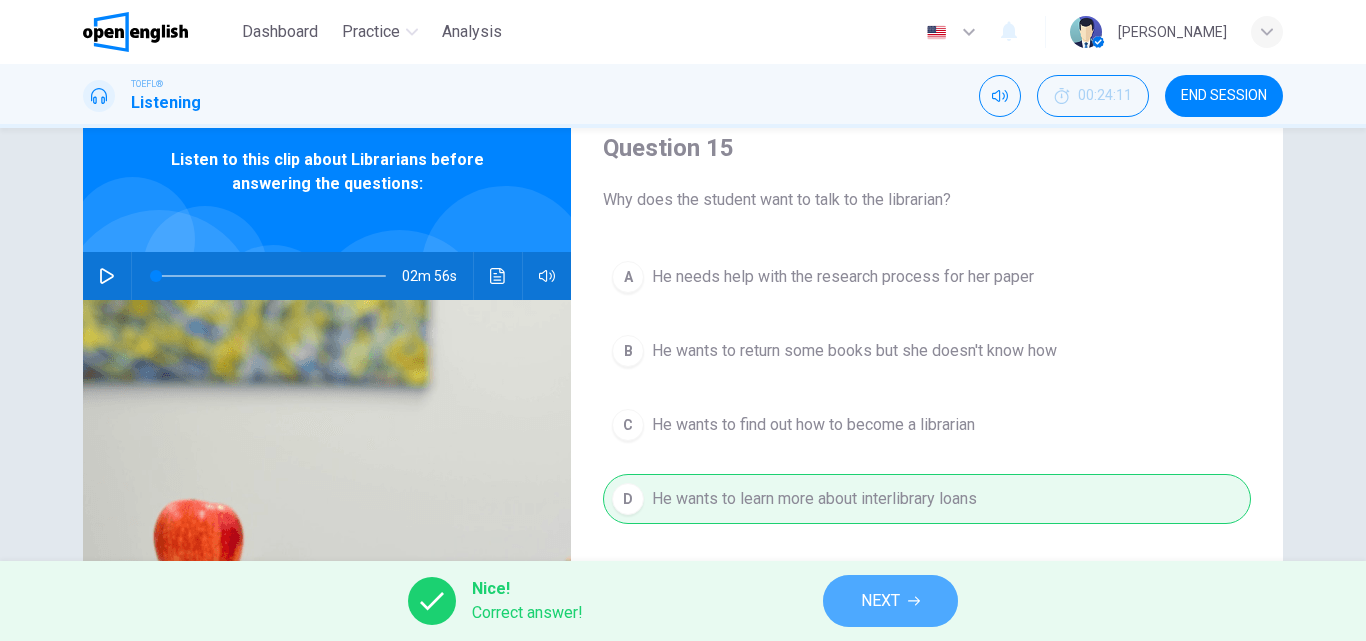 click on "NEXT" at bounding box center [890, 601] 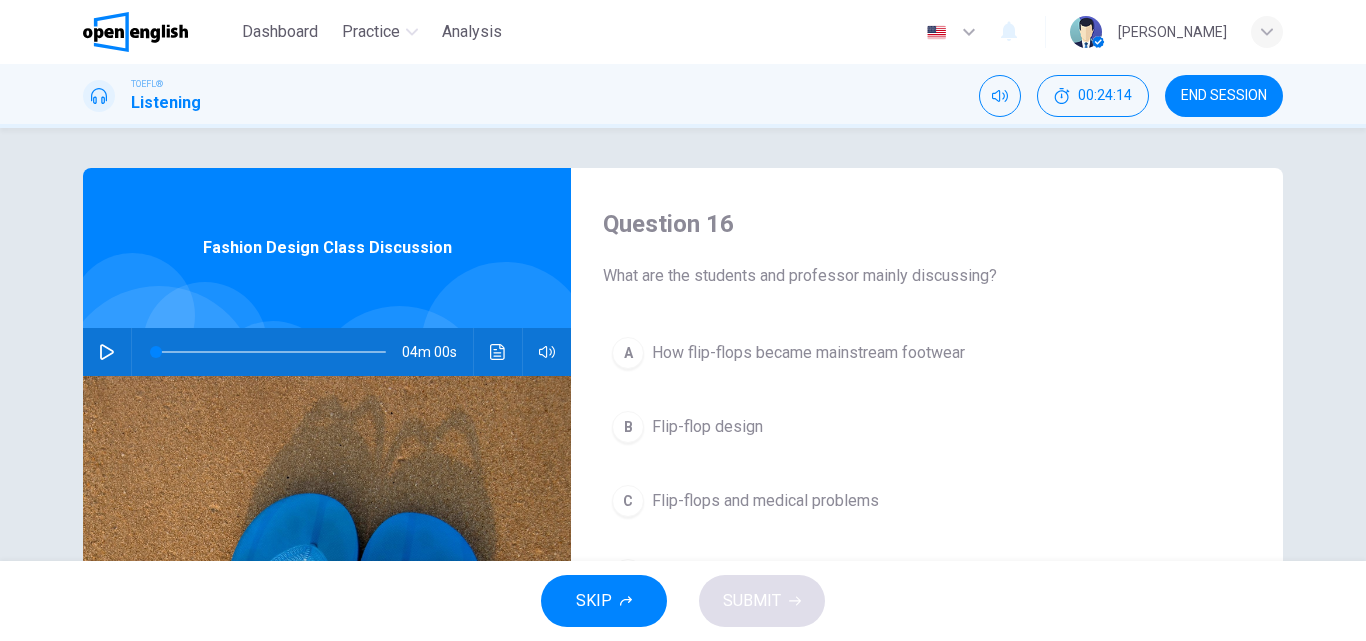 click 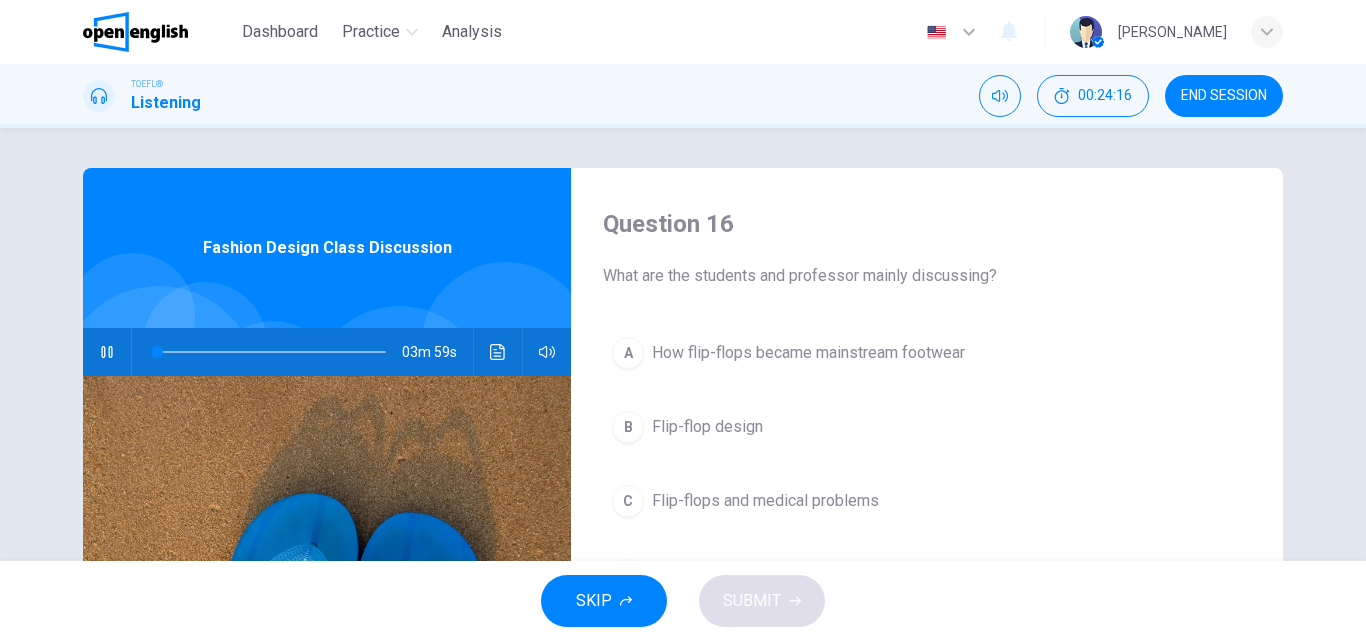 type on "*" 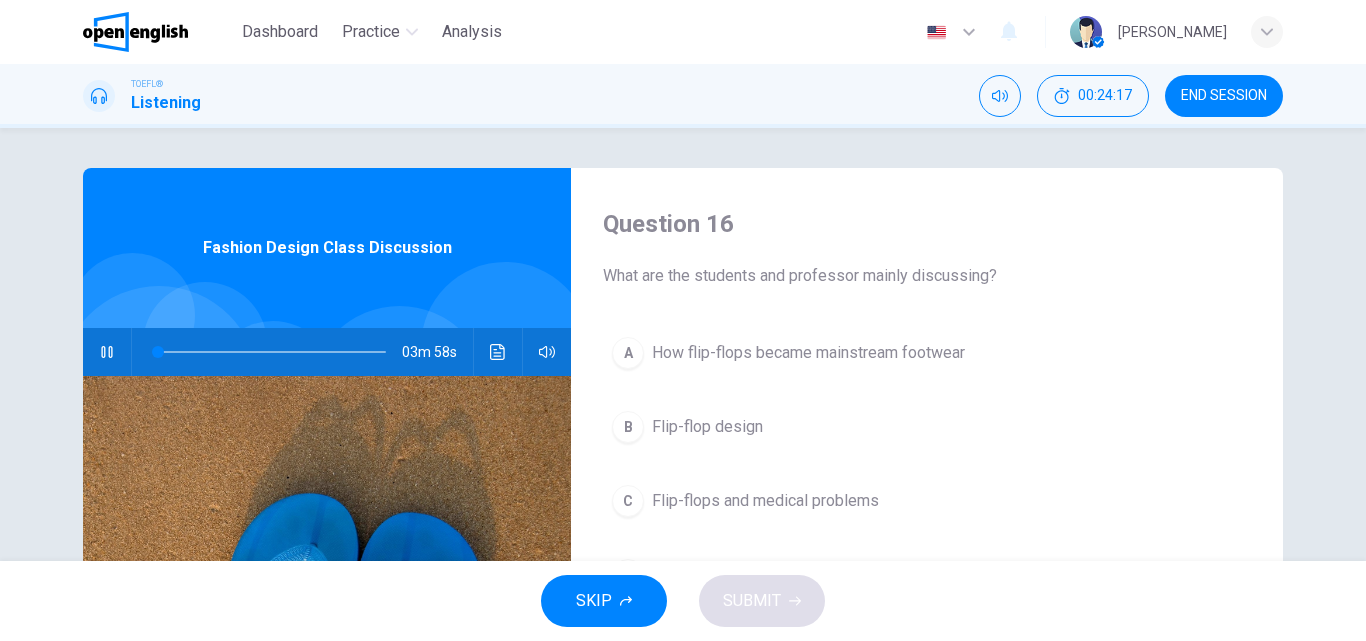 type 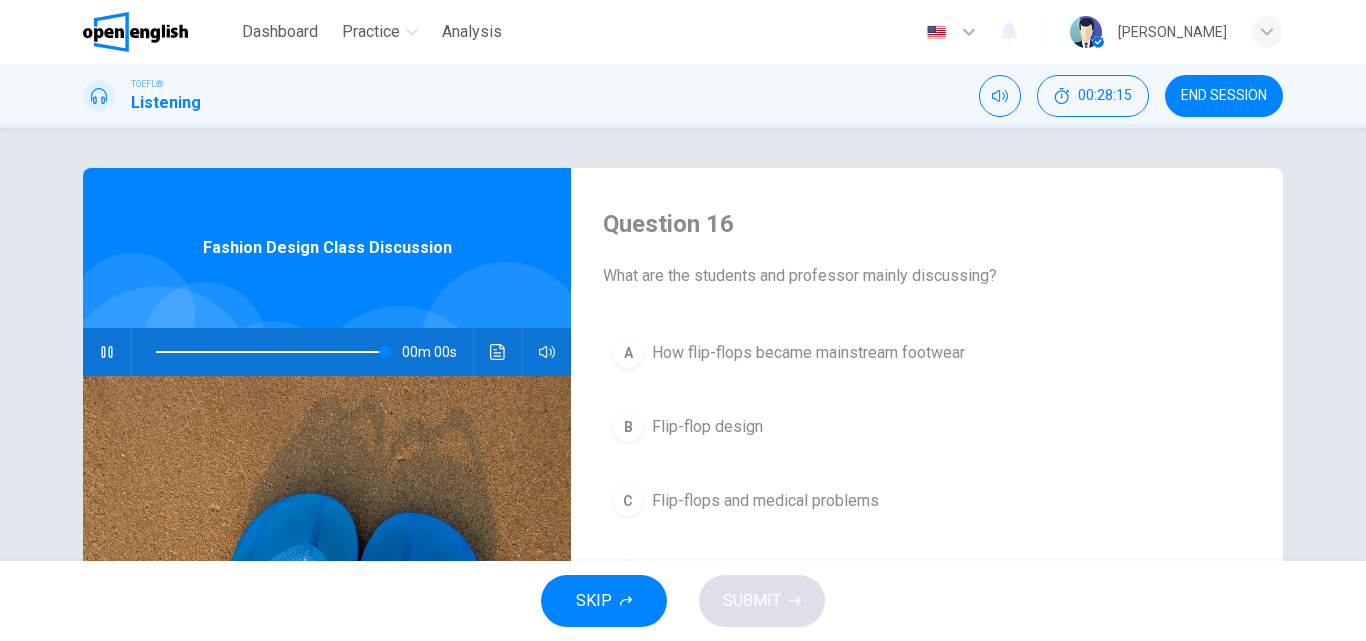 type on "*" 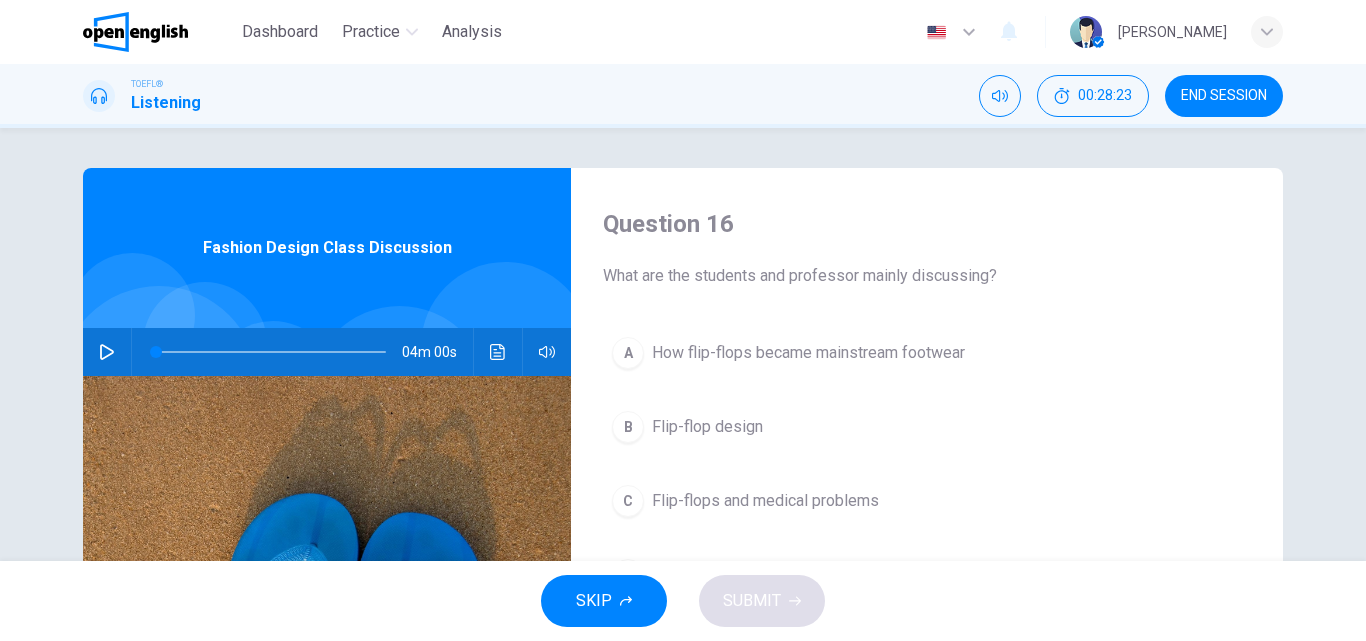 scroll, scrollTop: 100, scrollLeft: 0, axis: vertical 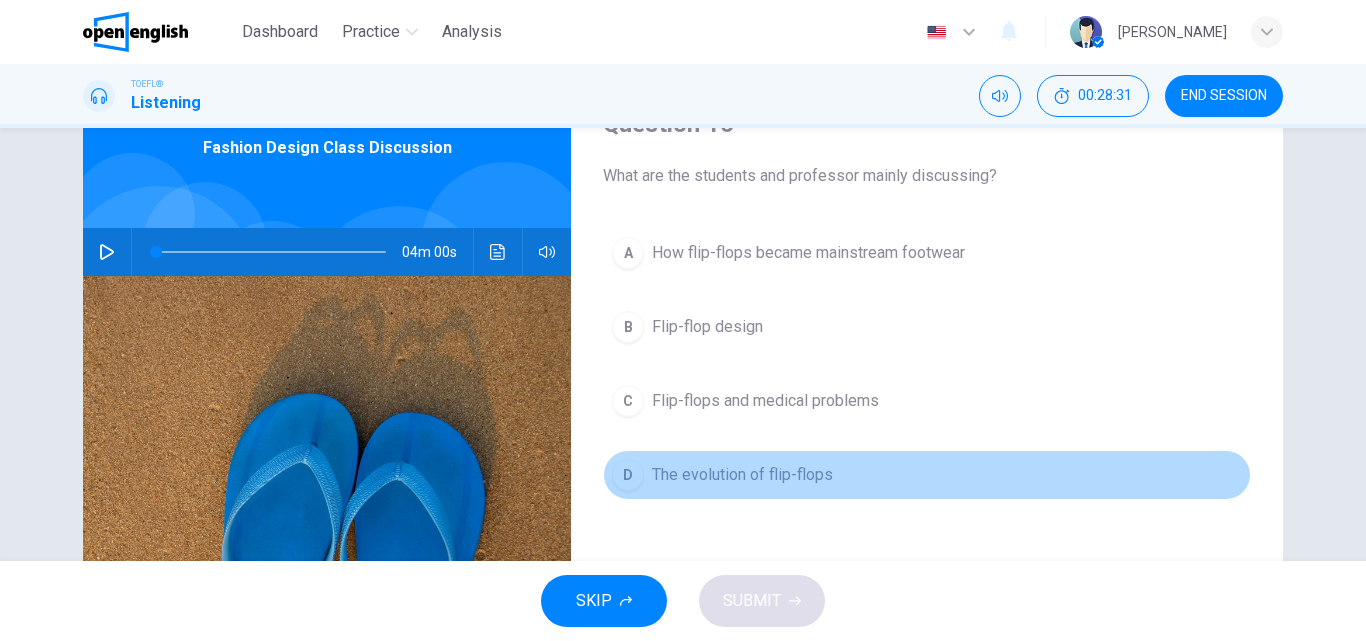click on "The evolution of flip-flops" at bounding box center (742, 475) 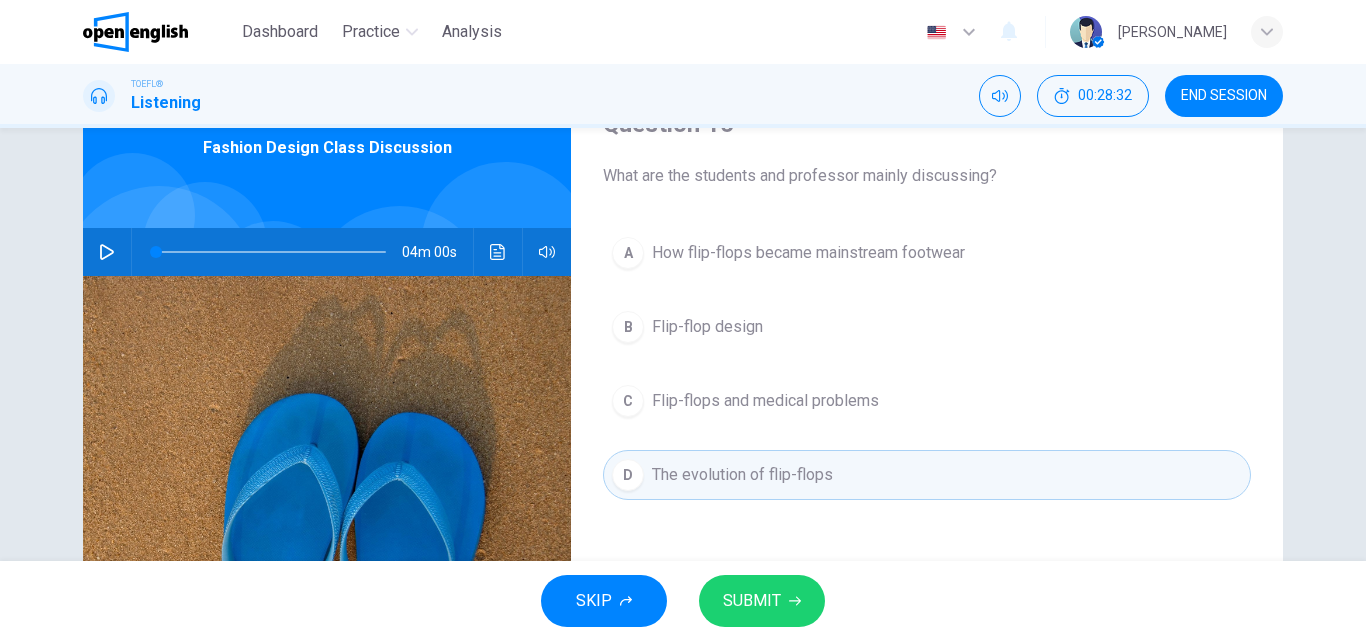 click on "SUBMIT" at bounding box center (762, 601) 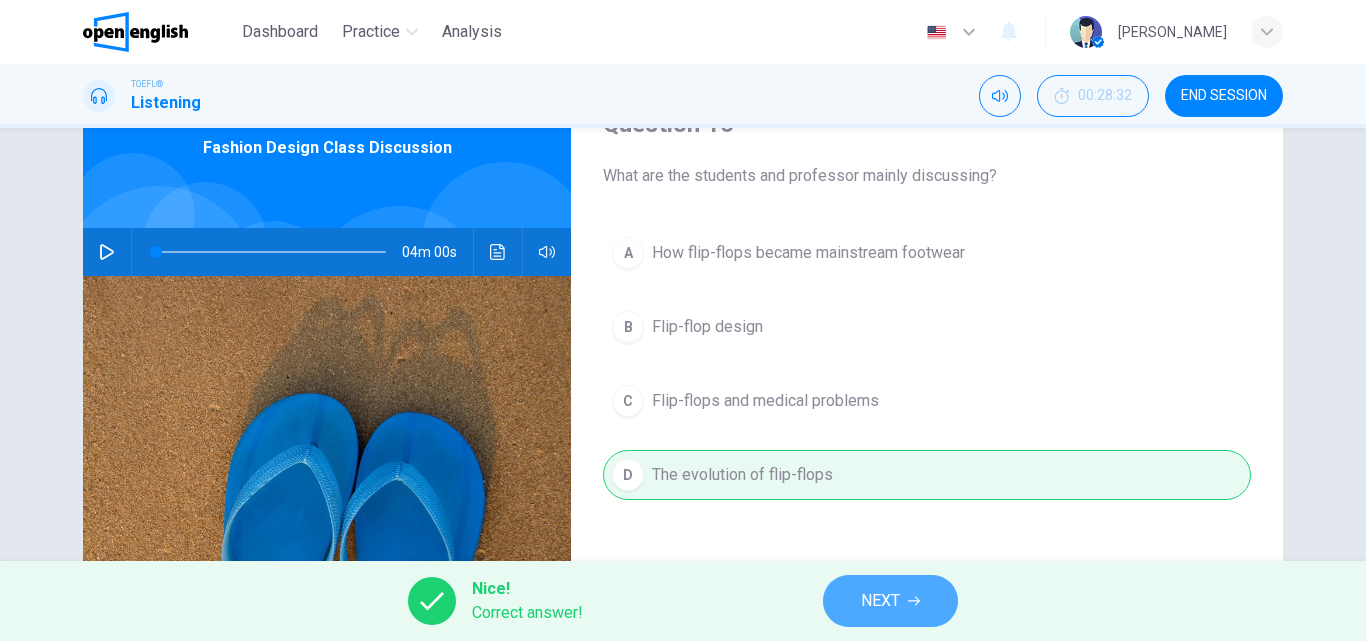 click on "NEXT" at bounding box center [880, 601] 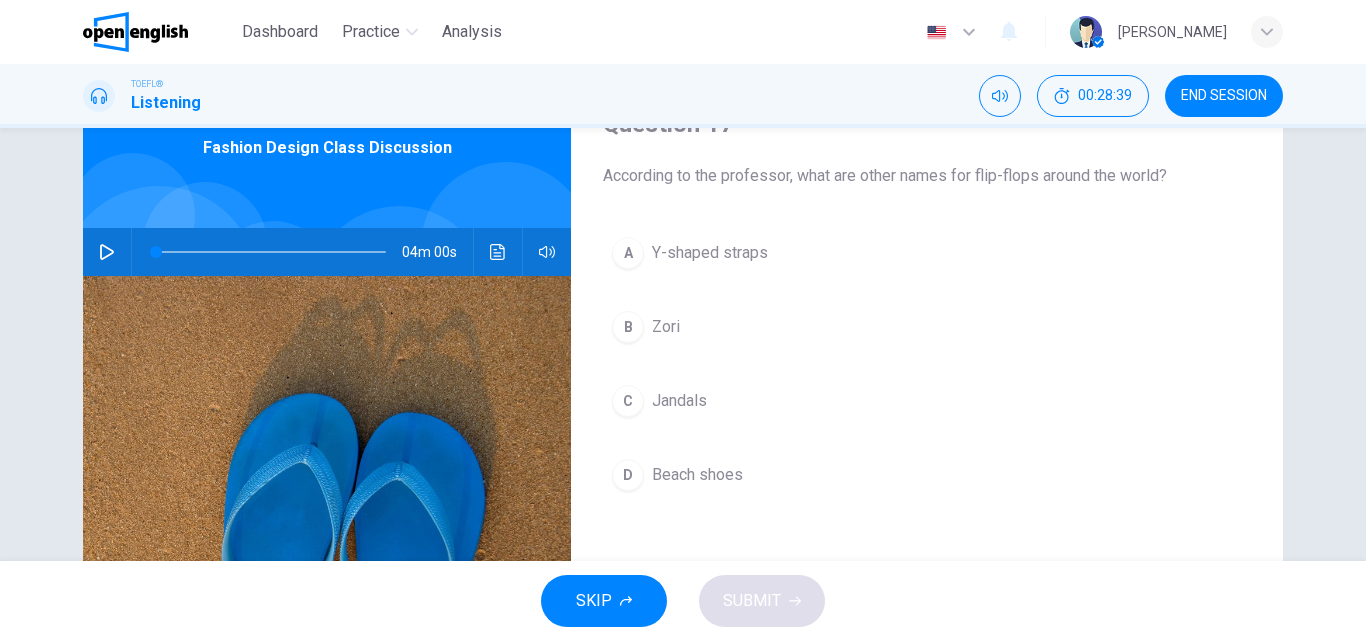 click on "Jandals" at bounding box center (679, 401) 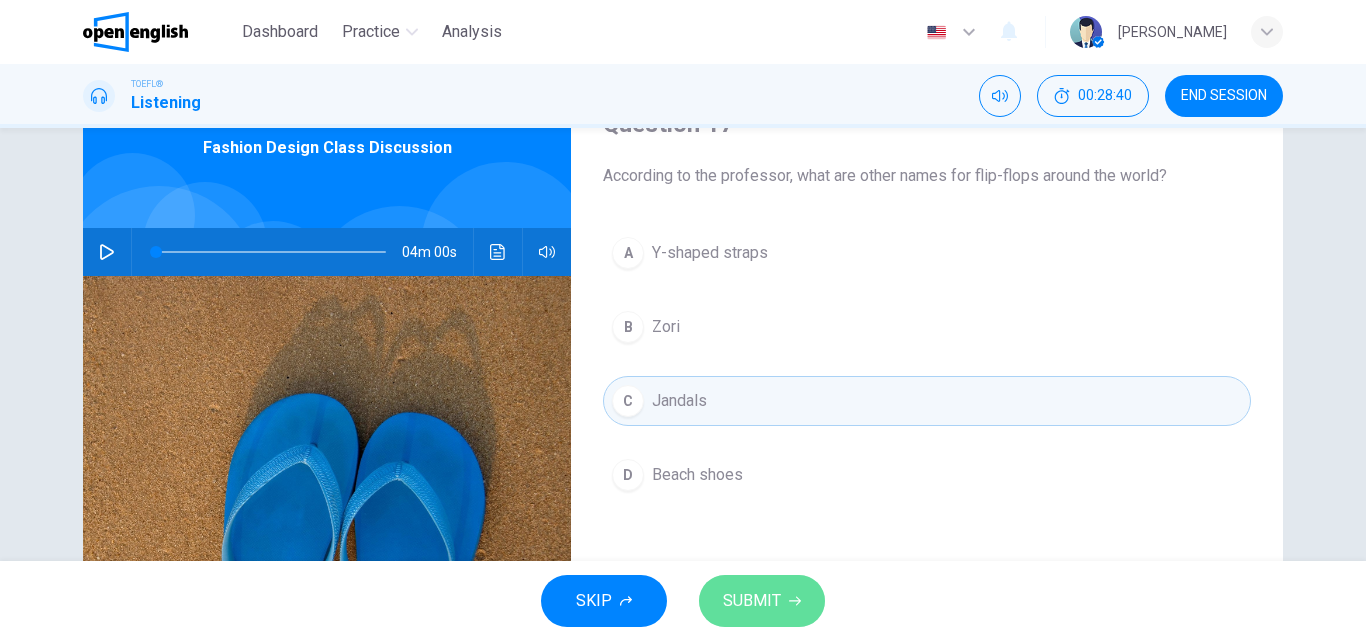 click on "SUBMIT" at bounding box center (752, 601) 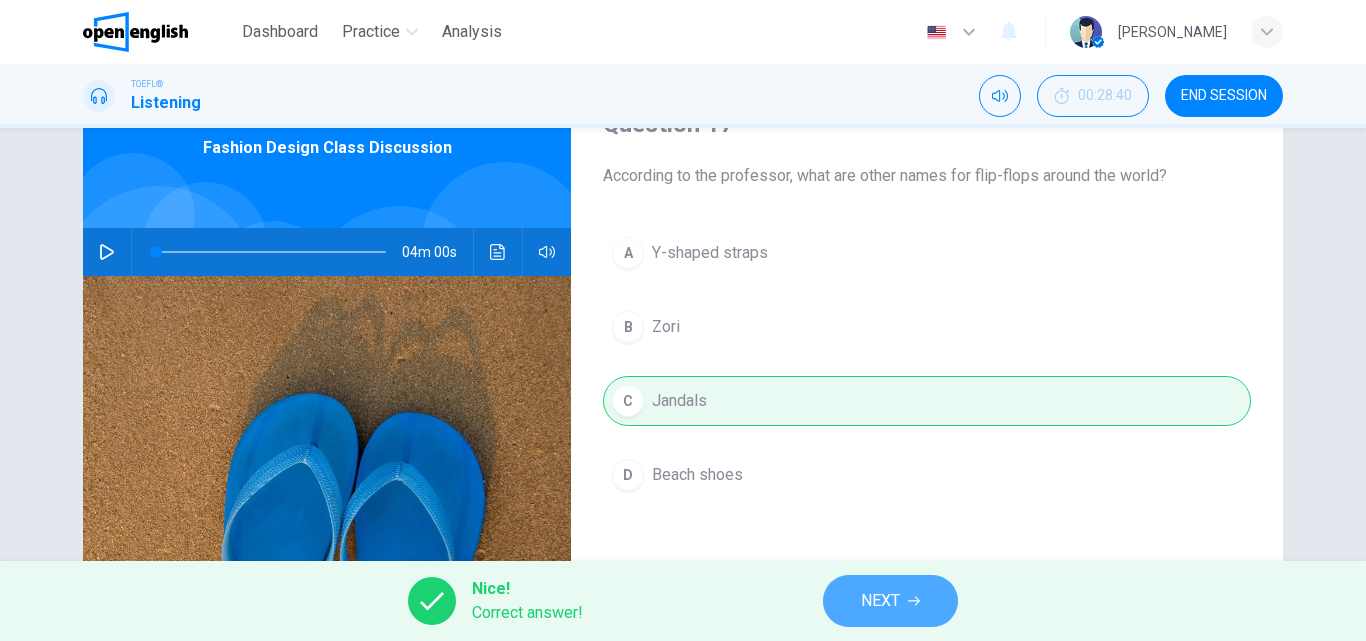 click 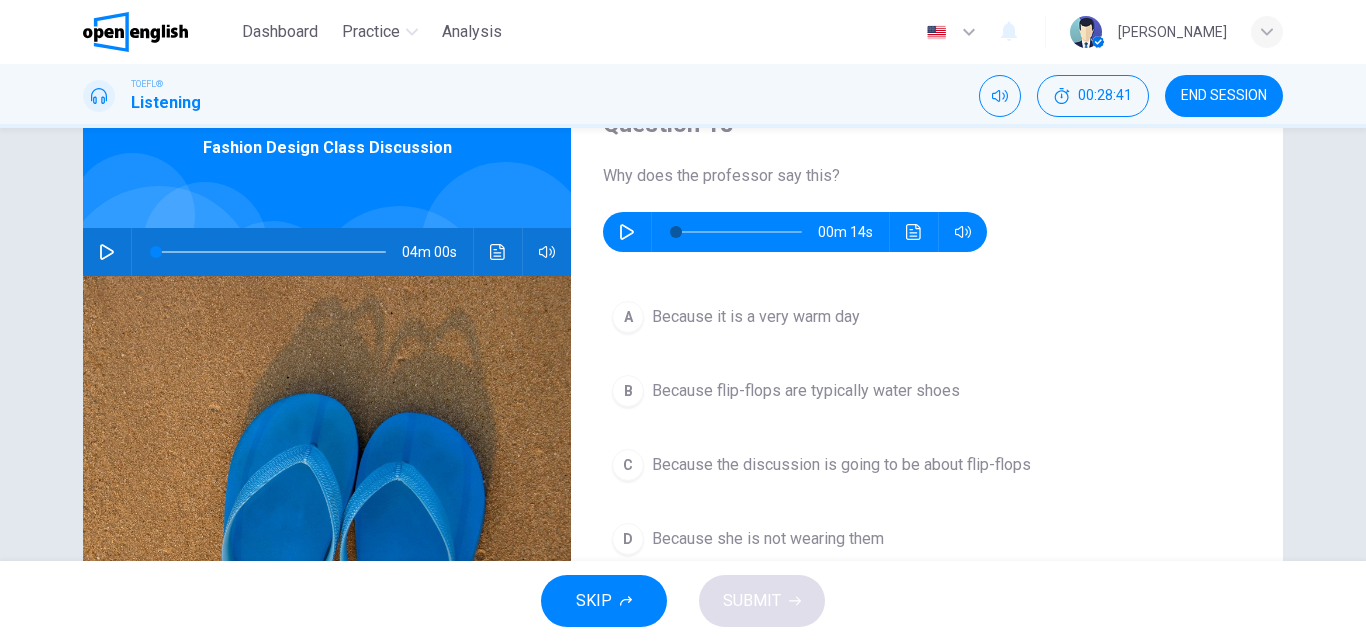 click 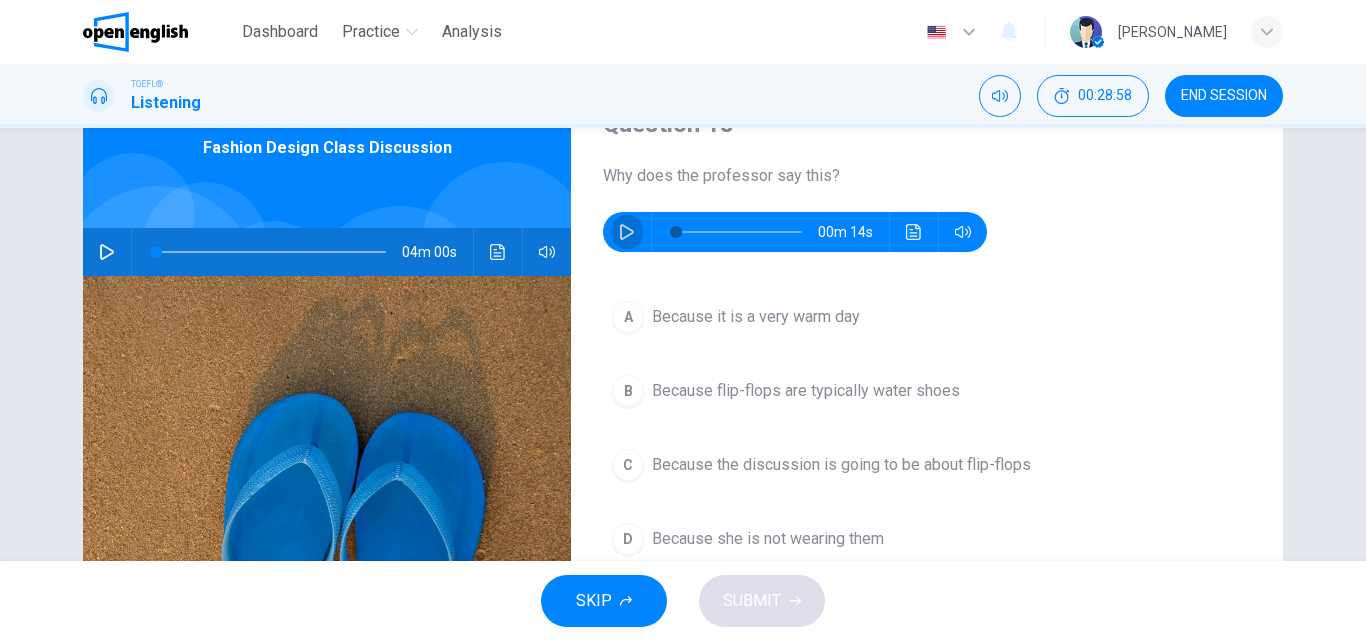 click 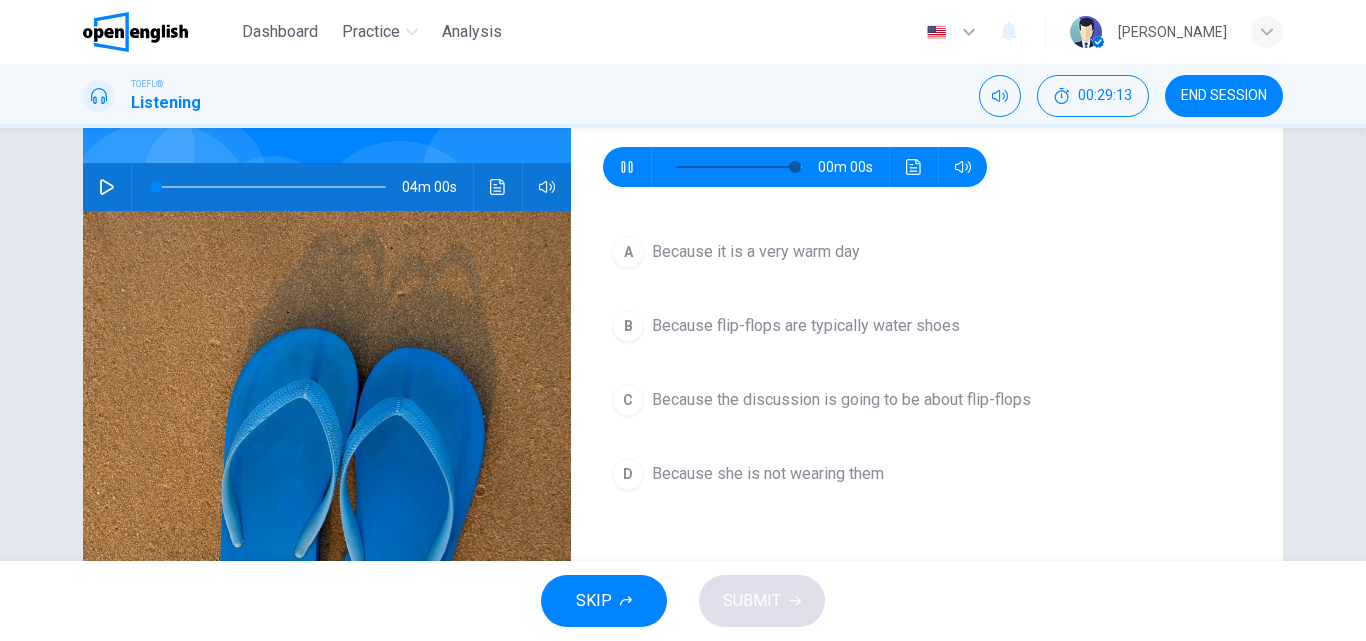 type on "*" 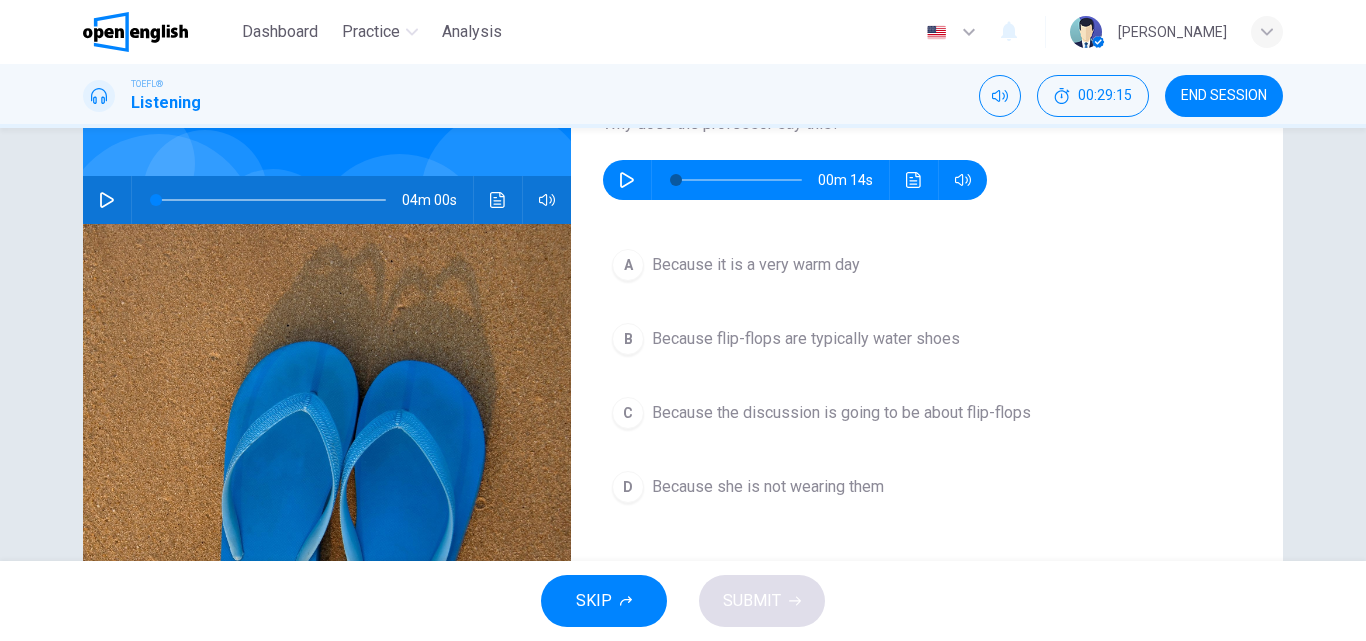 scroll, scrollTop: 200, scrollLeft: 0, axis: vertical 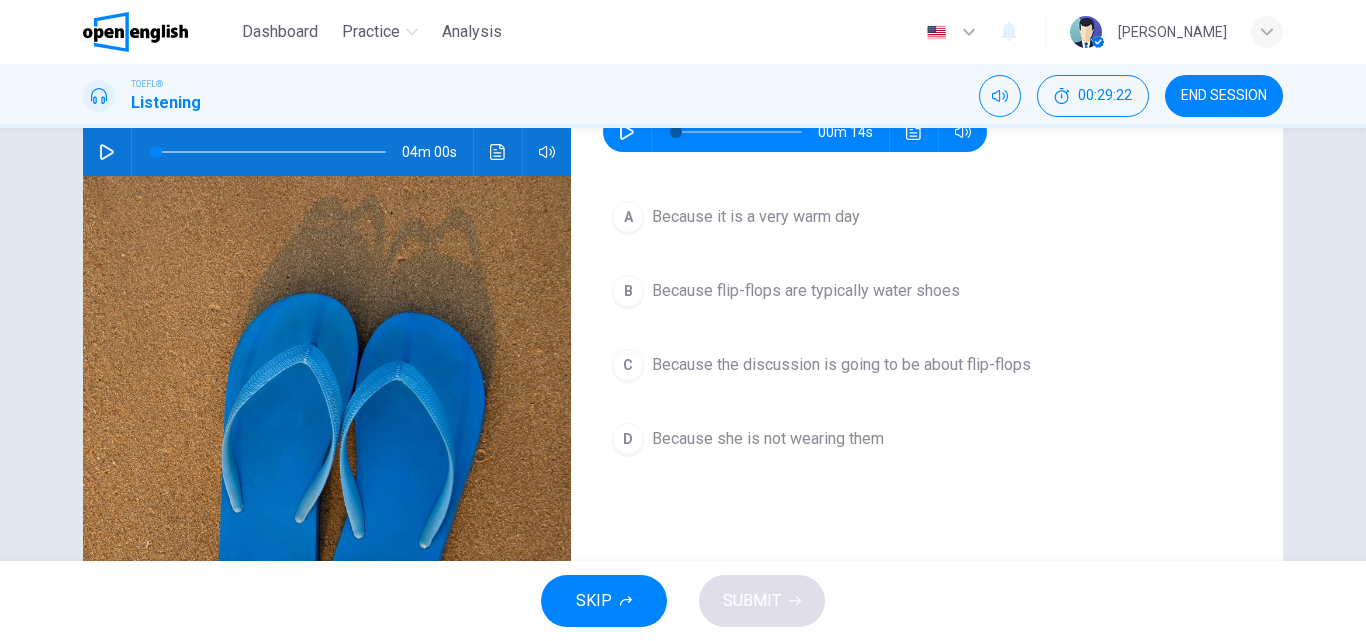 click on "Because the discussion is going to be about flip-flops" at bounding box center [841, 365] 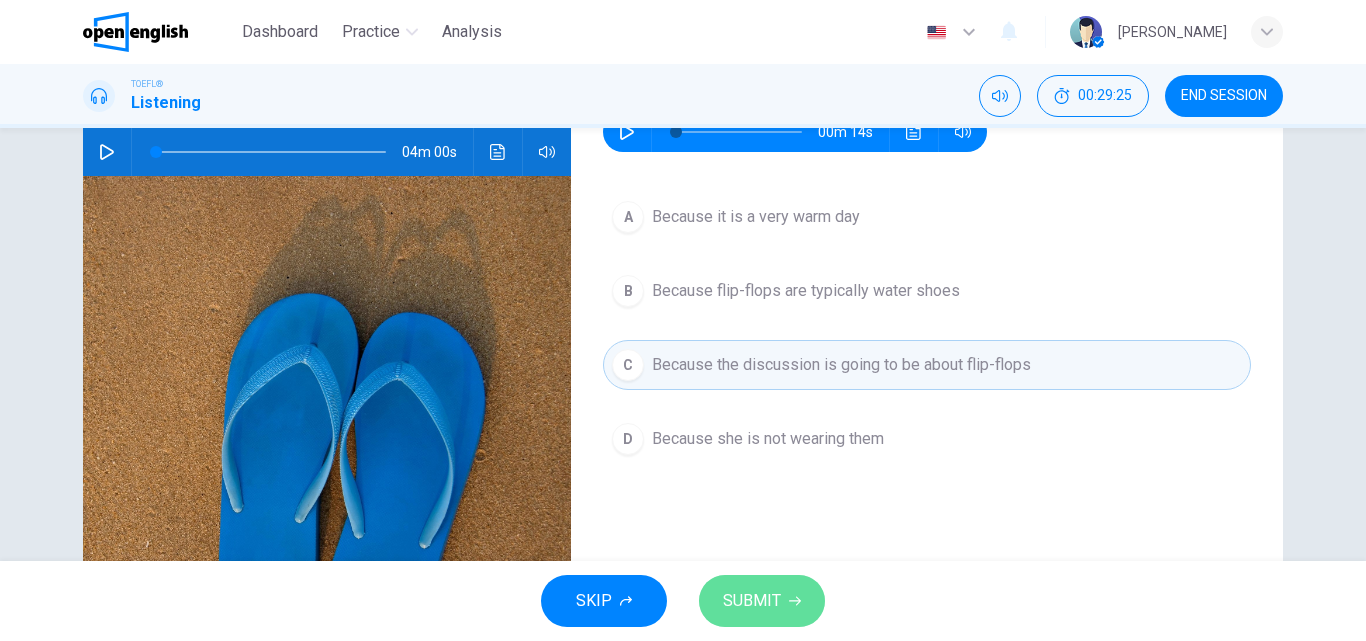 click on "SUBMIT" at bounding box center [752, 601] 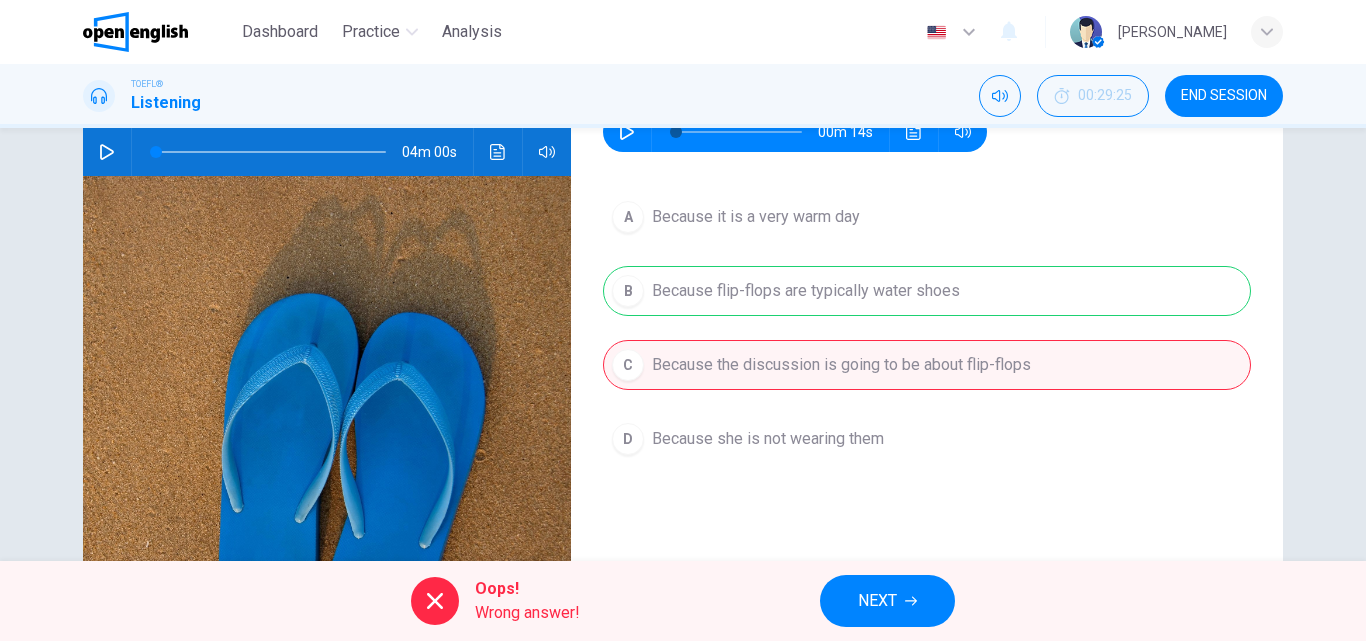 click on "NEXT" at bounding box center (877, 601) 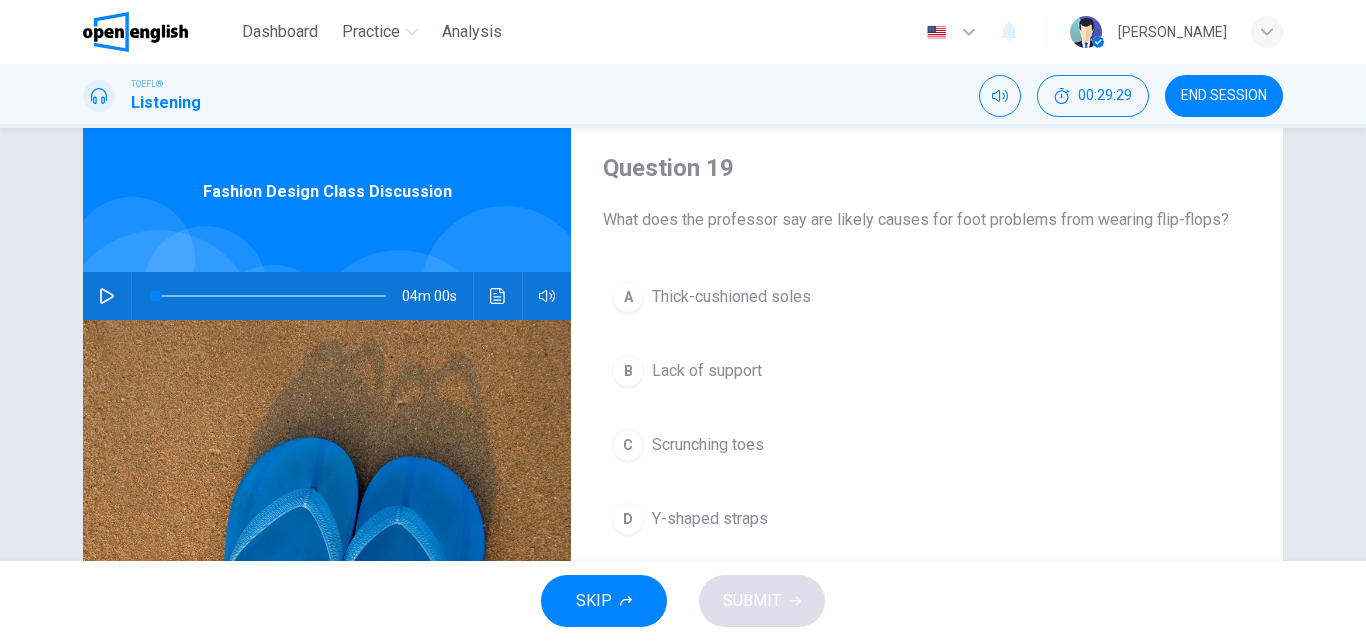 scroll, scrollTop: 100, scrollLeft: 0, axis: vertical 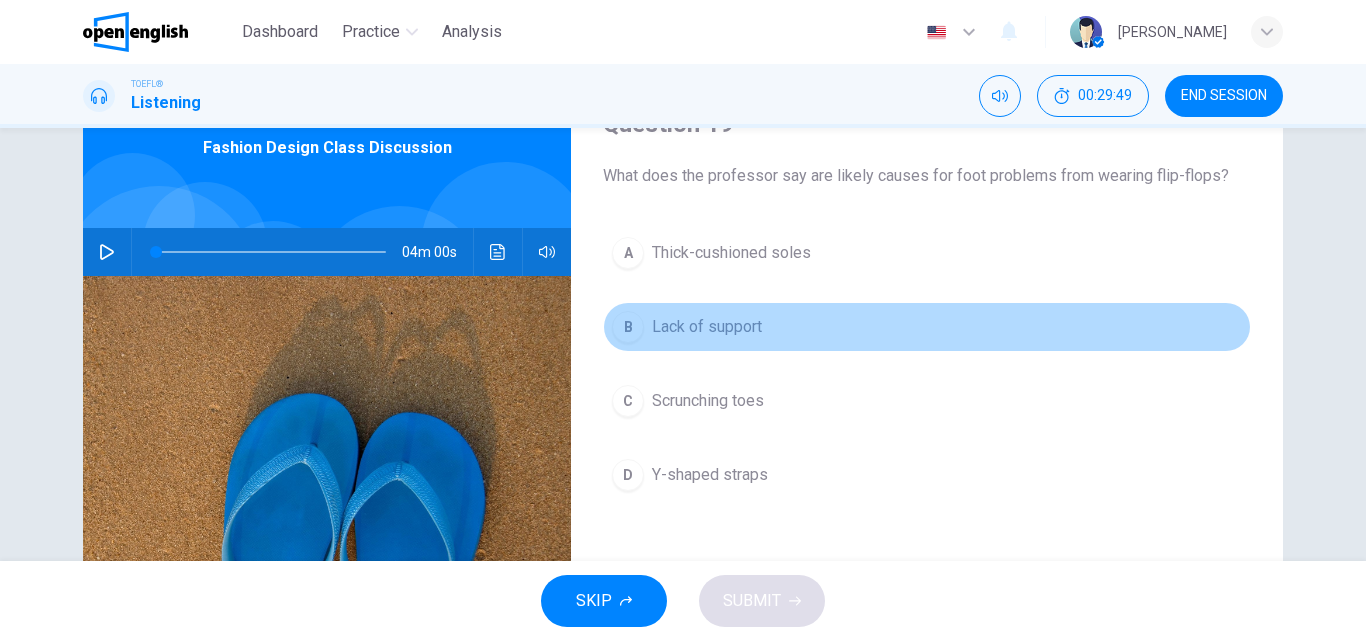 click on "Lack of support" at bounding box center (707, 327) 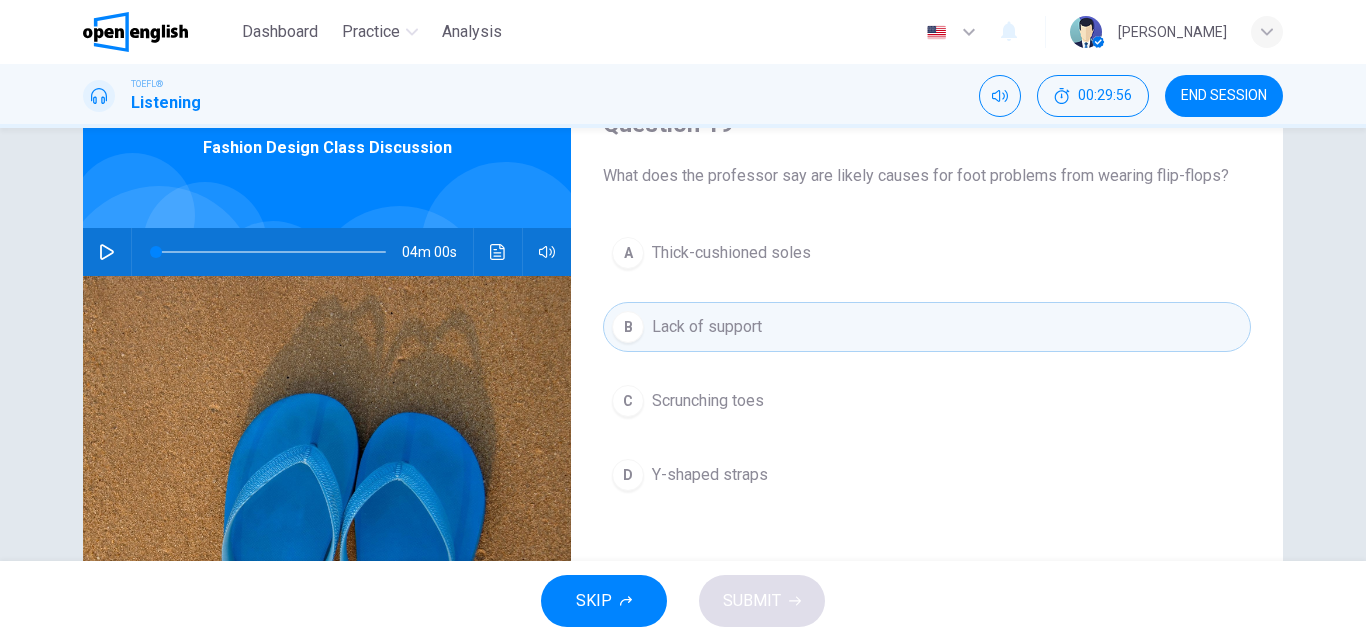 click on "C Scrunching toes" at bounding box center [927, 401] 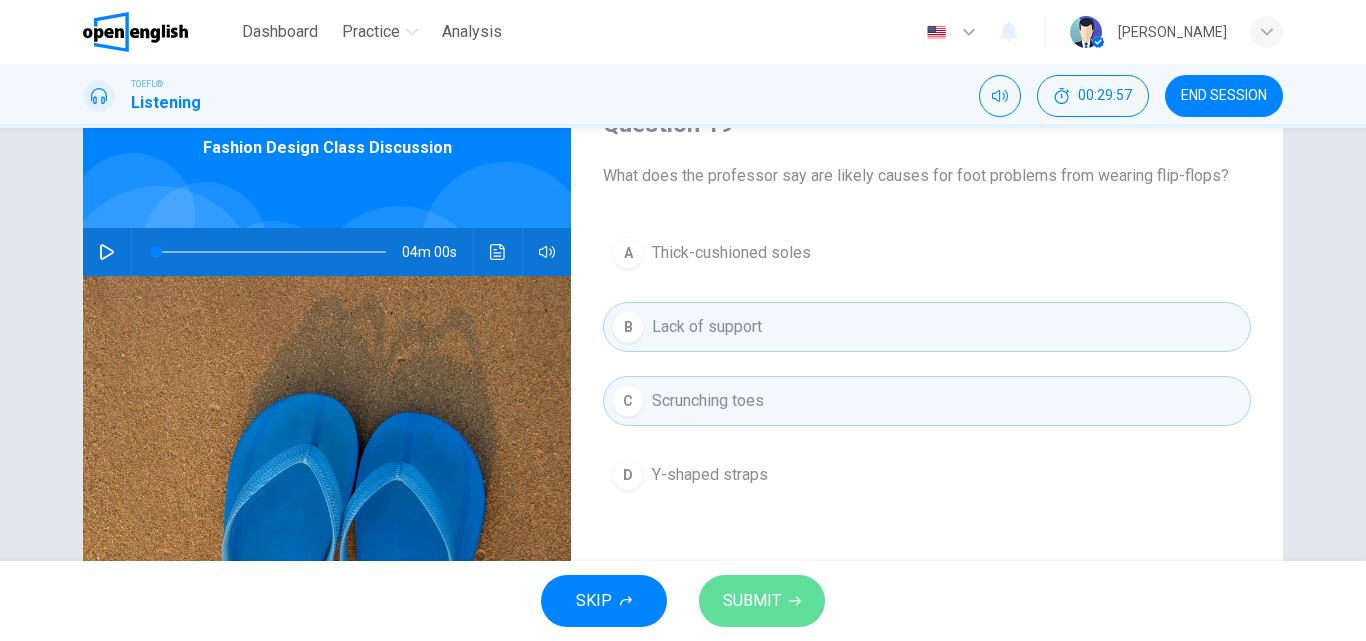 click on "SUBMIT" at bounding box center [762, 601] 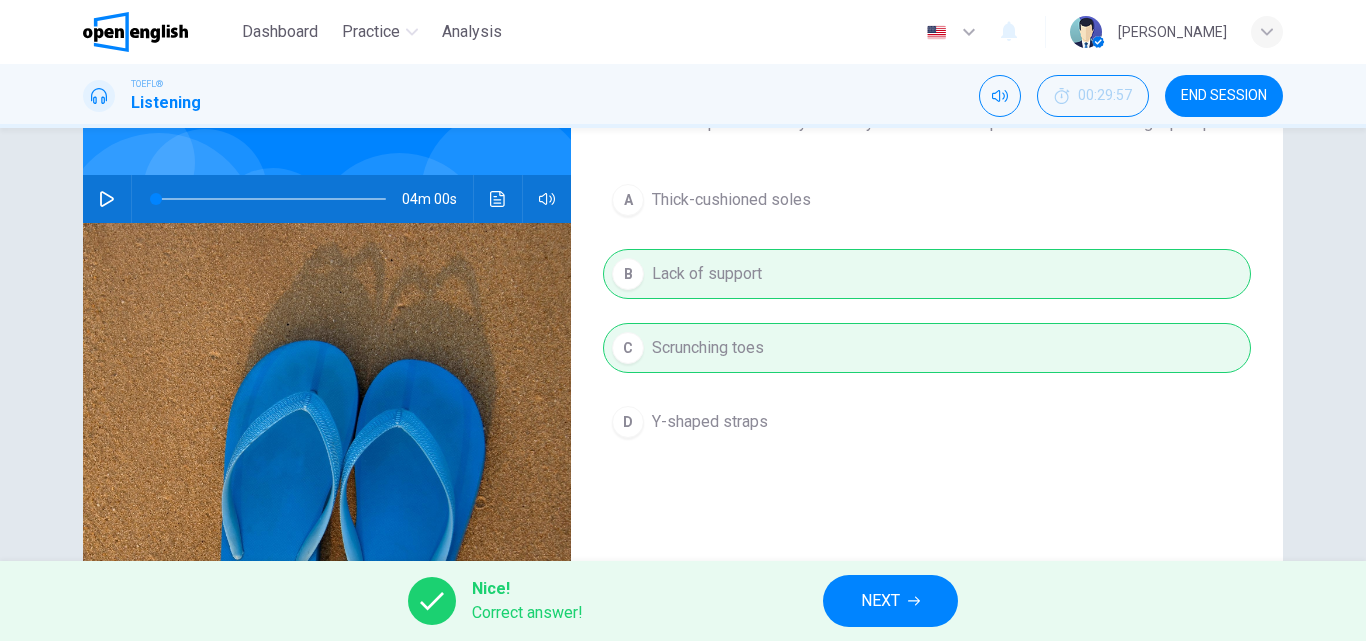 scroll, scrollTop: 200, scrollLeft: 0, axis: vertical 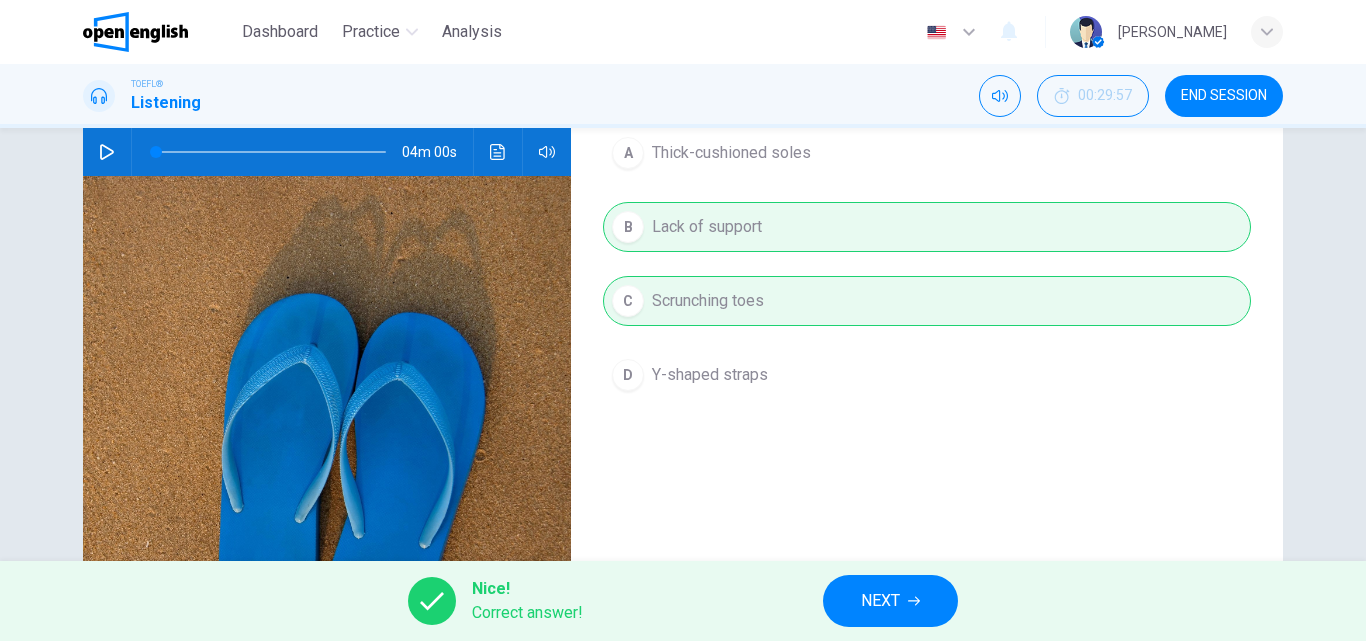 click on "NEXT" at bounding box center (880, 601) 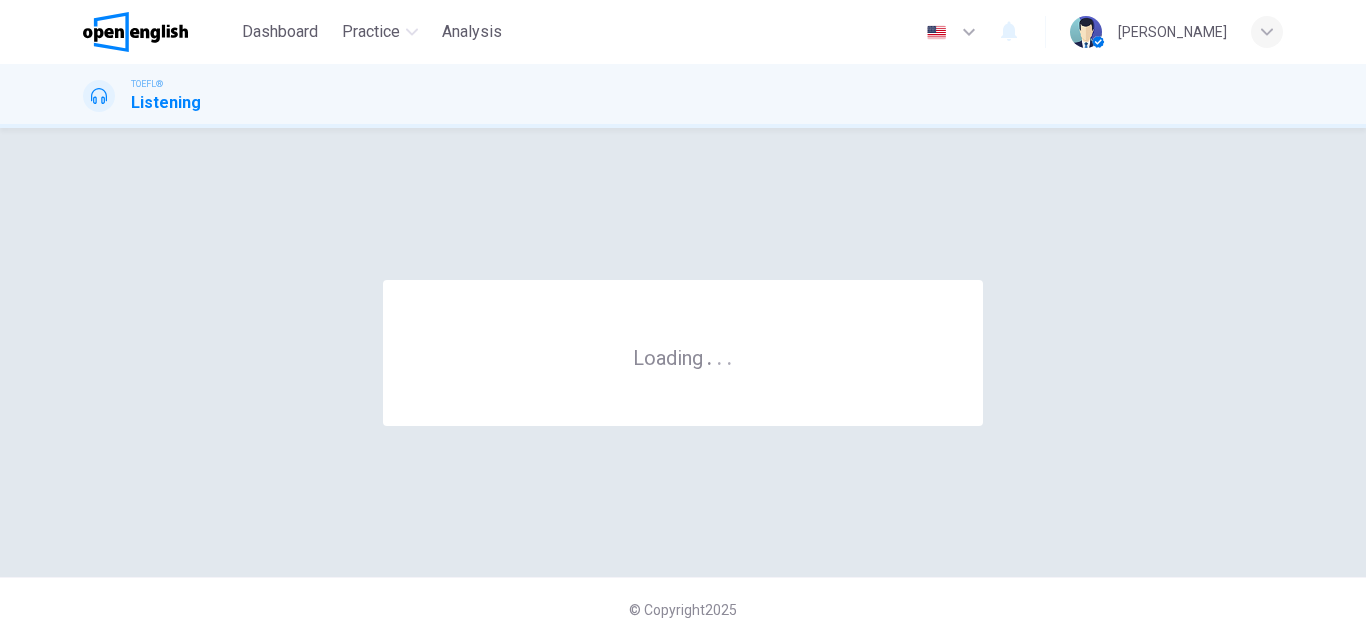 scroll, scrollTop: 0, scrollLeft: 0, axis: both 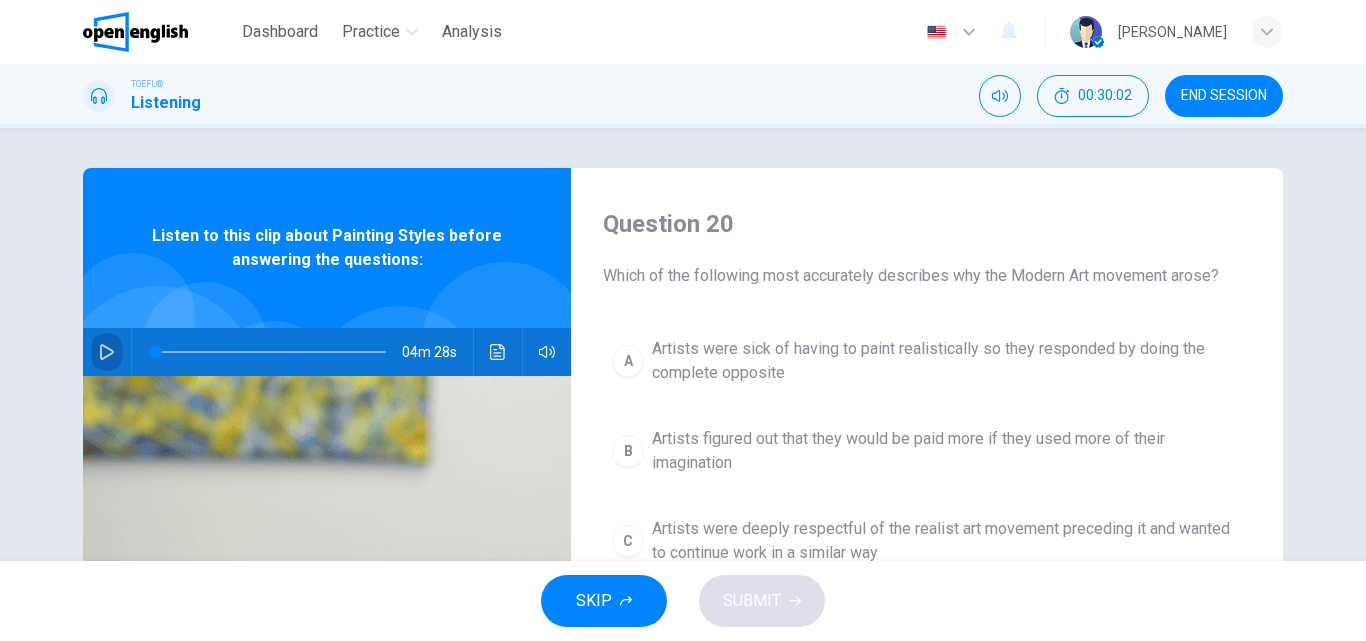 click 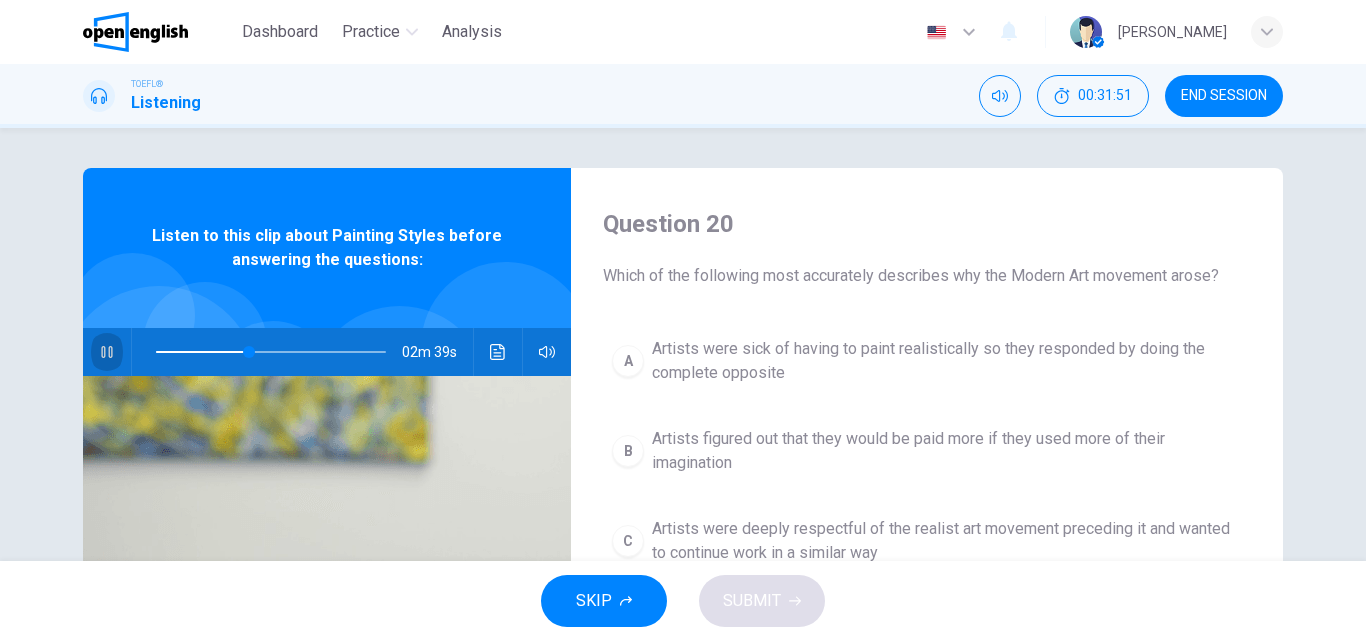 click 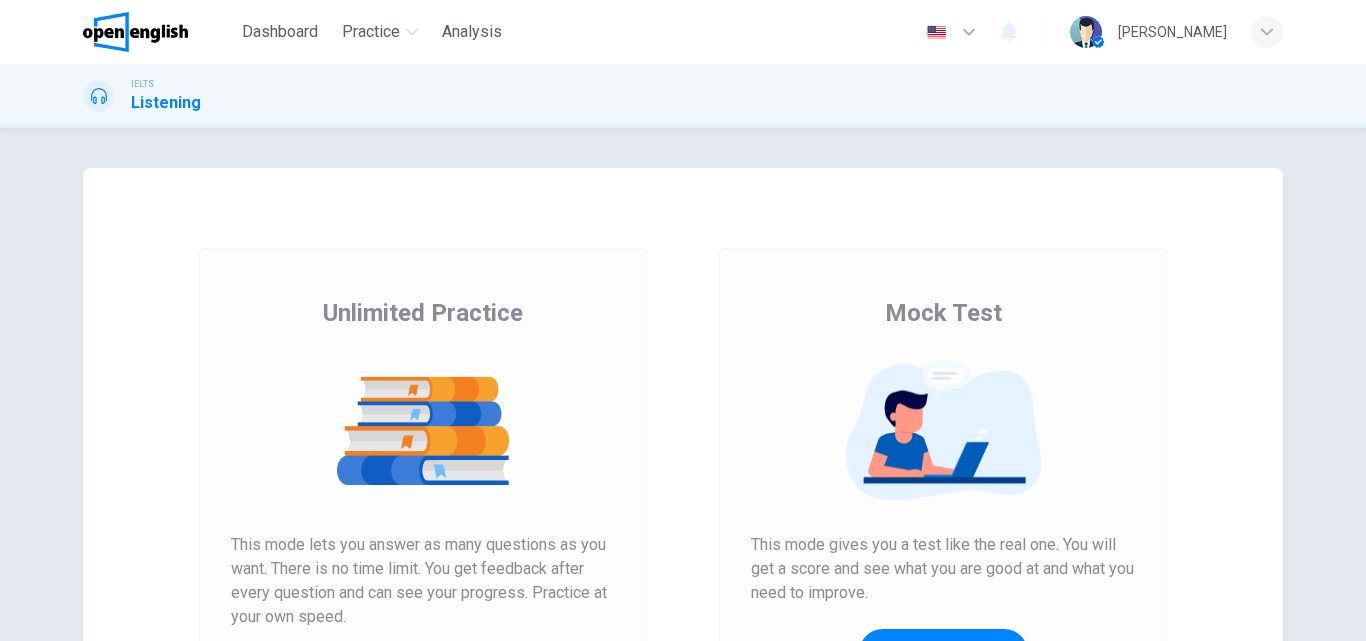scroll, scrollTop: 0, scrollLeft: 0, axis: both 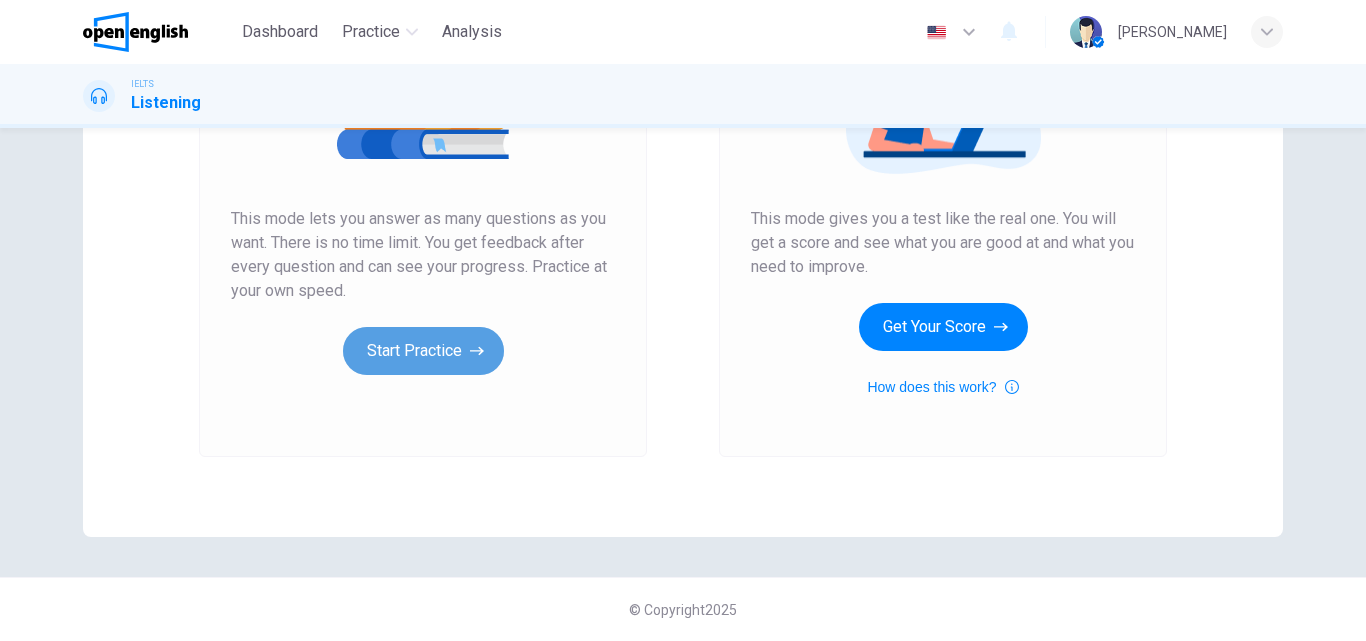 click on "Start Practice" at bounding box center [423, 351] 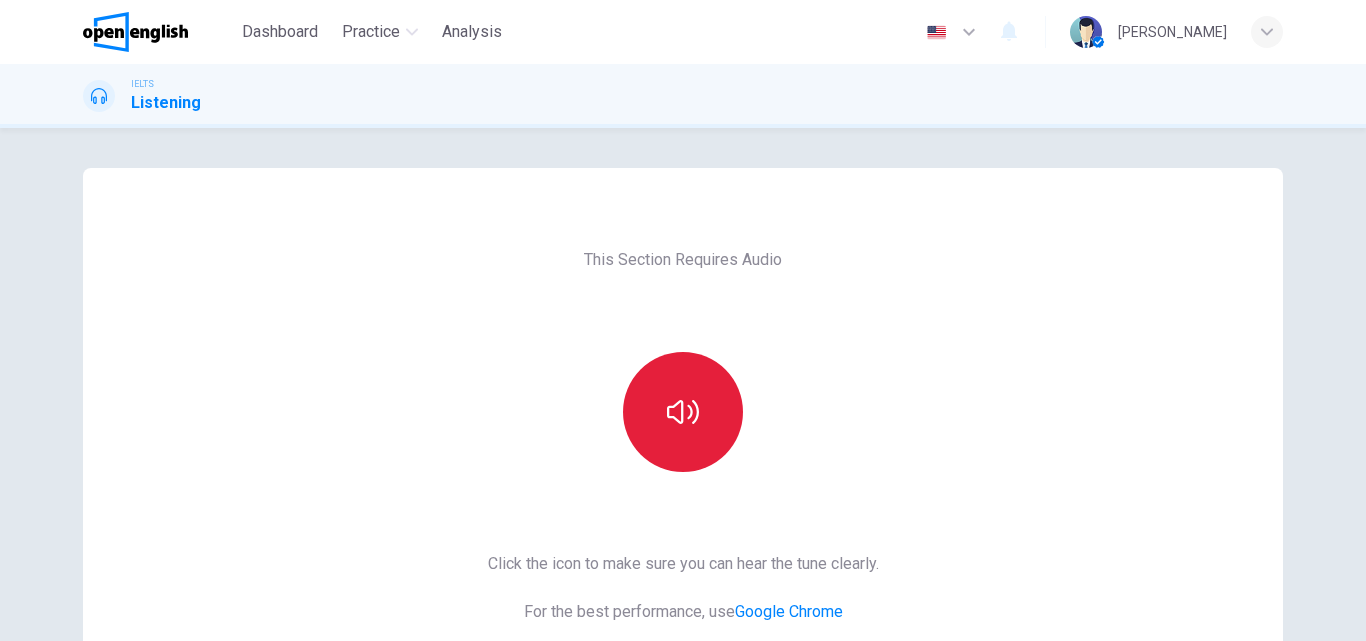 click 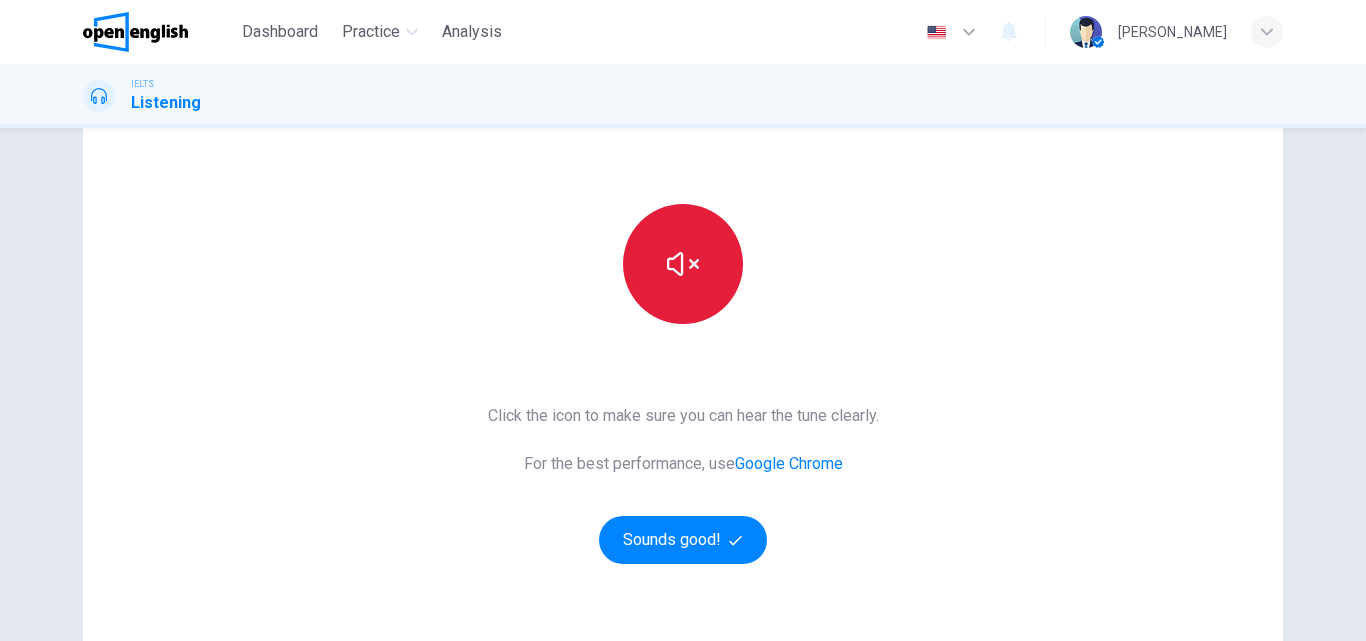 scroll, scrollTop: 200, scrollLeft: 0, axis: vertical 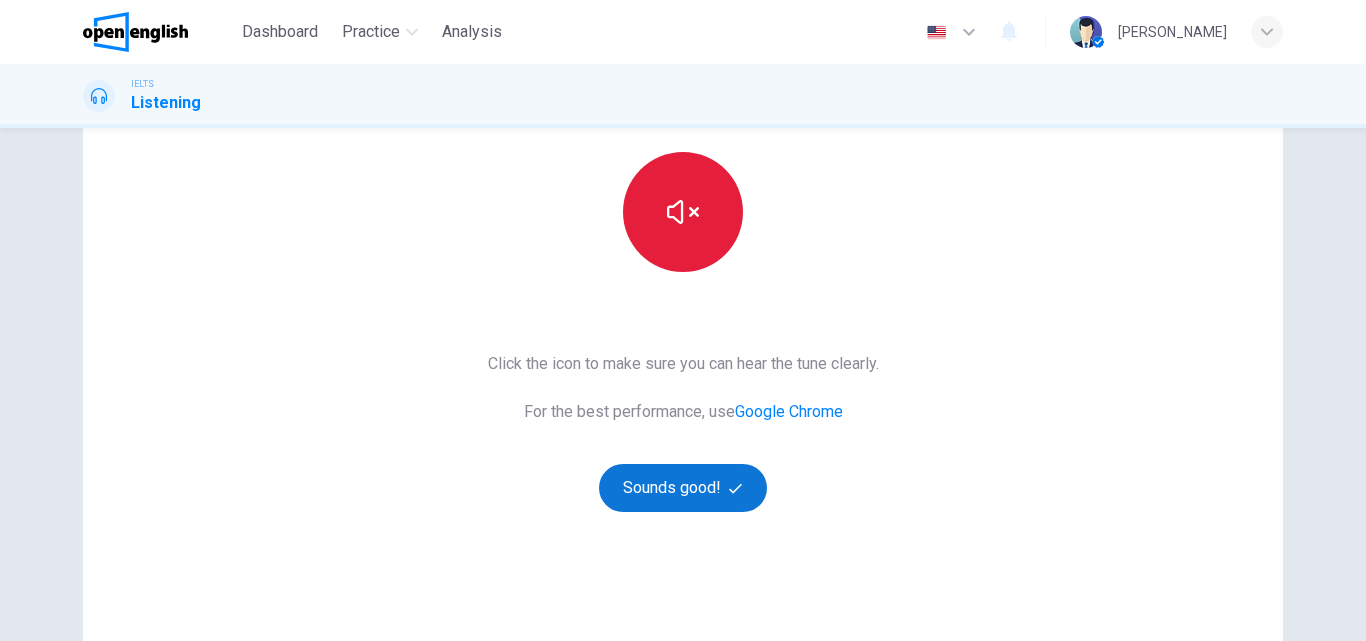 click on "Sounds good!" at bounding box center (683, 488) 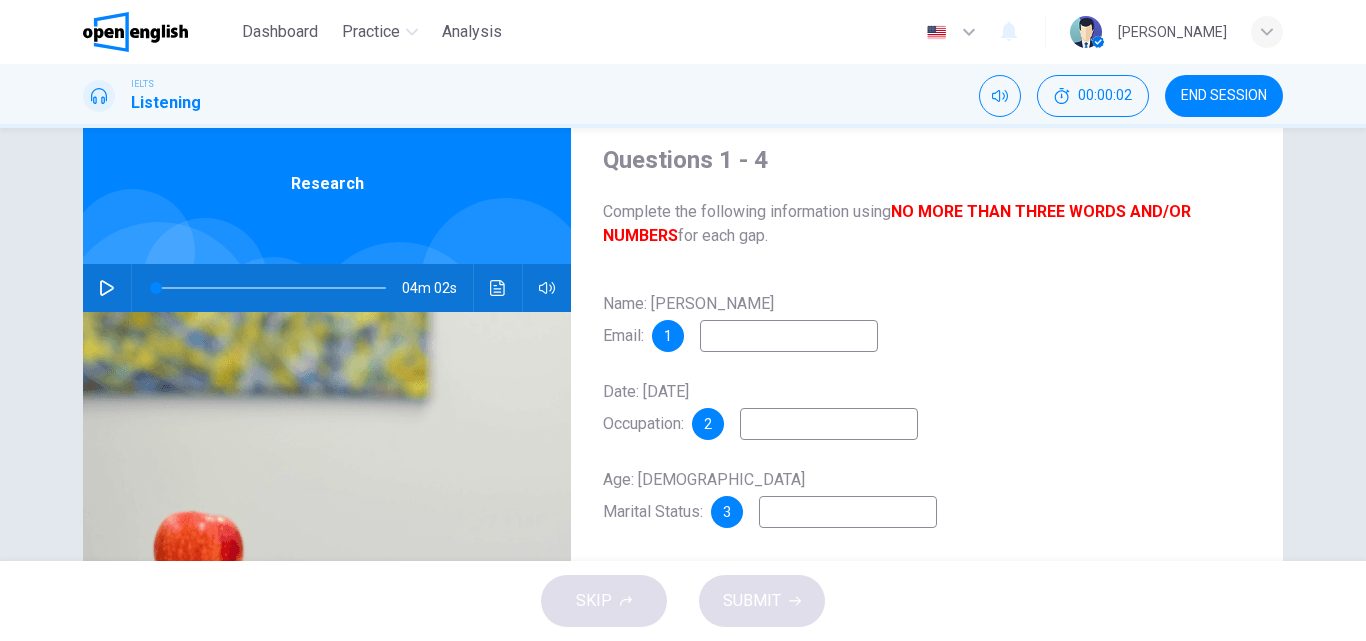 scroll, scrollTop: 0, scrollLeft: 0, axis: both 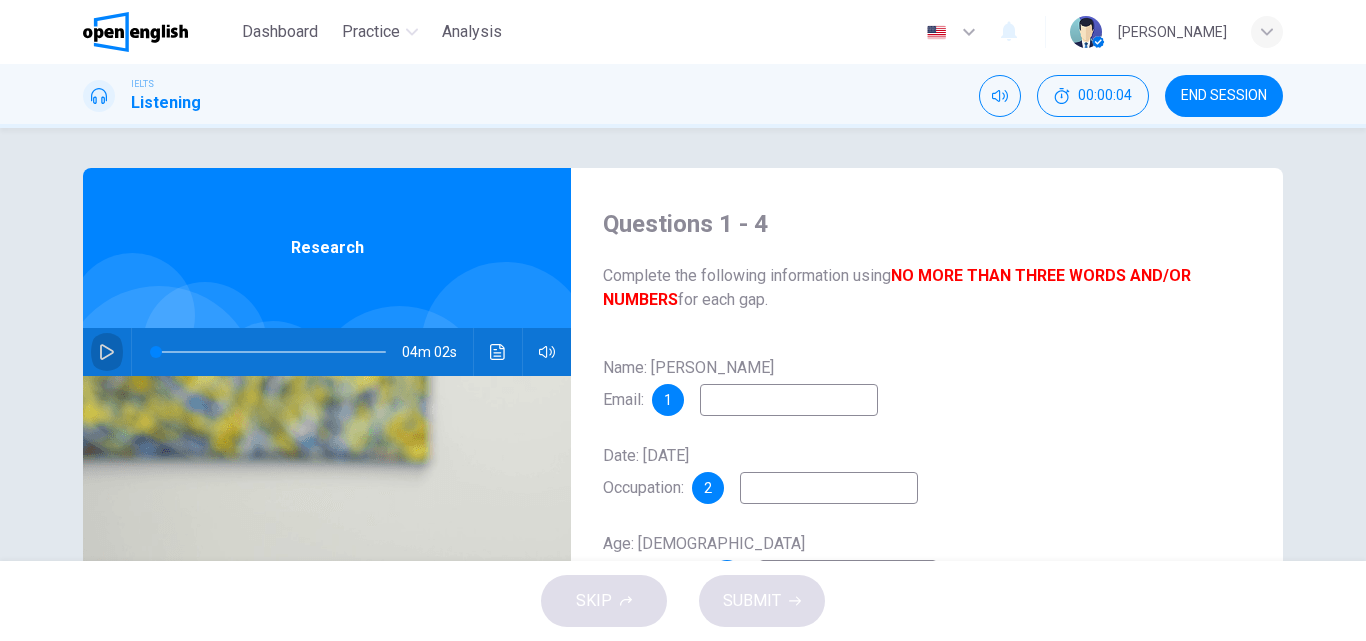 click 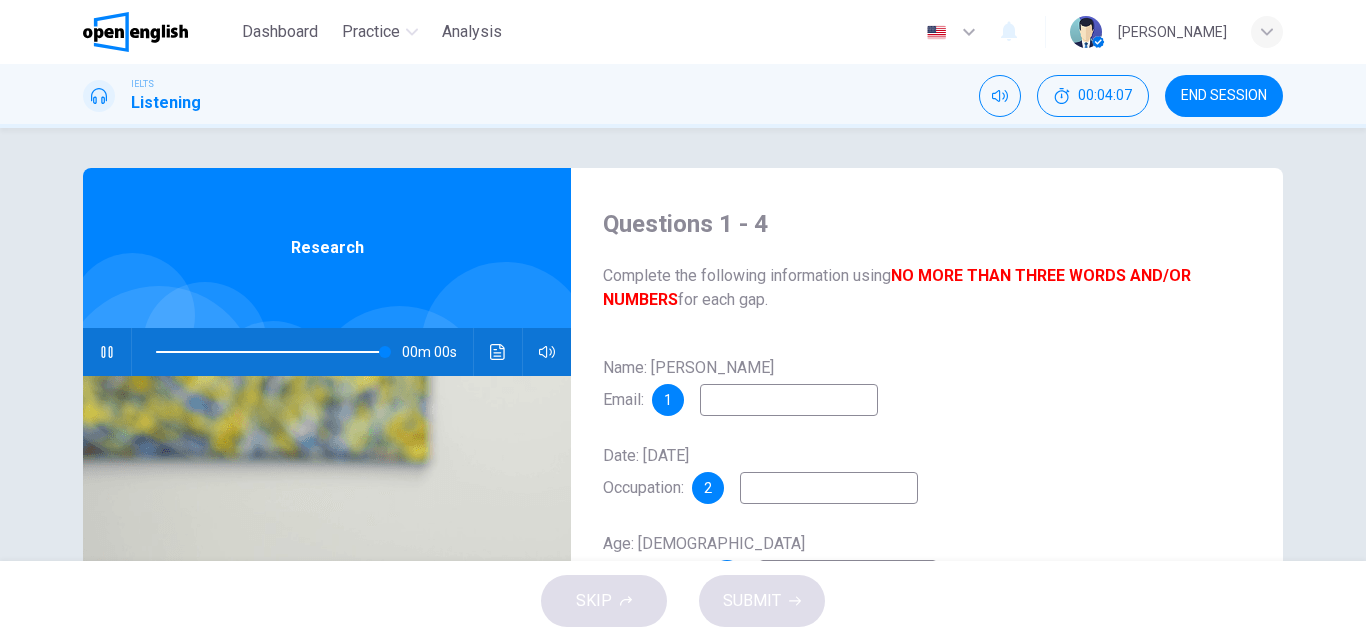 type on "*" 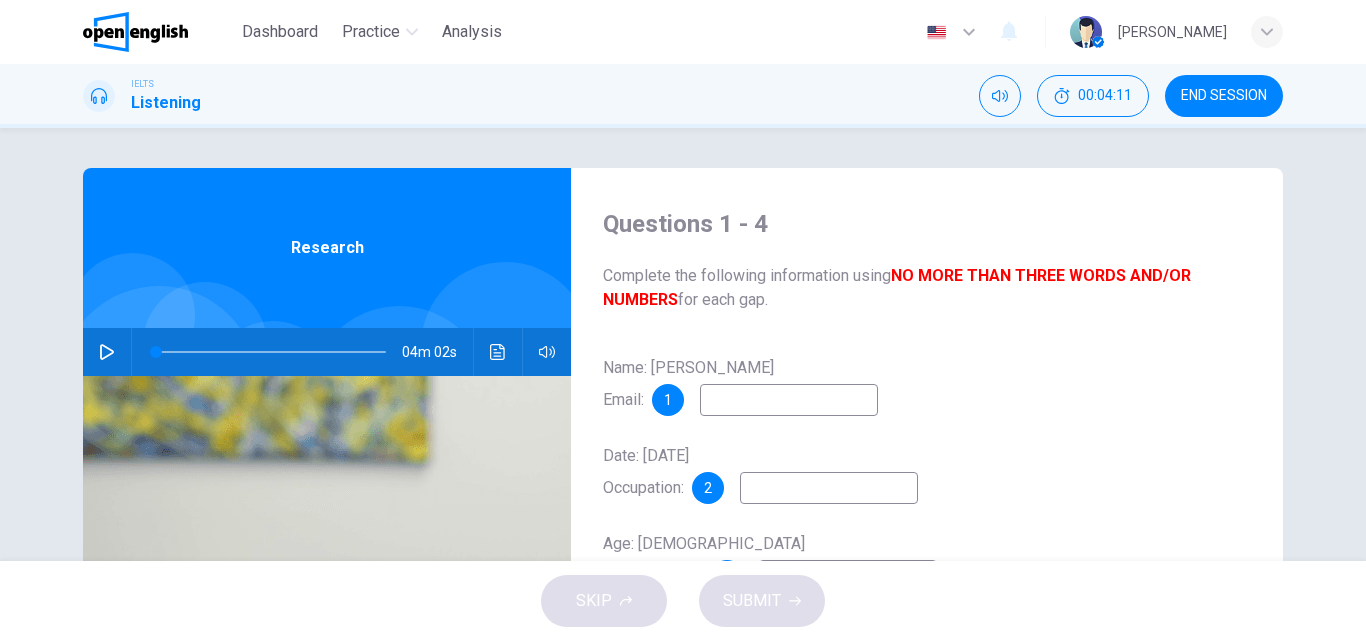 scroll, scrollTop: 100, scrollLeft: 0, axis: vertical 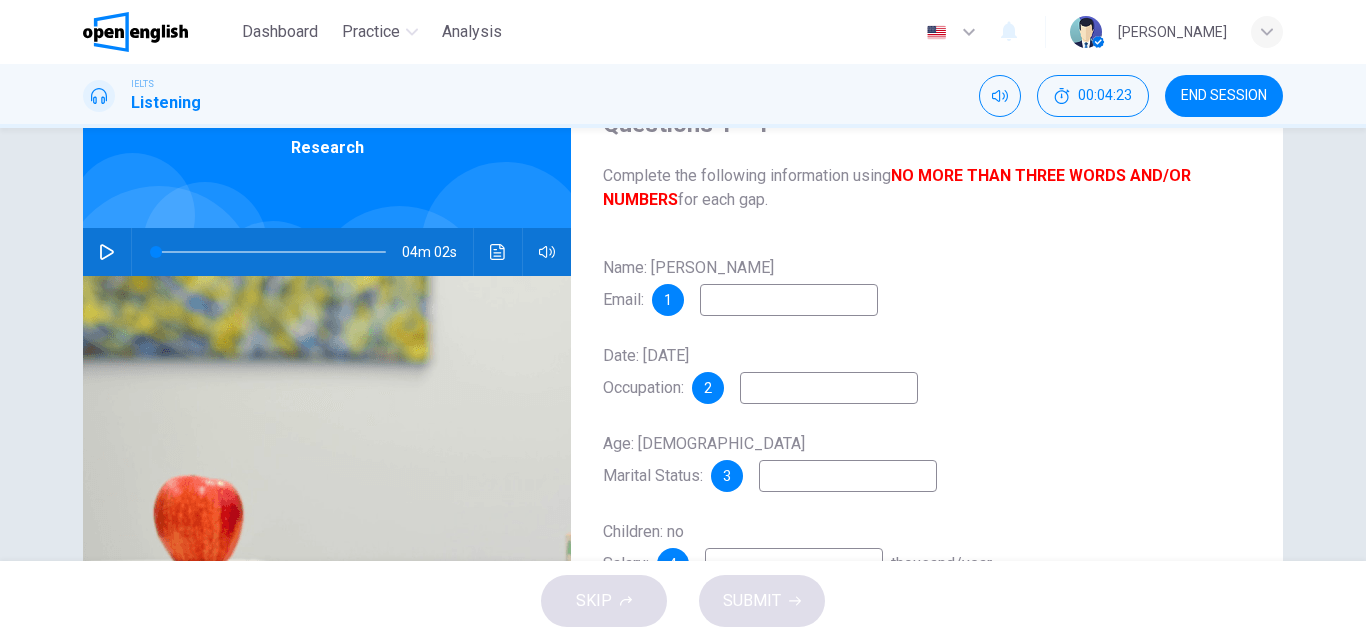 click at bounding box center (789, 300) 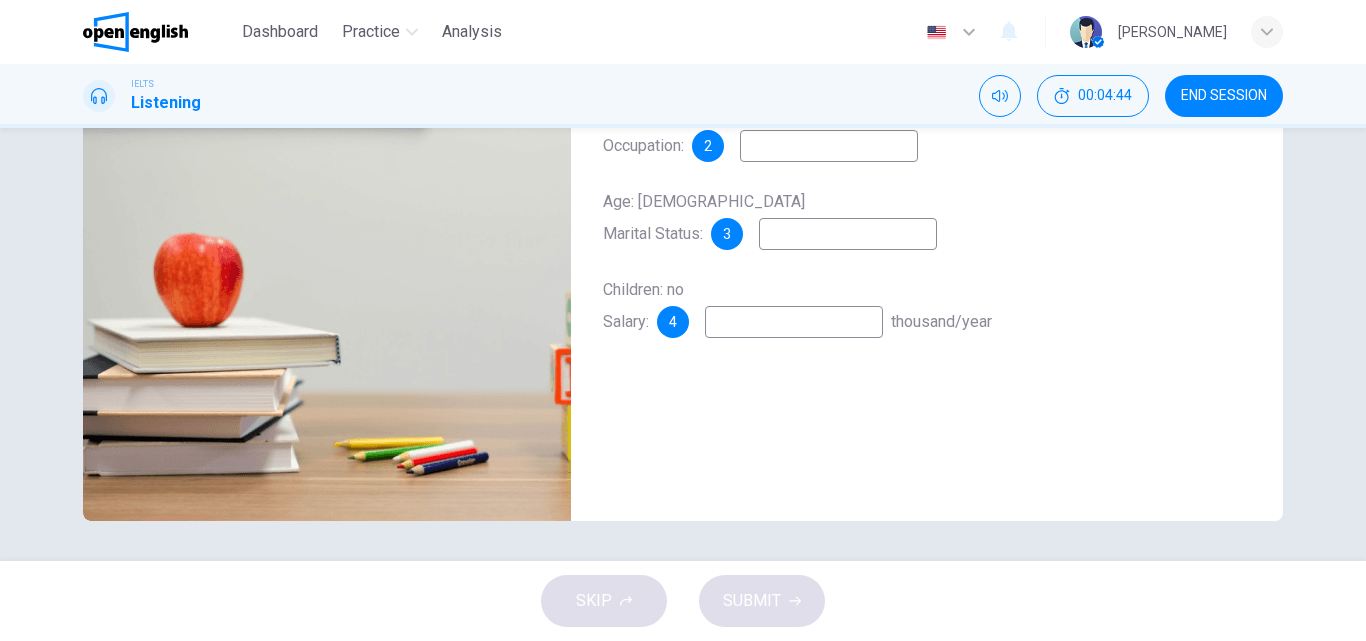 scroll, scrollTop: 142, scrollLeft: 0, axis: vertical 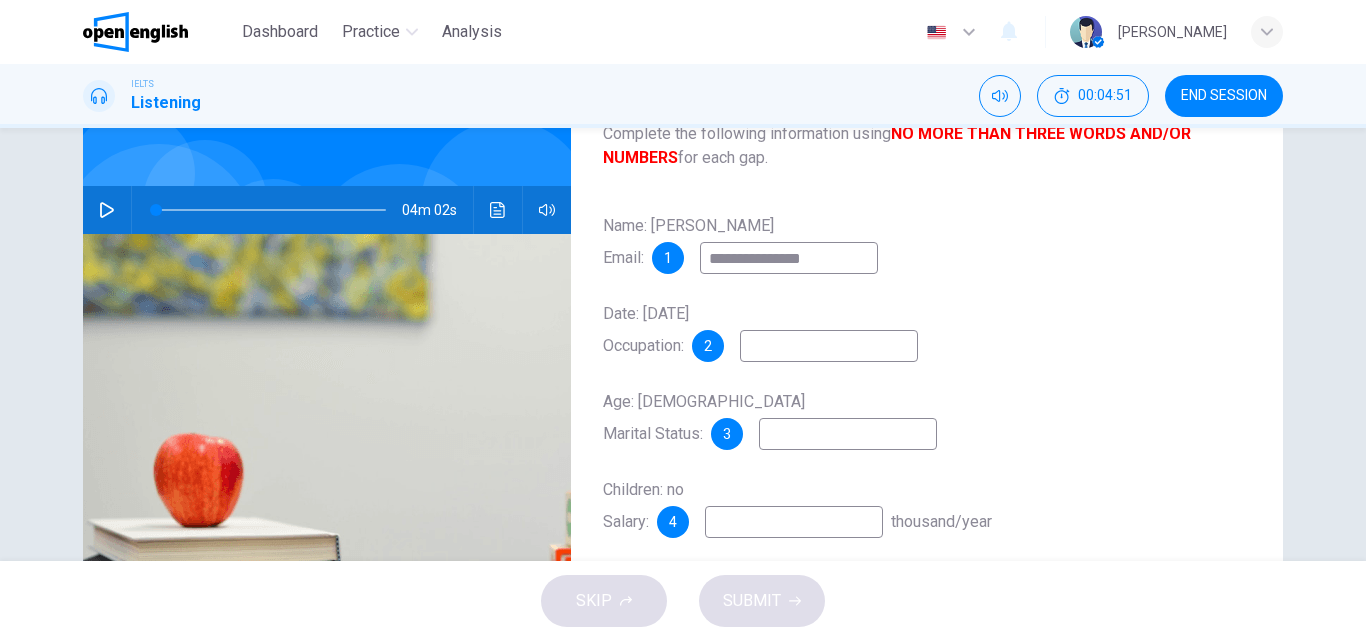 type on "**********" 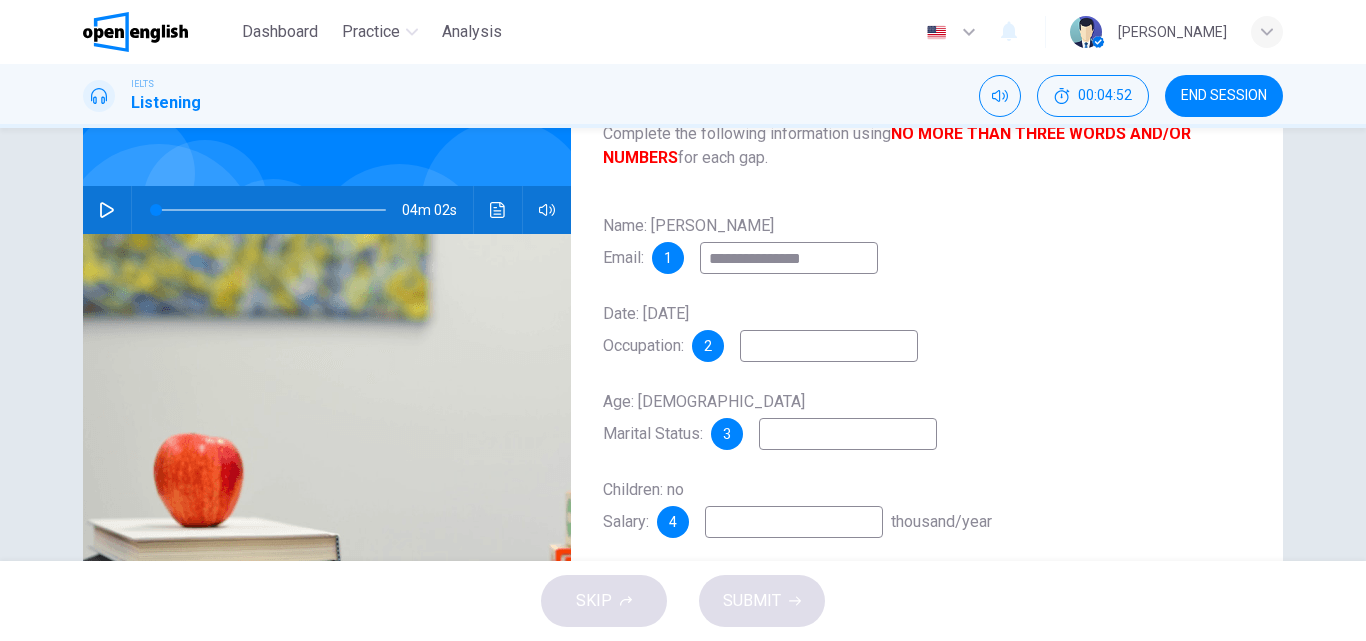 click at bounding box center [829, 346] 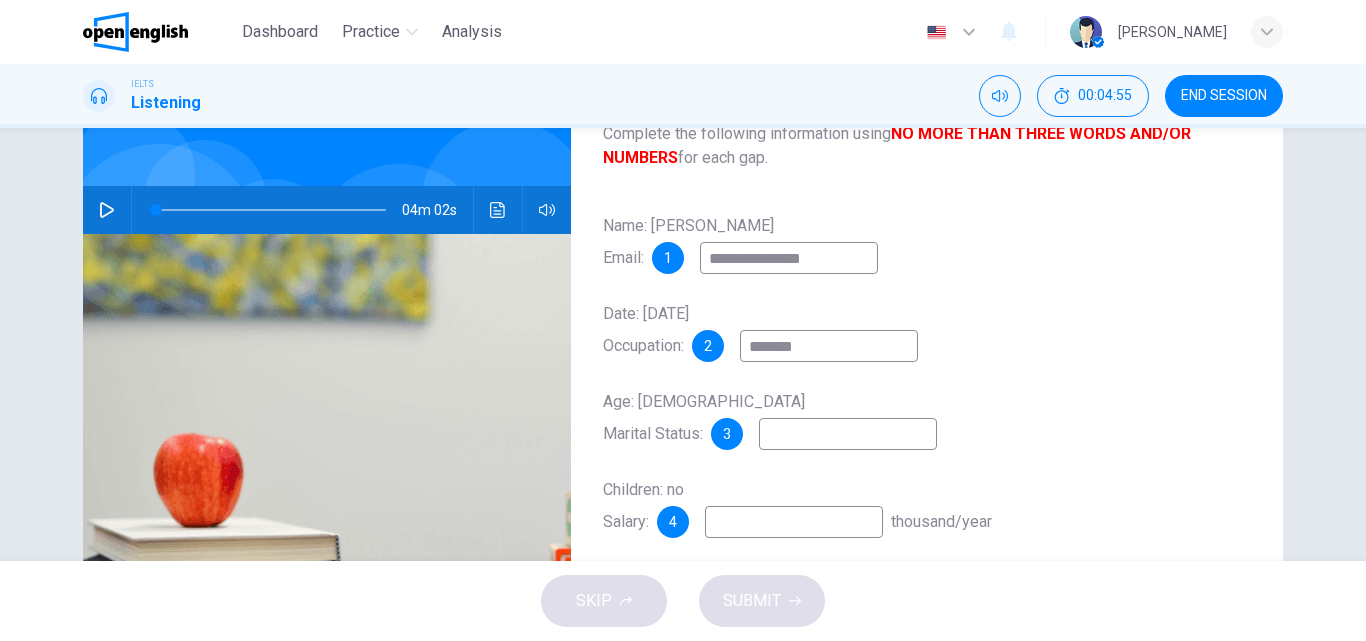 type on "*******" 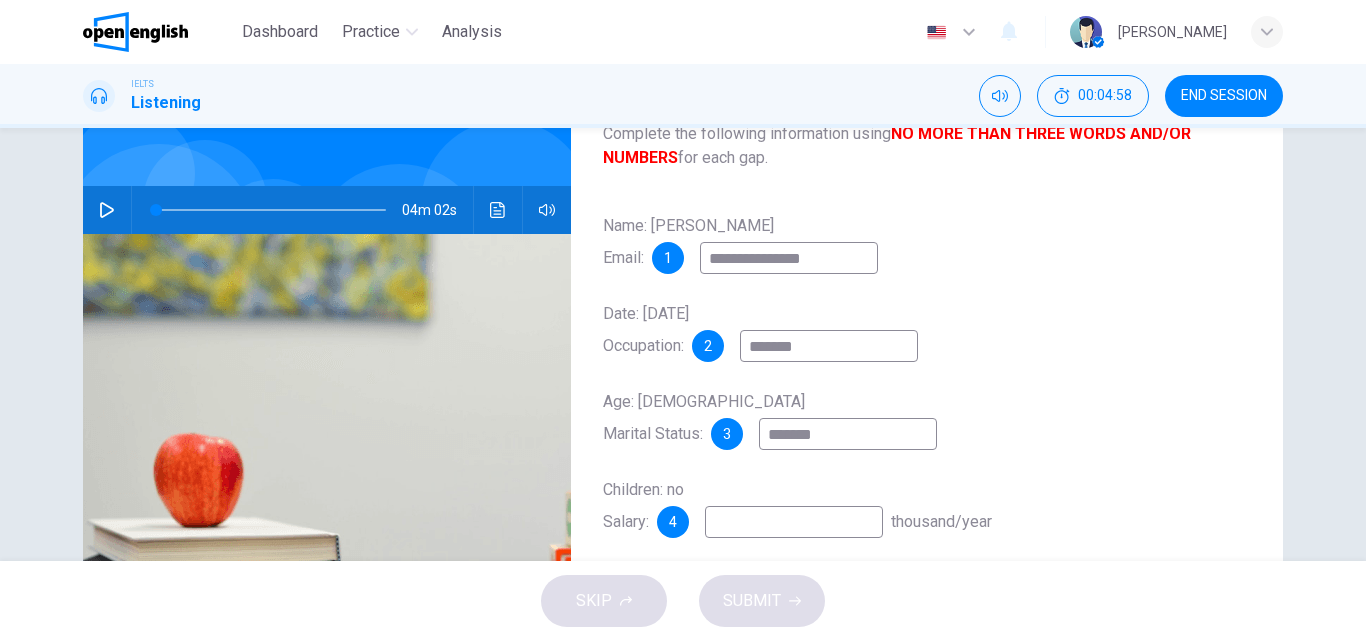 type on "*******" 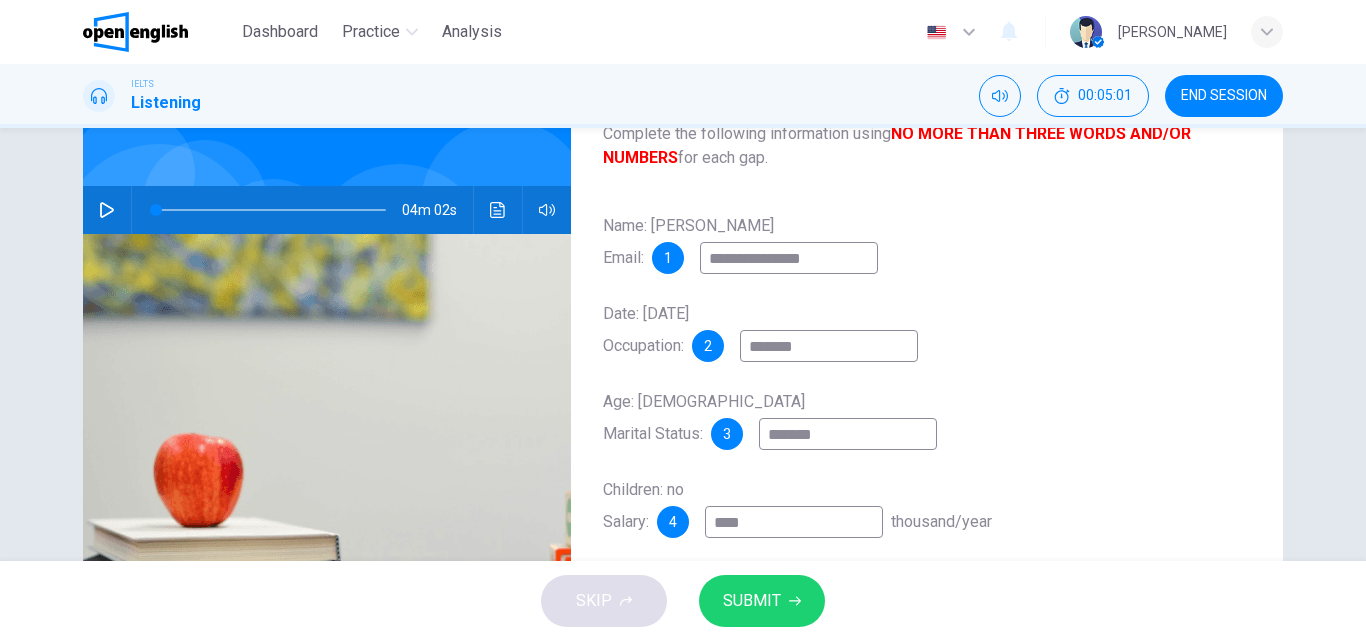 type on "****" 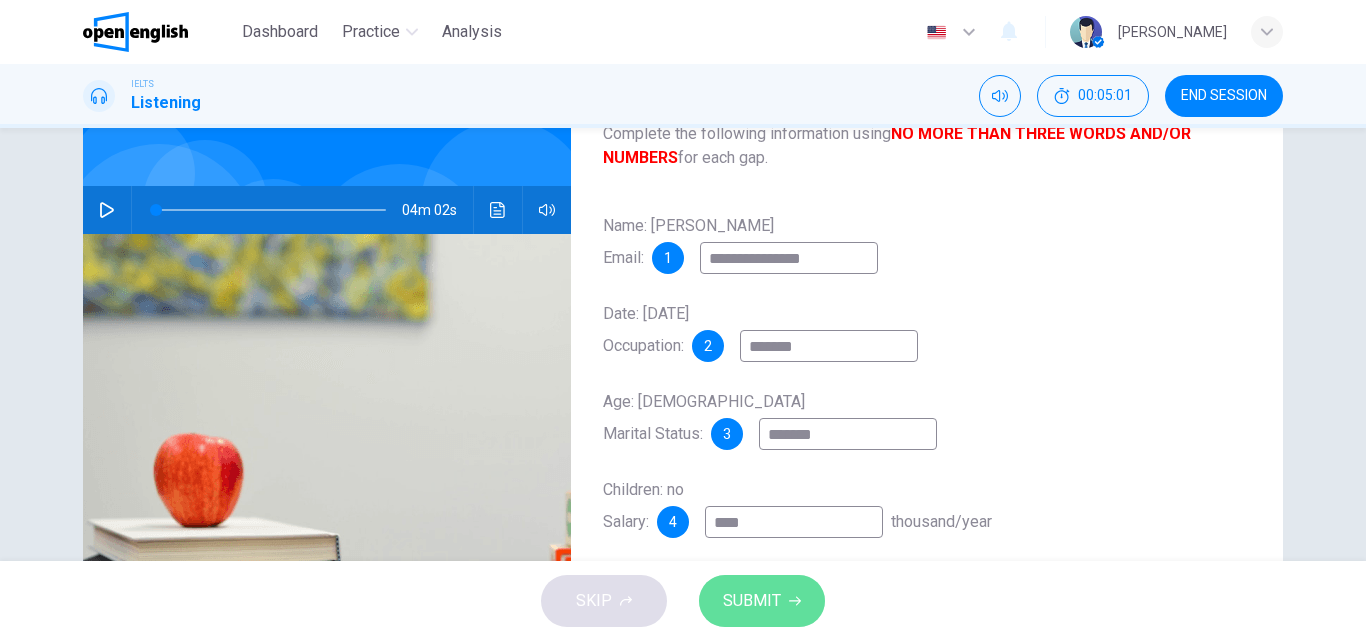 click on "SUBMIT" at bounding box center (752, 601) 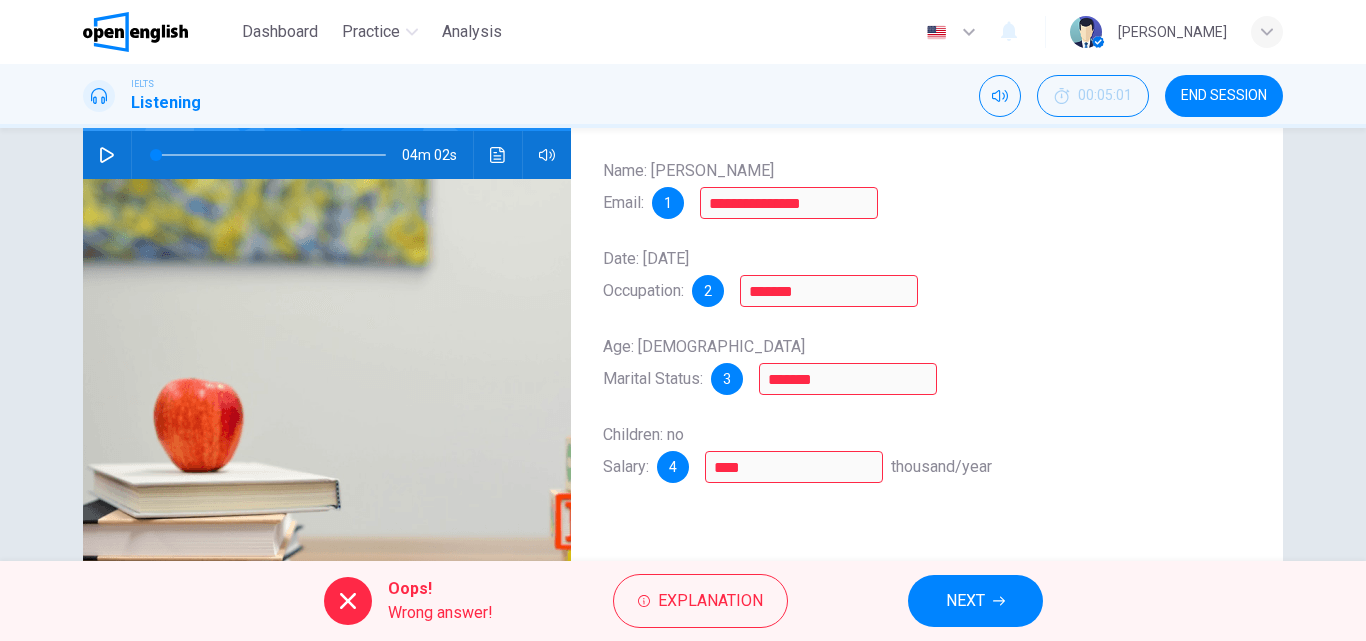 scroll, scrollTop: 242, scrollLeft: 0, axis: vertical 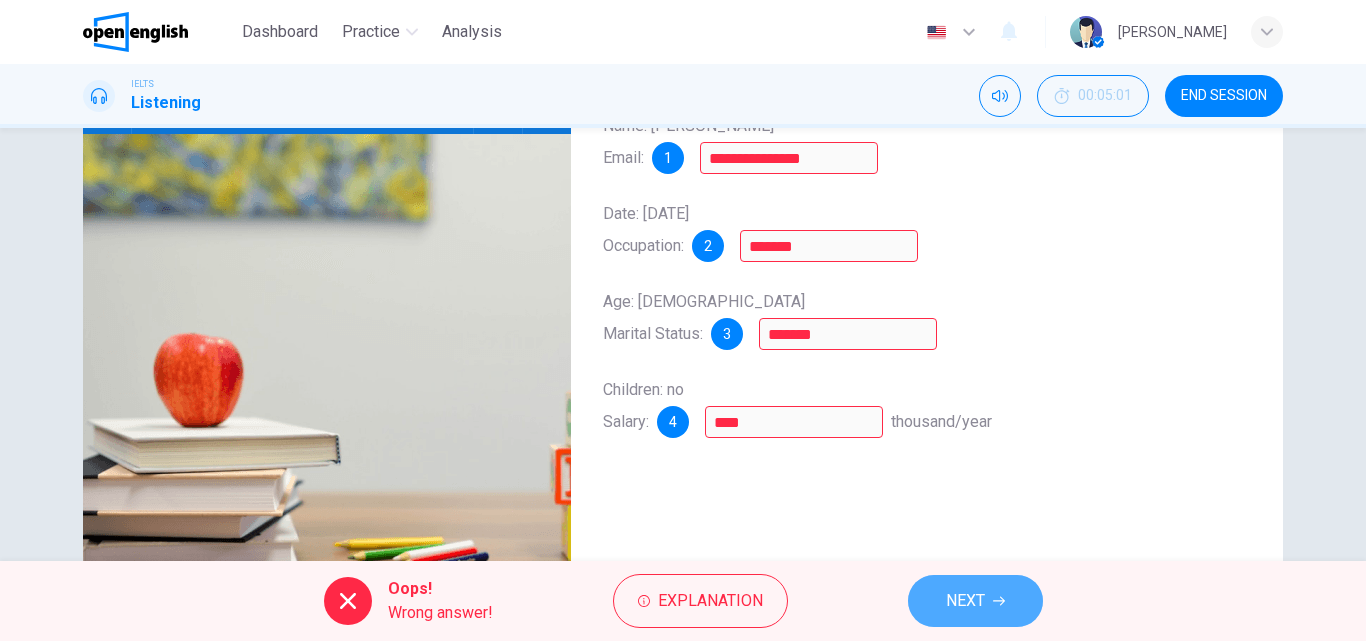 click on "NEXT" at bounding box center [965, 601] 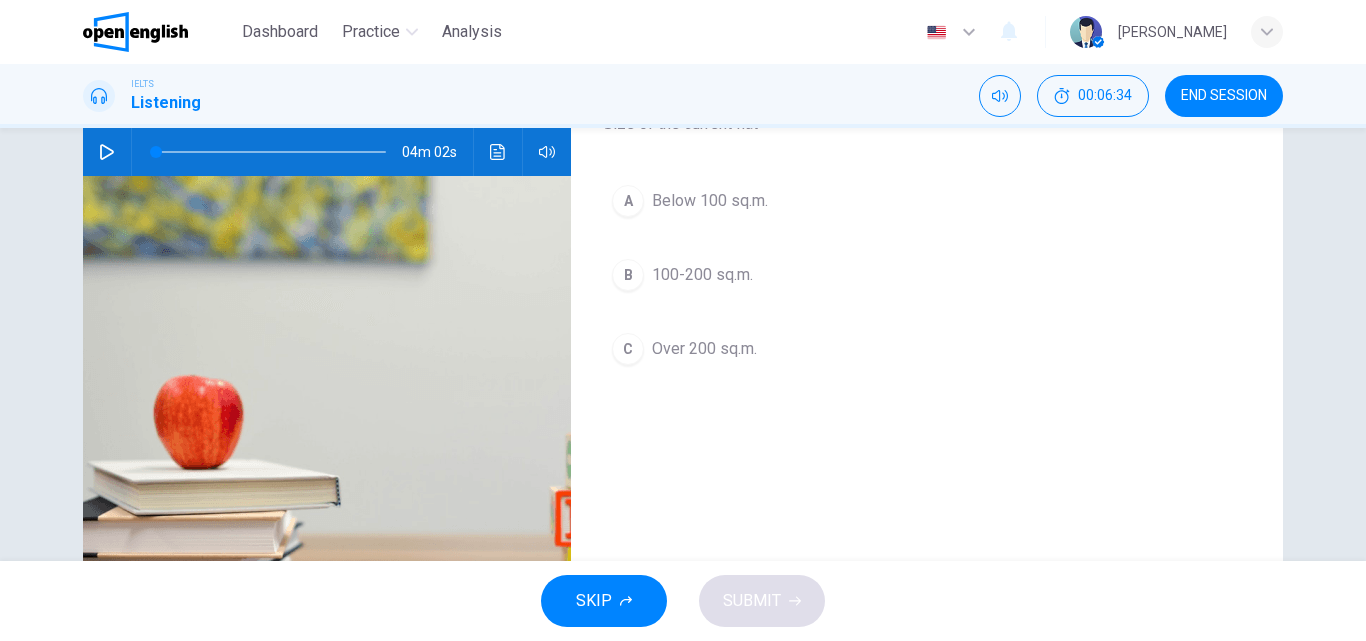 scroll, scrollTop: 100, scrollLeft: 0, axis: vertical 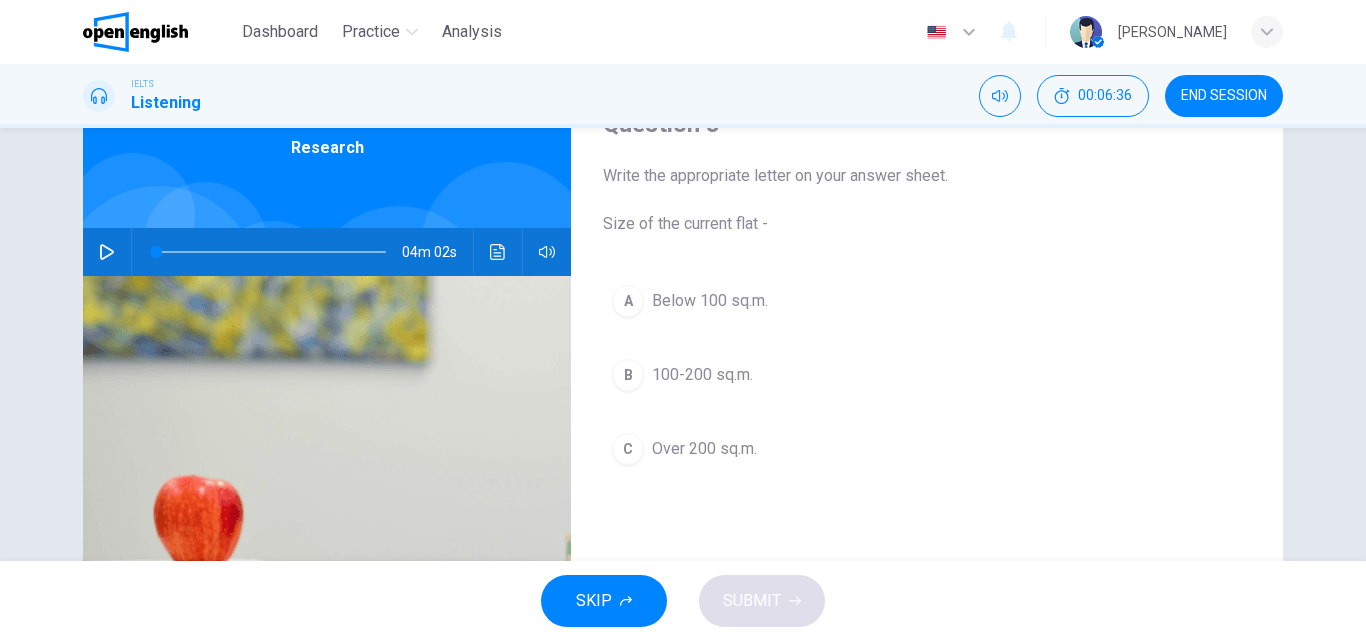 click on "Over 200 sq.m." at bounding box center [704, 449] 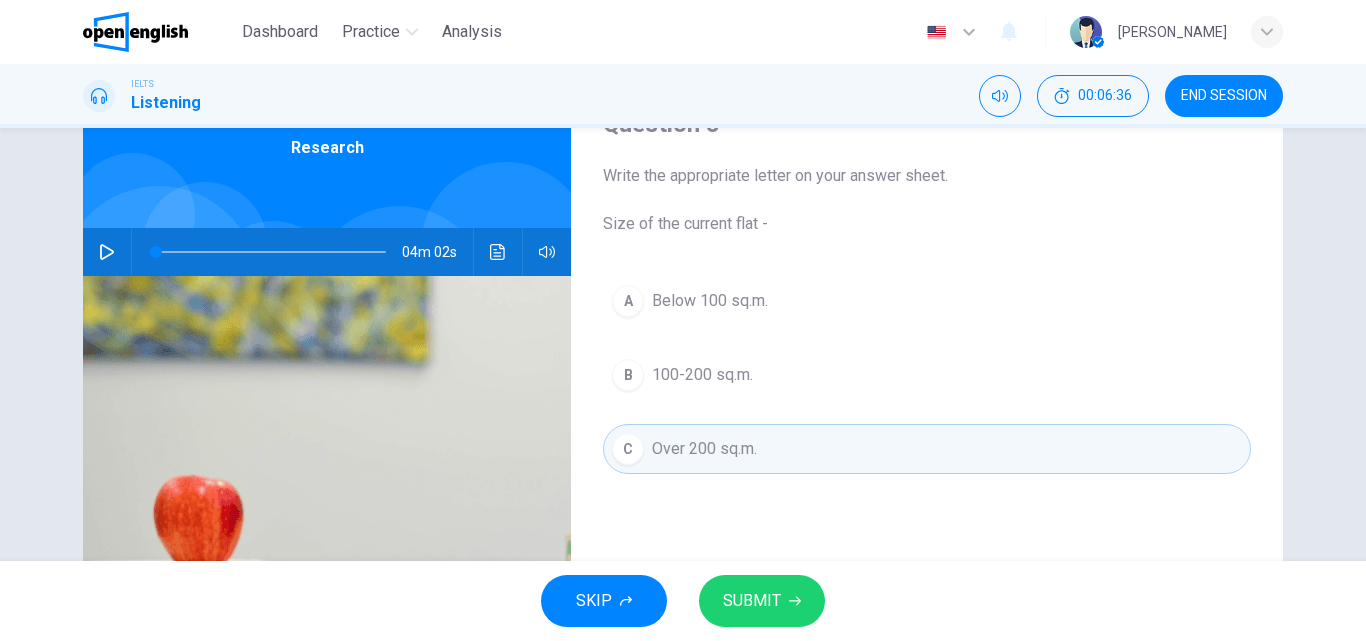 click on "SUBMIT" at bounding box center (752, 601) 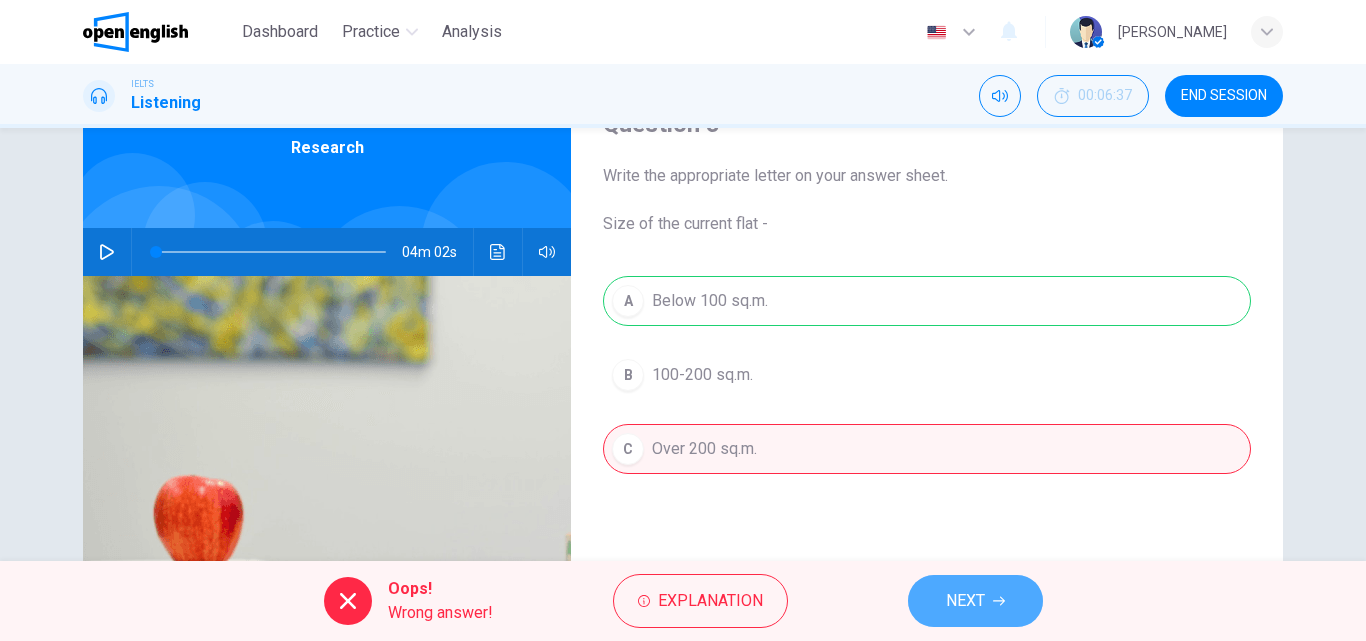 click on "NEXT" at bounding box center [965, 601] 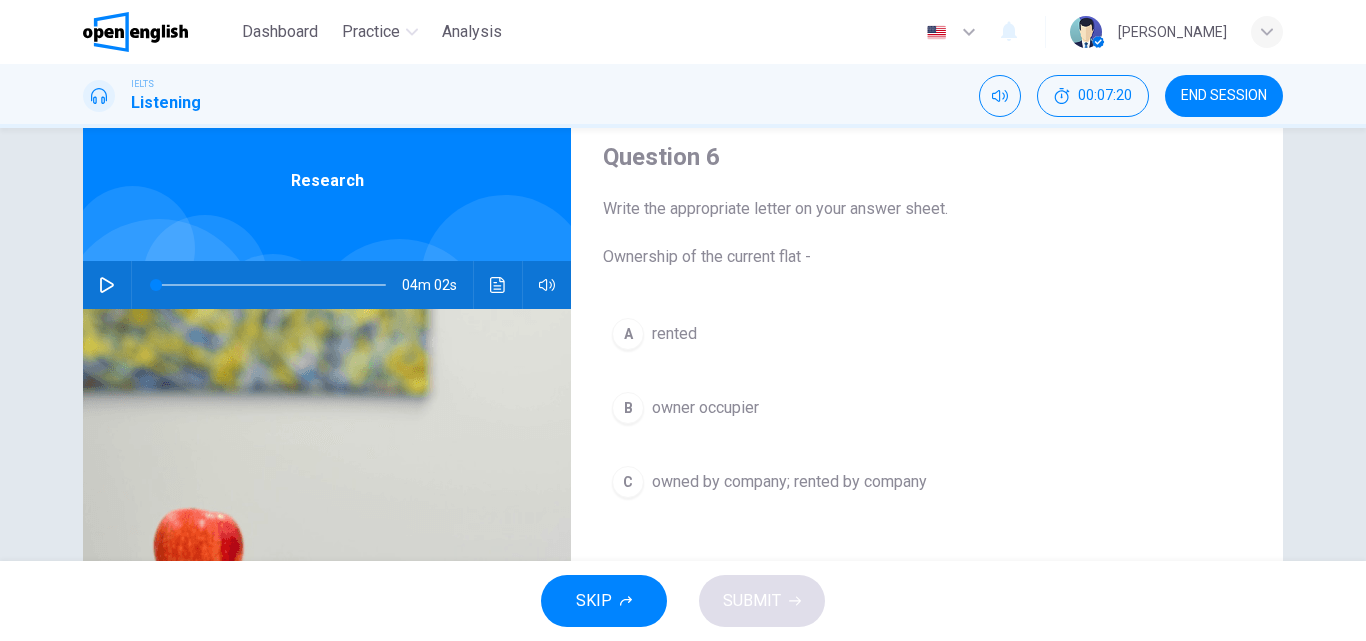 scroll, scrollTop: 100, scrollLeft: 0, axis: vertical 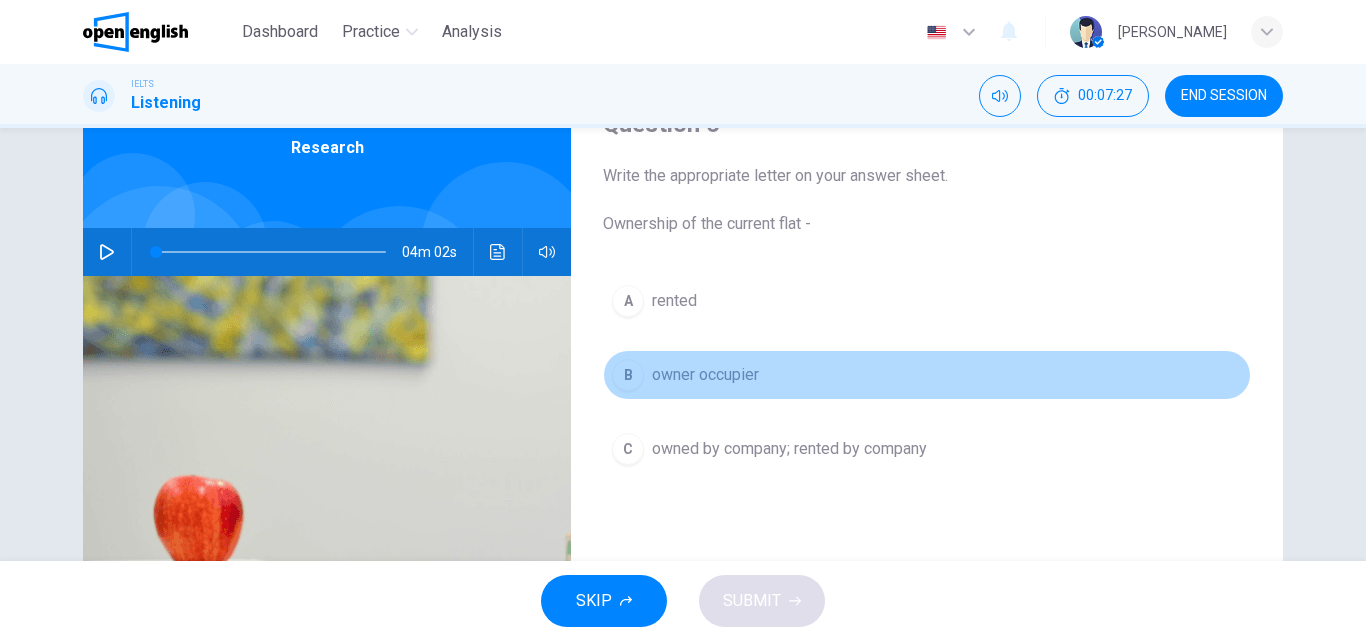 click on "owner occupier" at bounding box center [705, 375] 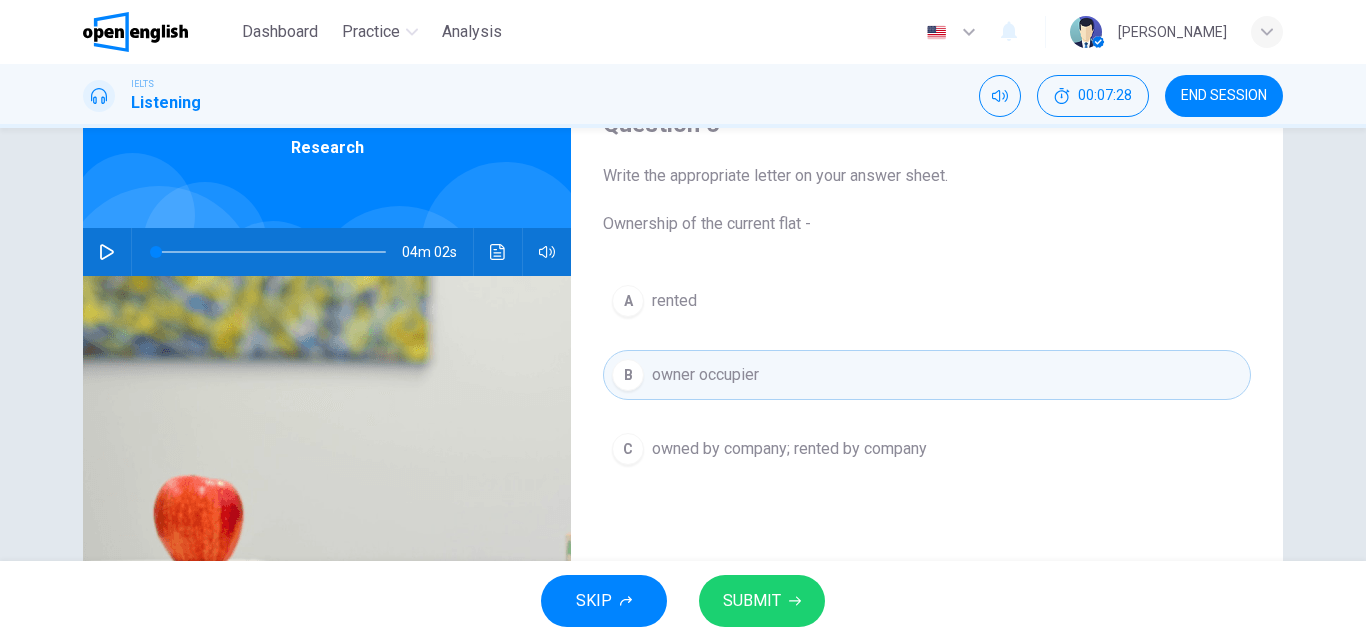 click on "SUBMIT" at bounding box center [752, 601] 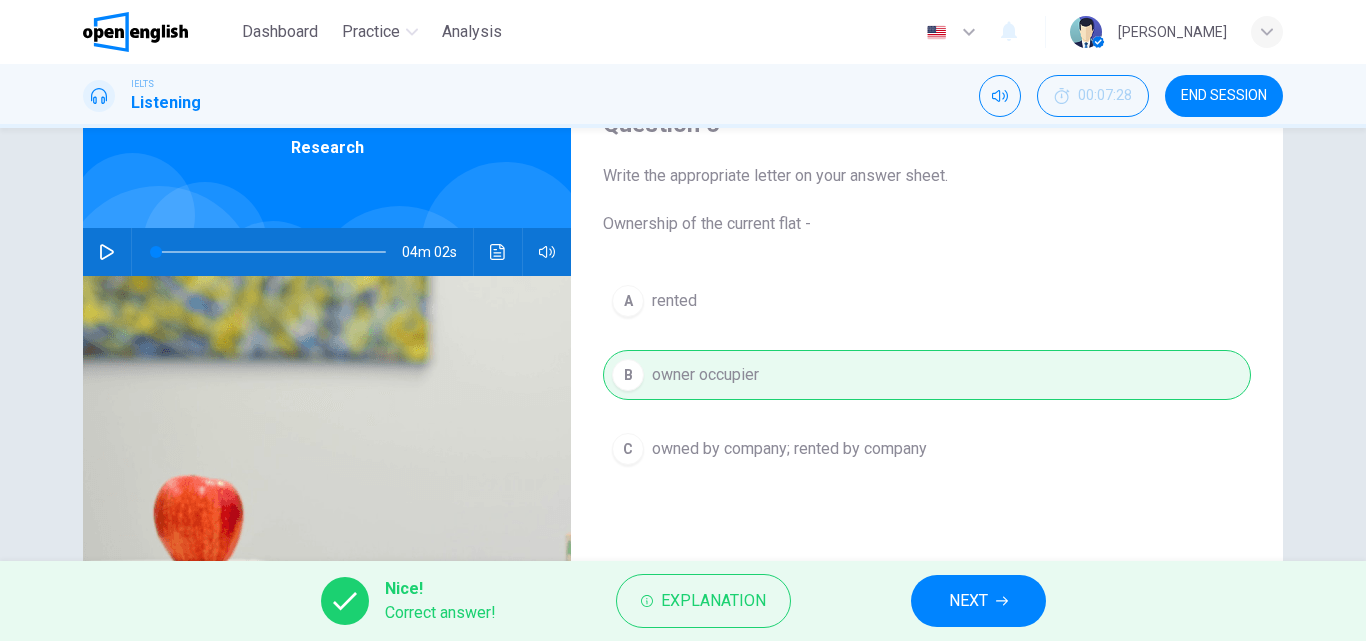 click on "NEXT" at bounding box center [978, 601] 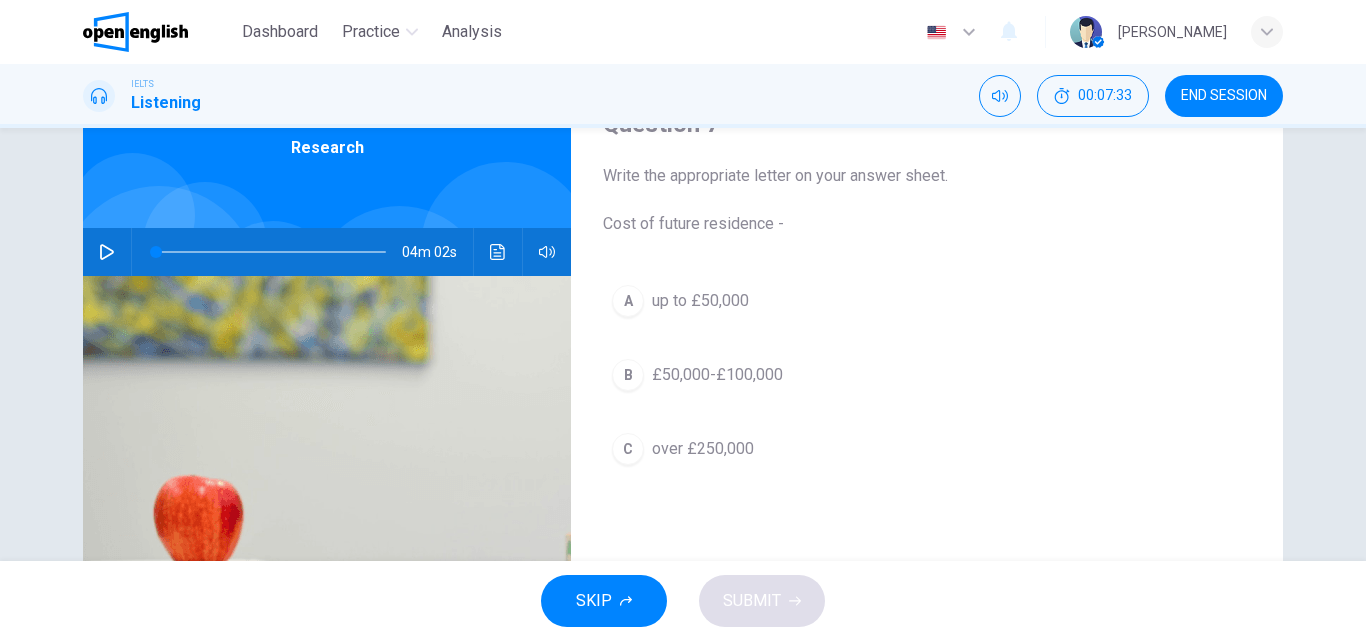 click on "£50,000-£100,000" at bounding box center (717, 375) 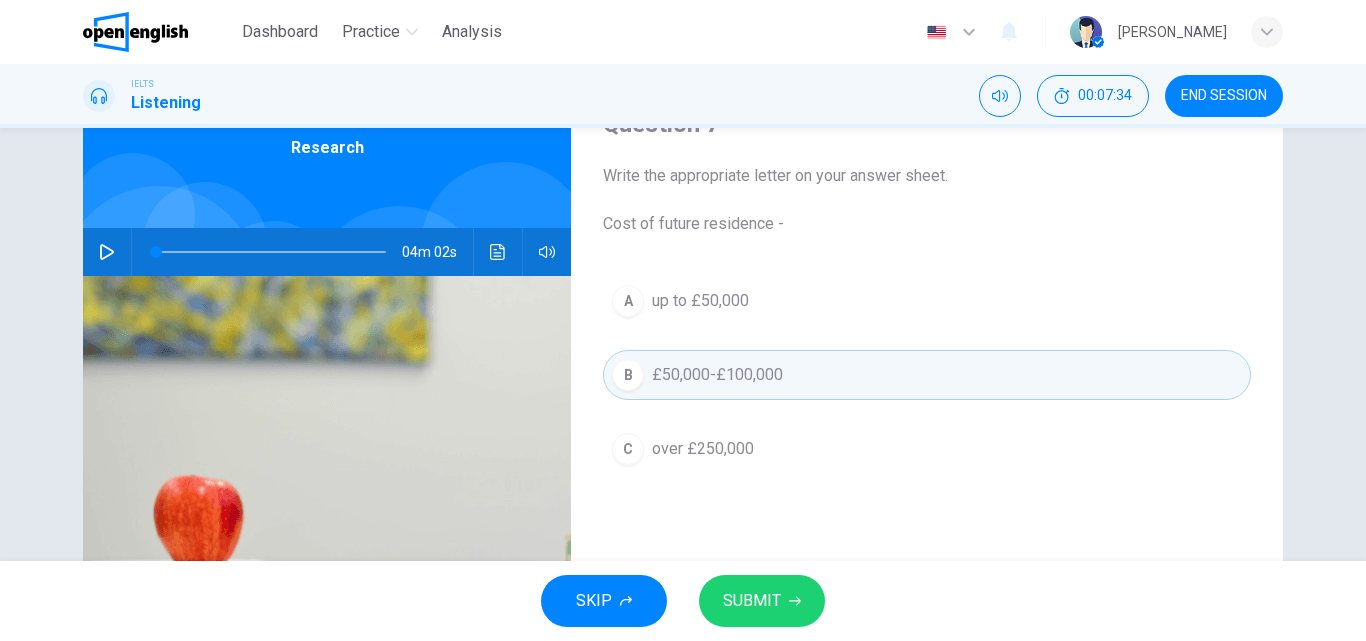 click on "SUBMIT" at bounding box center [752, 601] 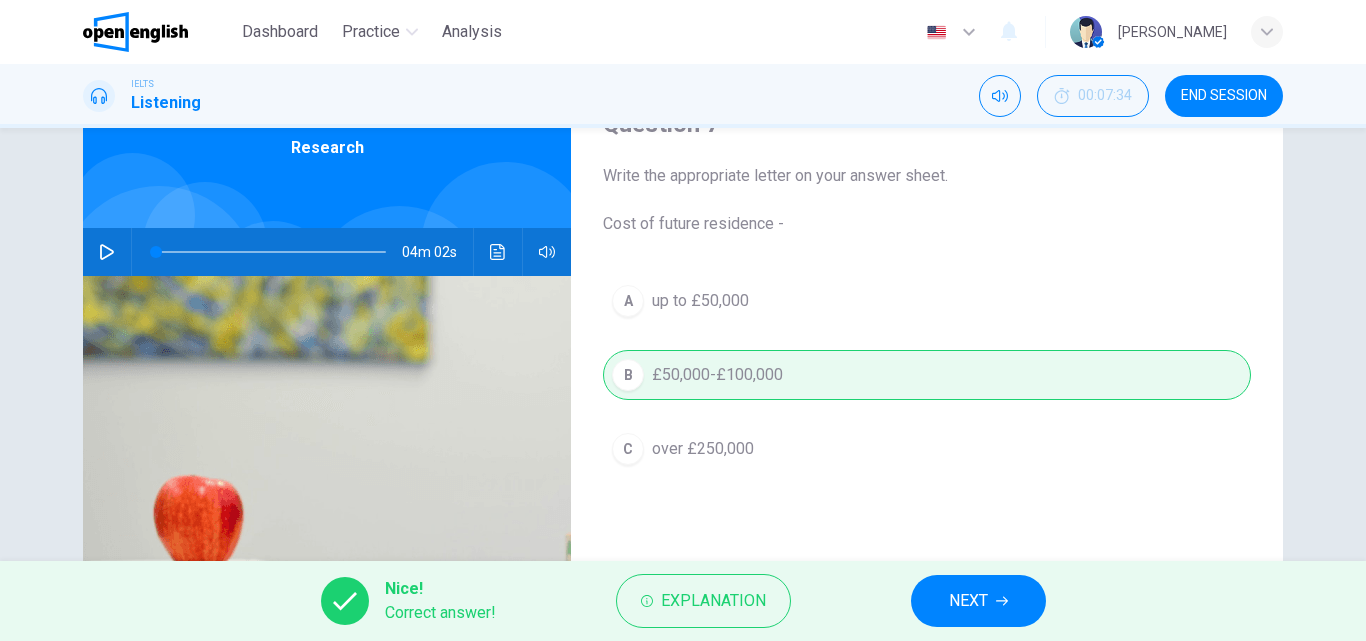 click on "NEXT" at bounding box center [978, 601] 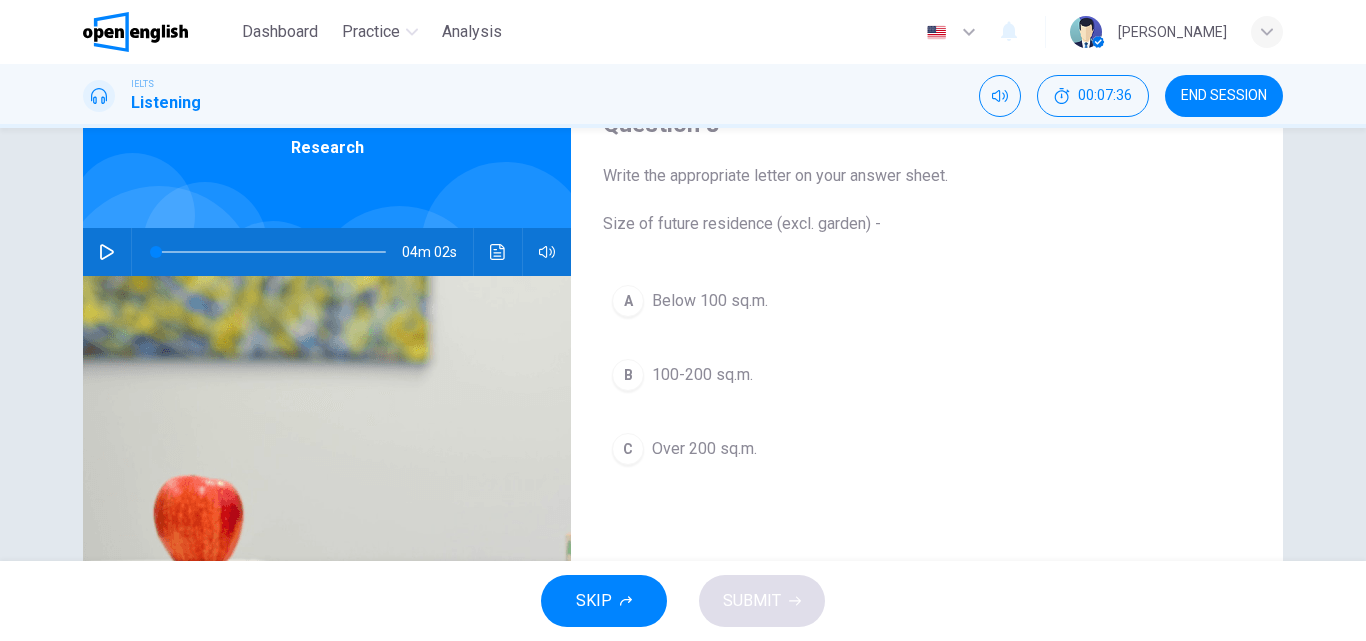 click on "100-200 sq.m." at bounding box center (702, 375) 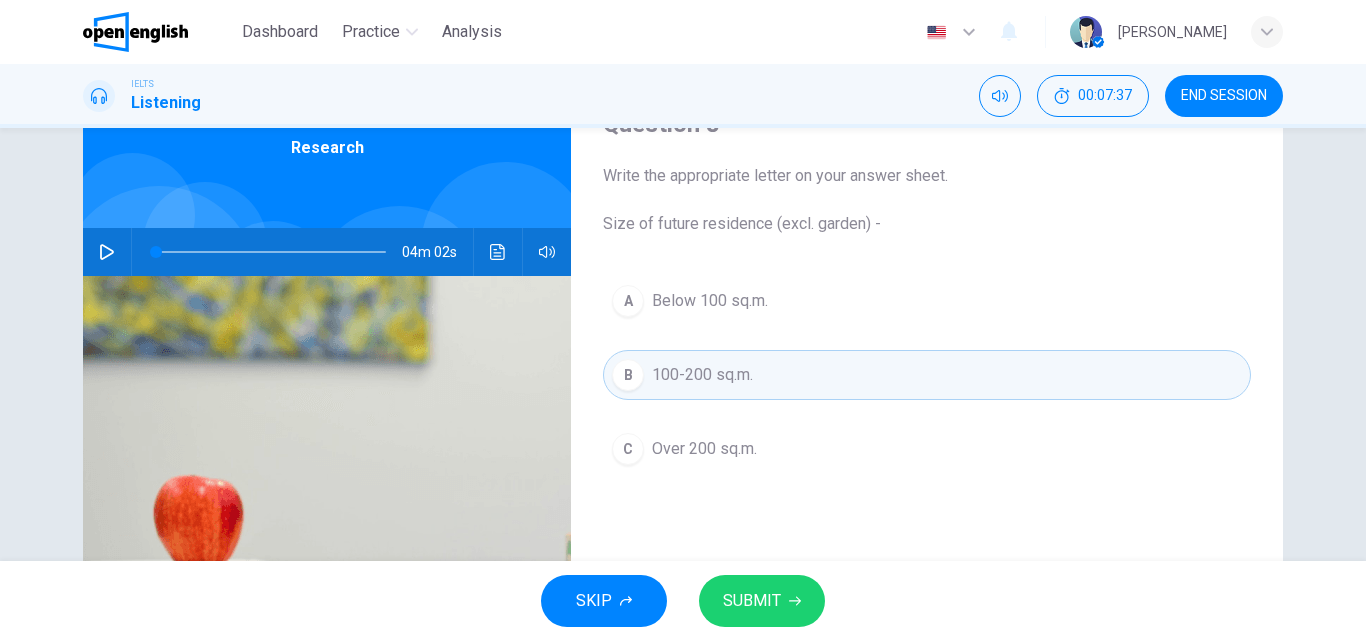 click on "SUBMIT" at bounding box center (752, 601) 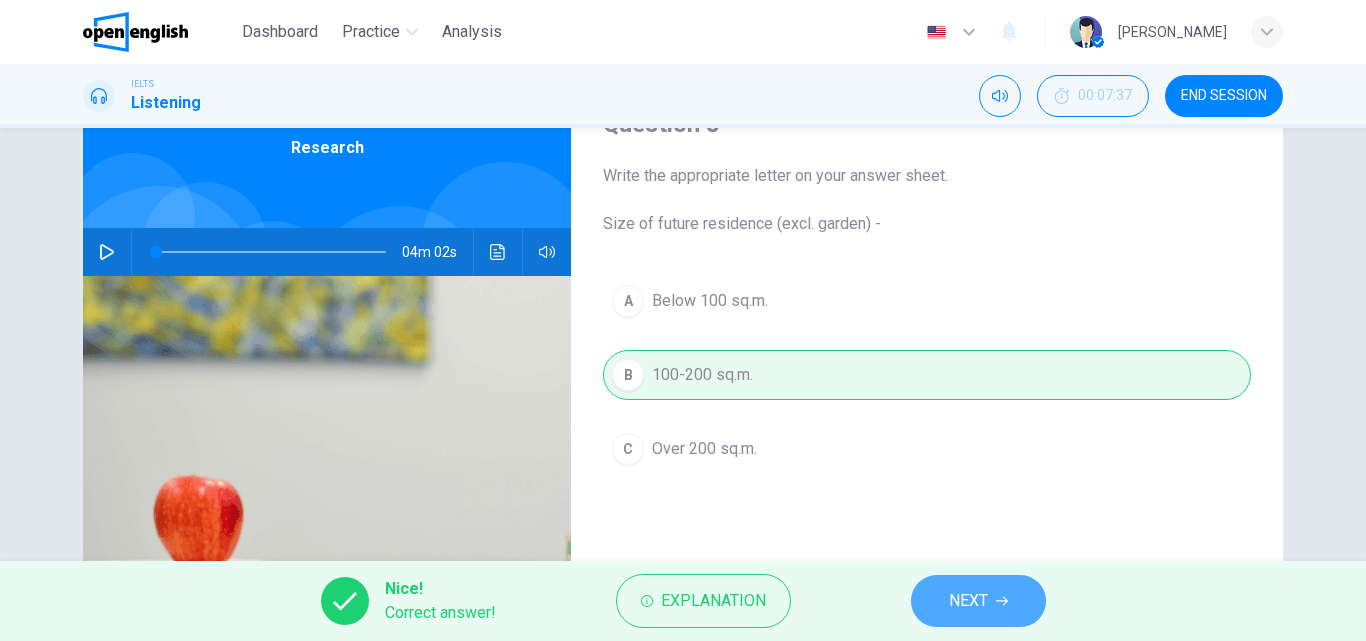click on "NEXT" at bounding box center (968, 601) 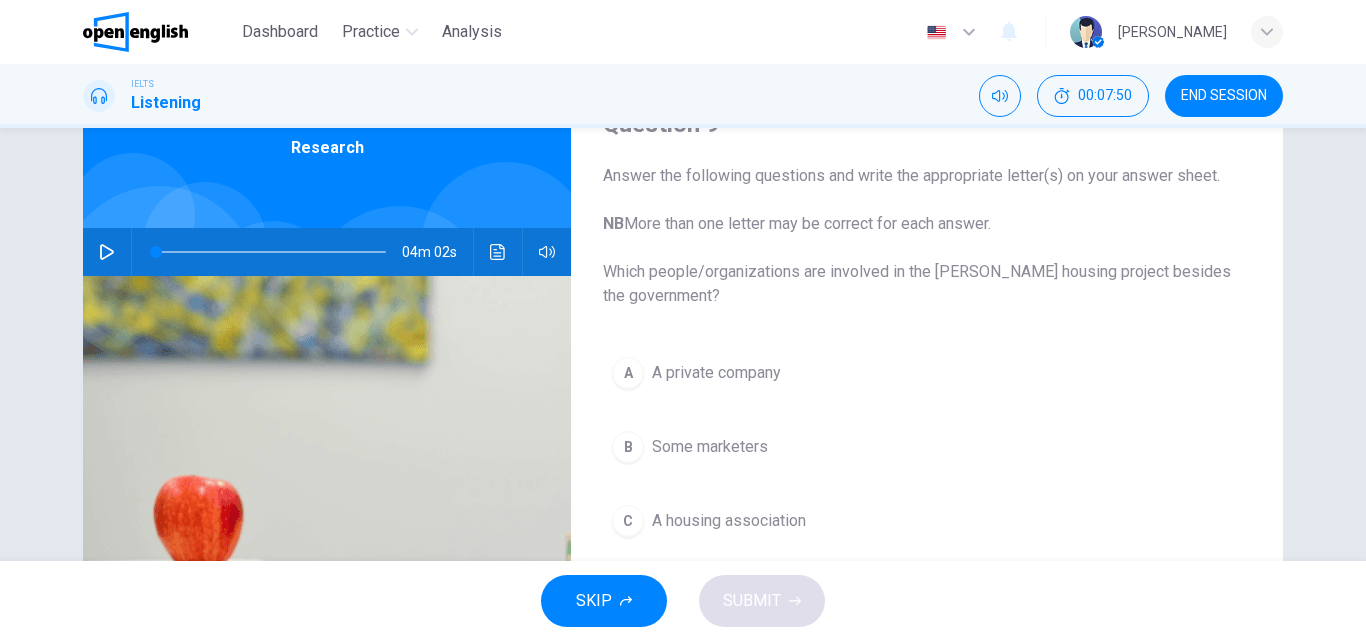 scroll, scrollTop: 200, scrollLeft: 0, axis: vertical 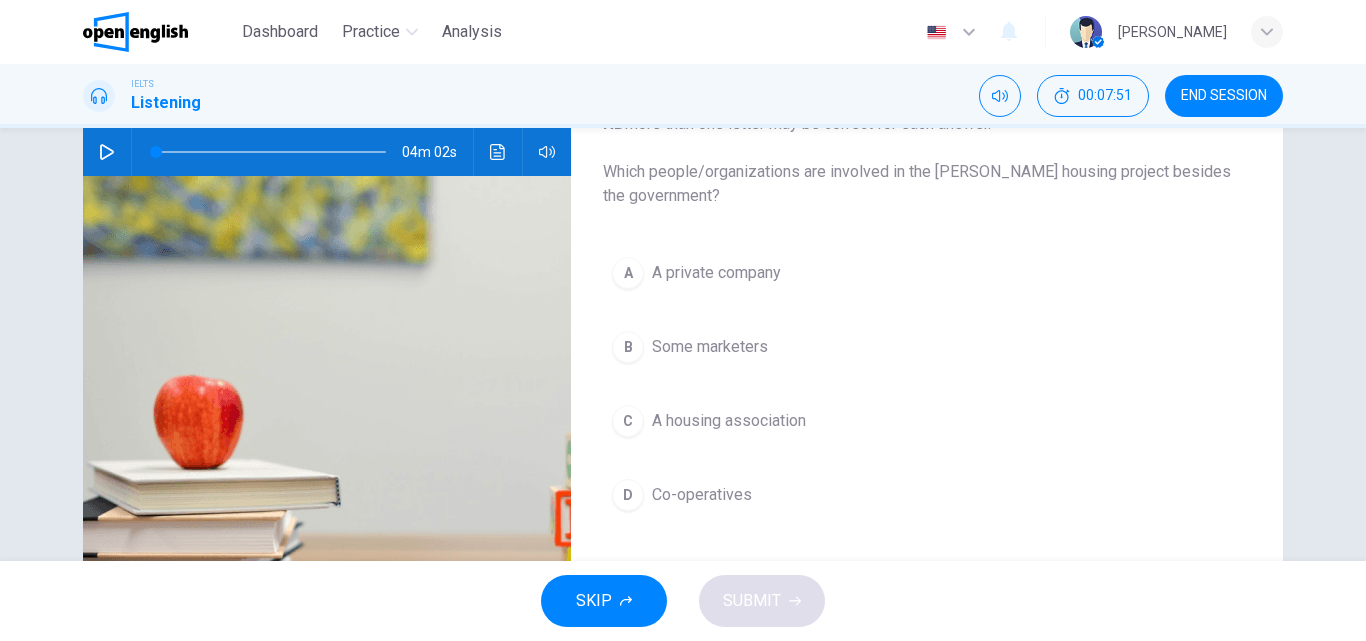 click on "Co-operatives" at bounding box center [702, 495] 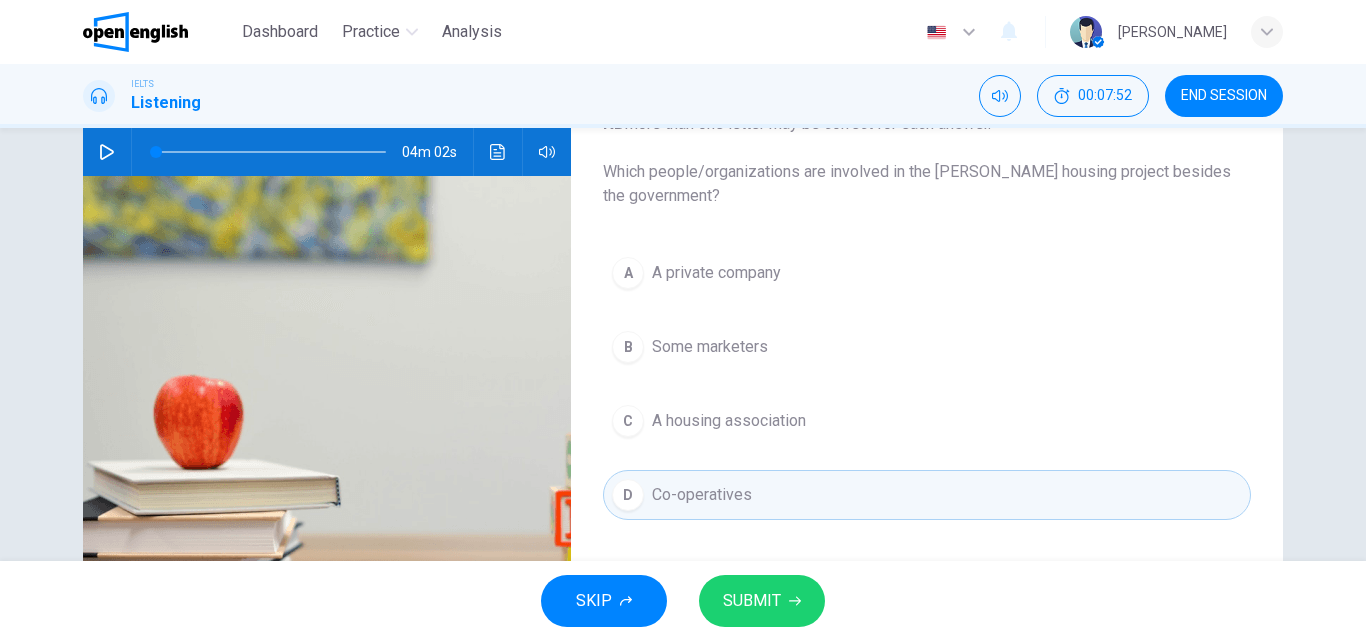 click on "SUBMIT" at bounding box center [762, 601] 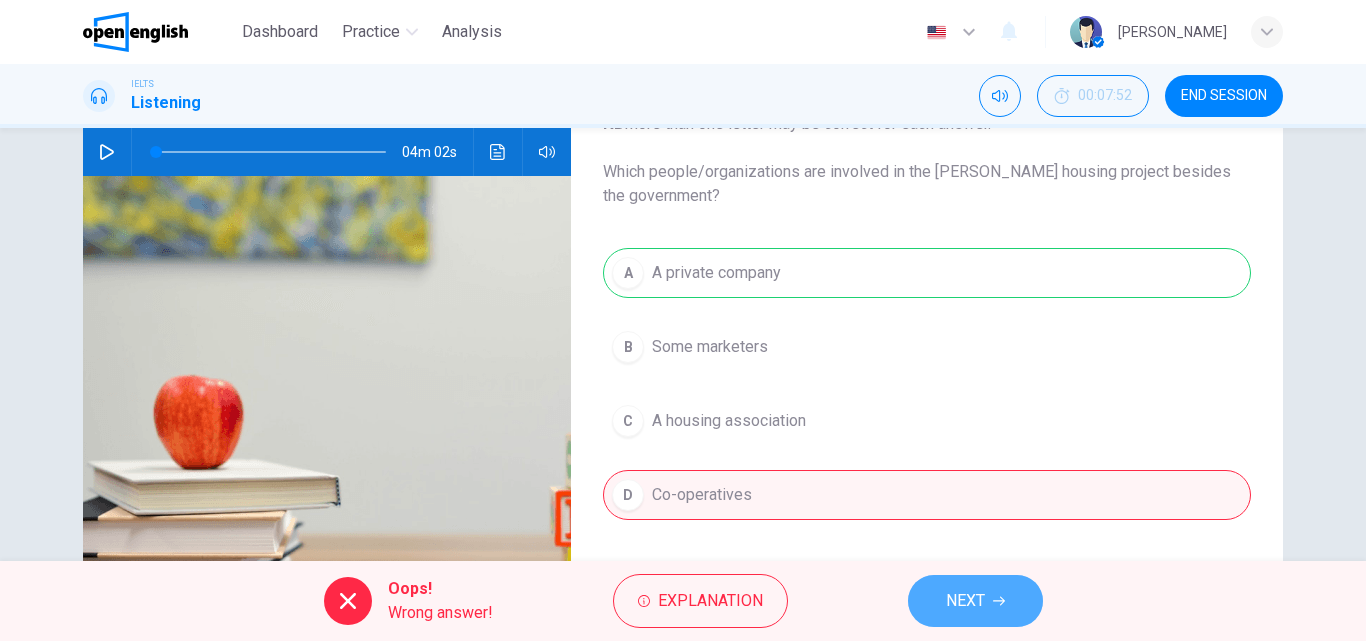 click on "NEXT" at bounding box center (975, 601) 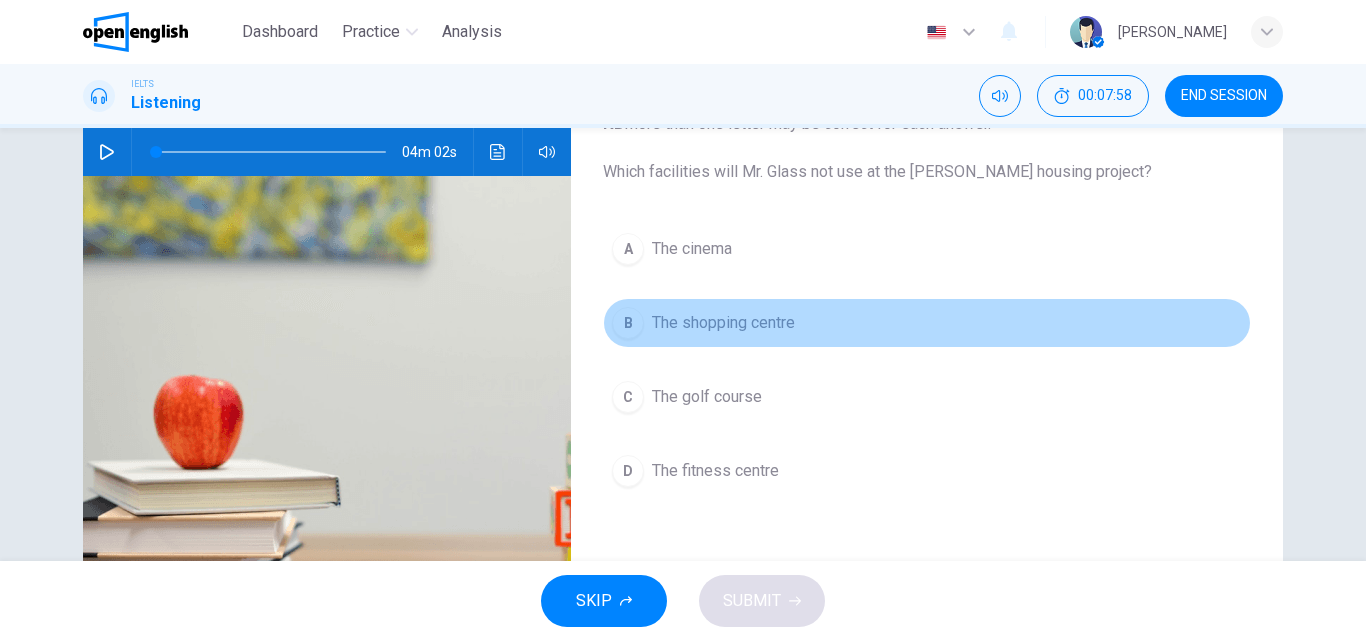 click on "B The shopping centre" at bounding box center (927, 323) 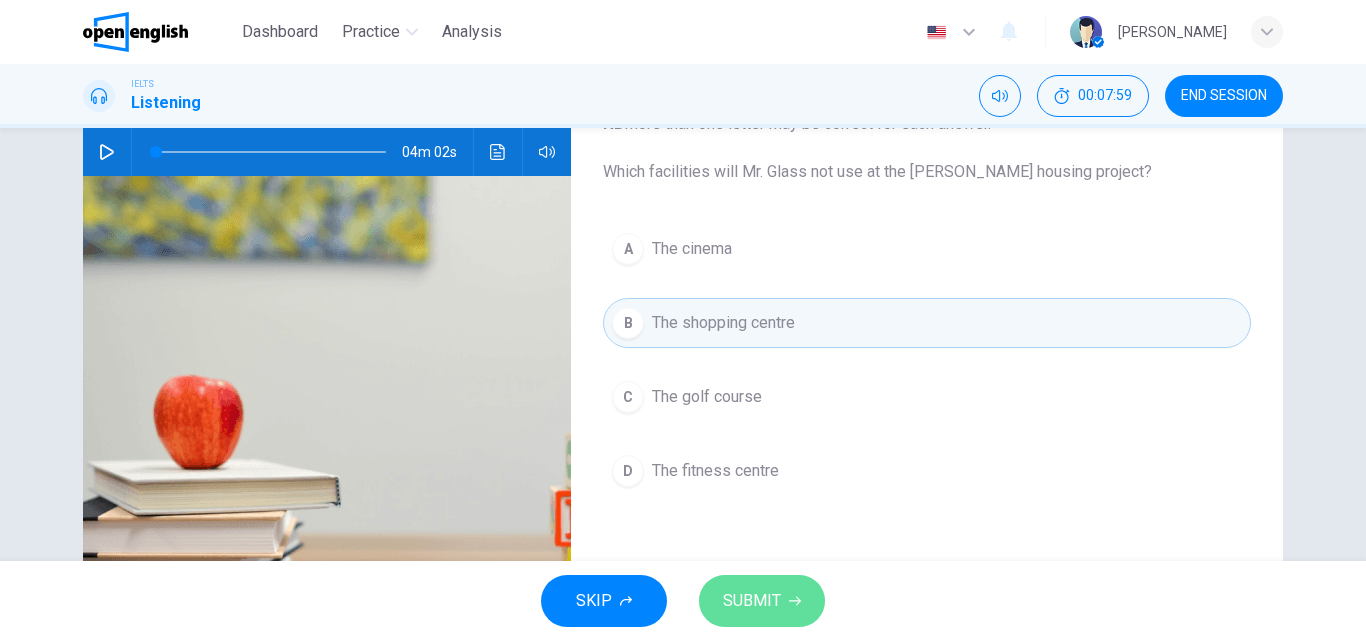 click on "SUBMIT" at bounding box center (752, 601) 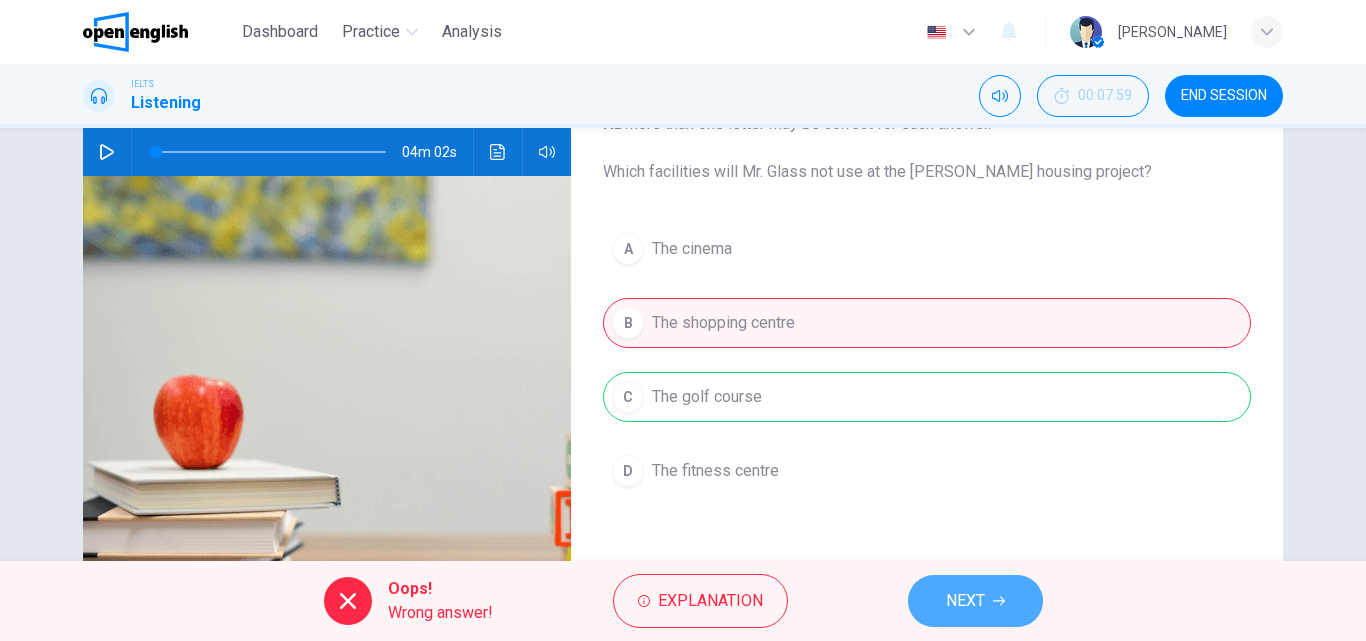 click on "NEXT" at bounding box center [965, 601] 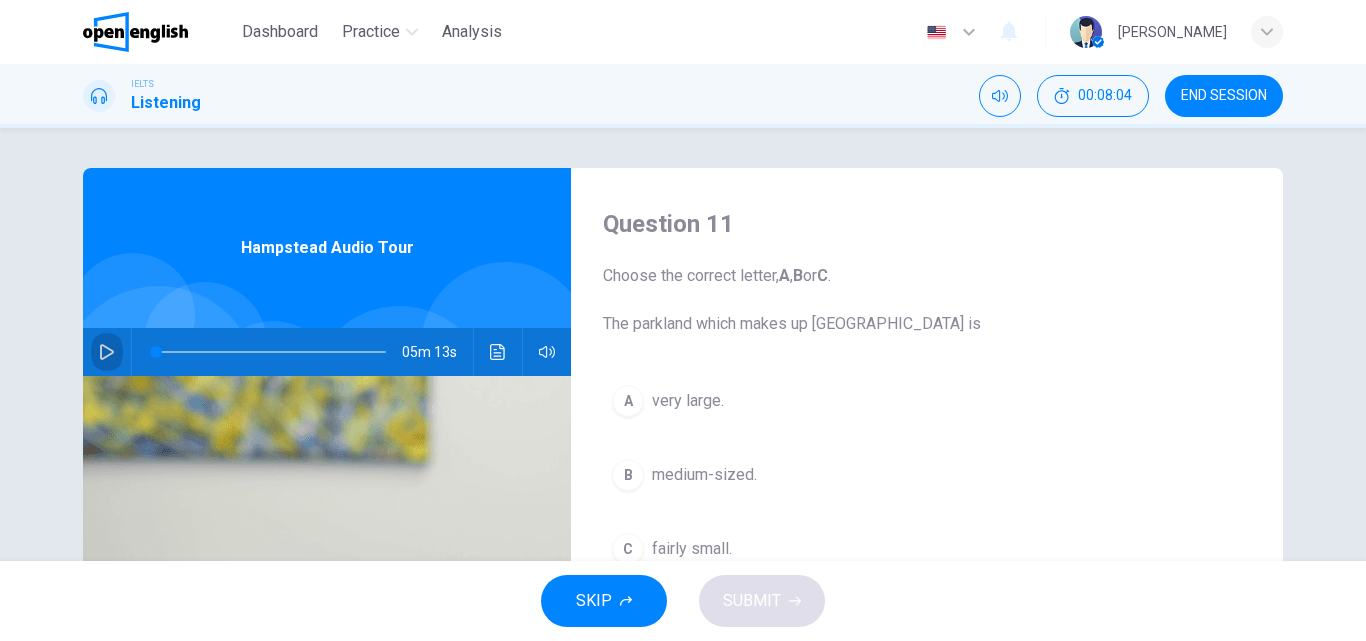click at bounding box center [107, 352] 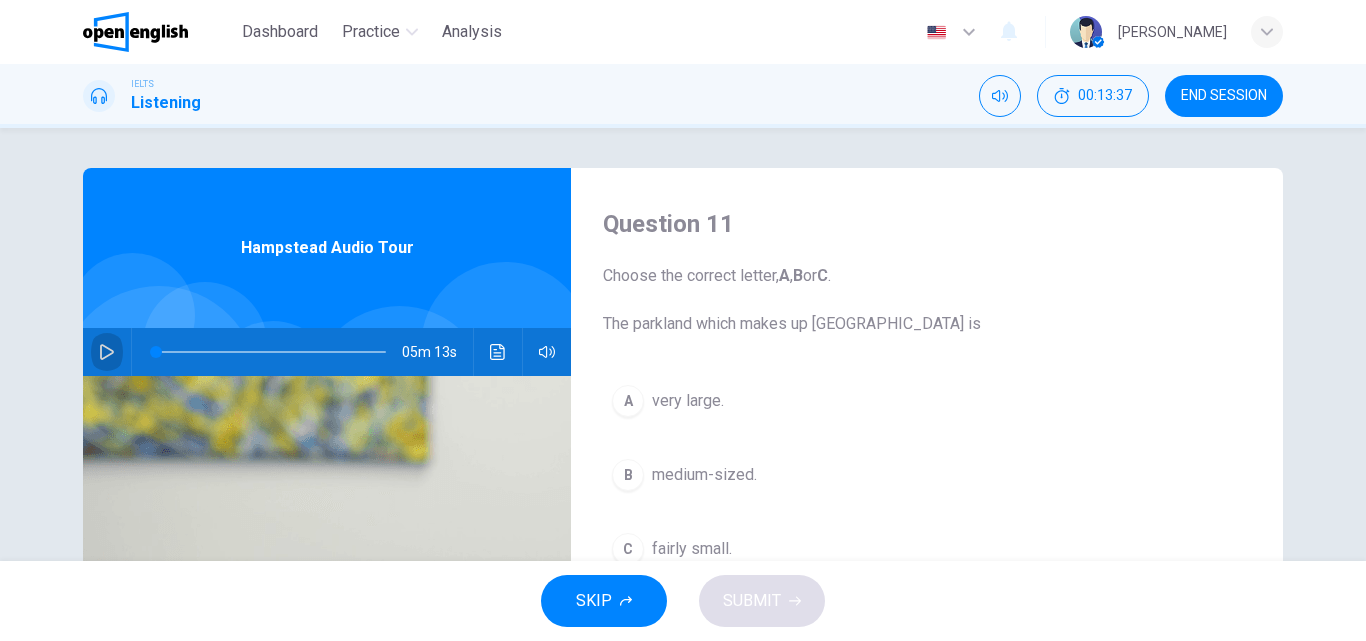 click 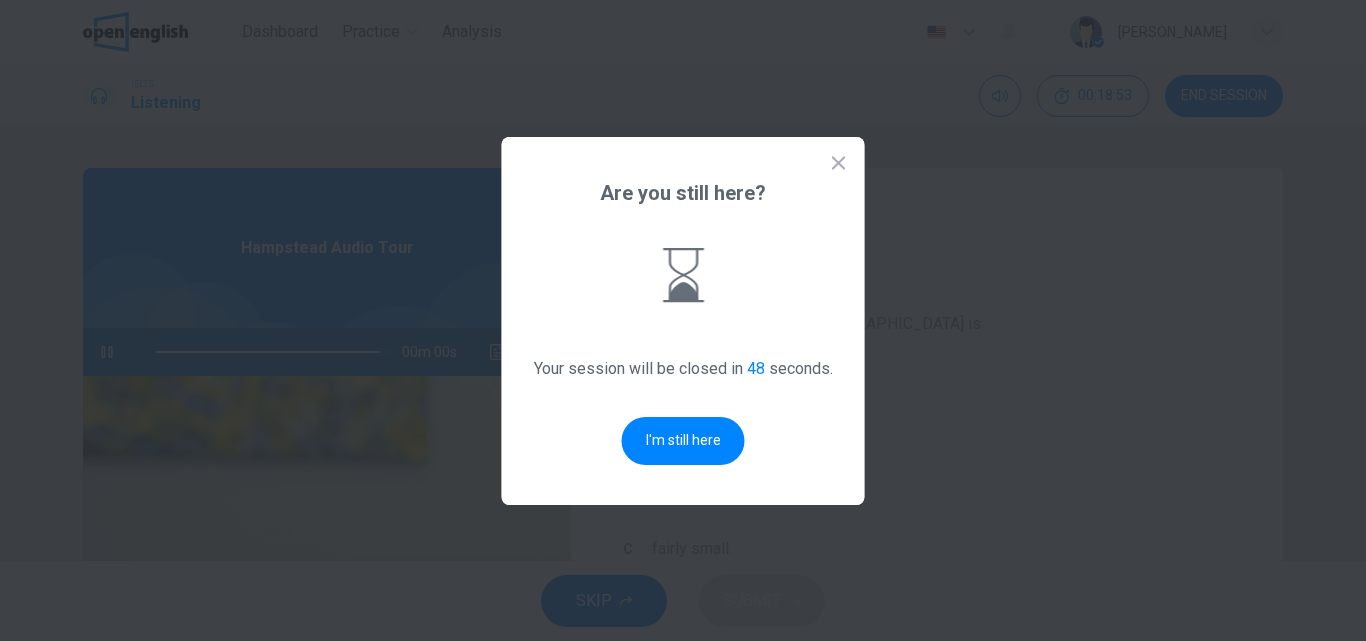type on "*" 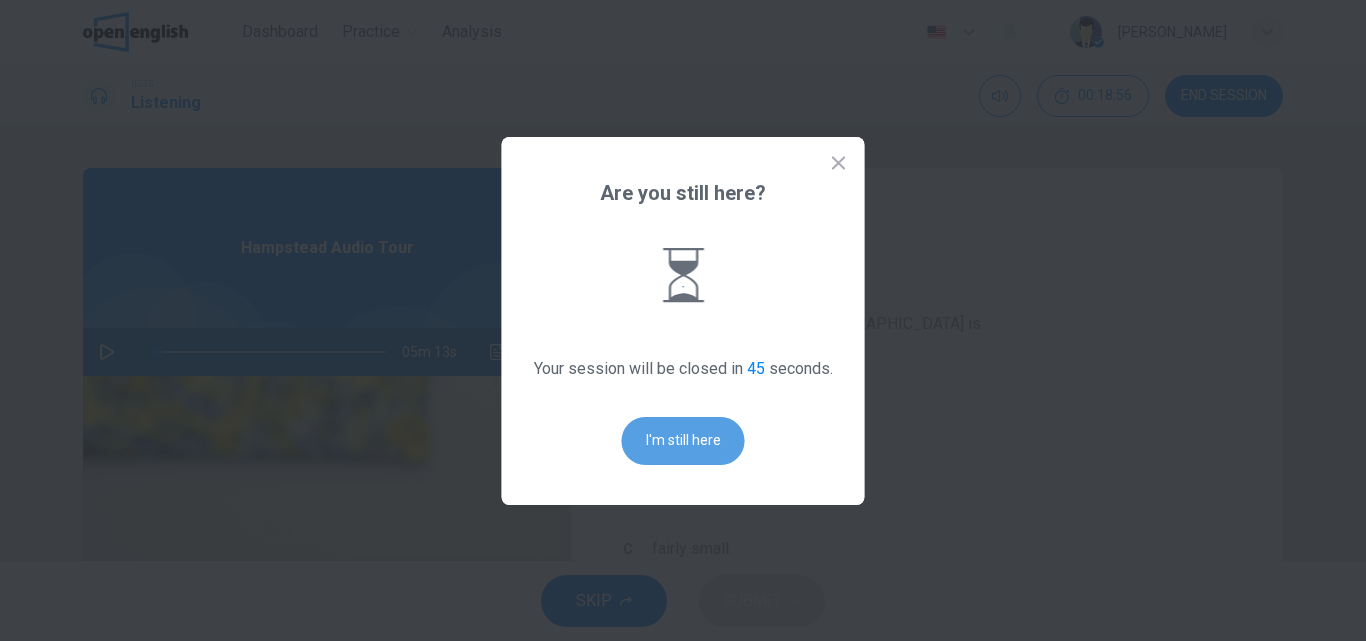 click on "I'm still here" at bounding box center [683, 441] 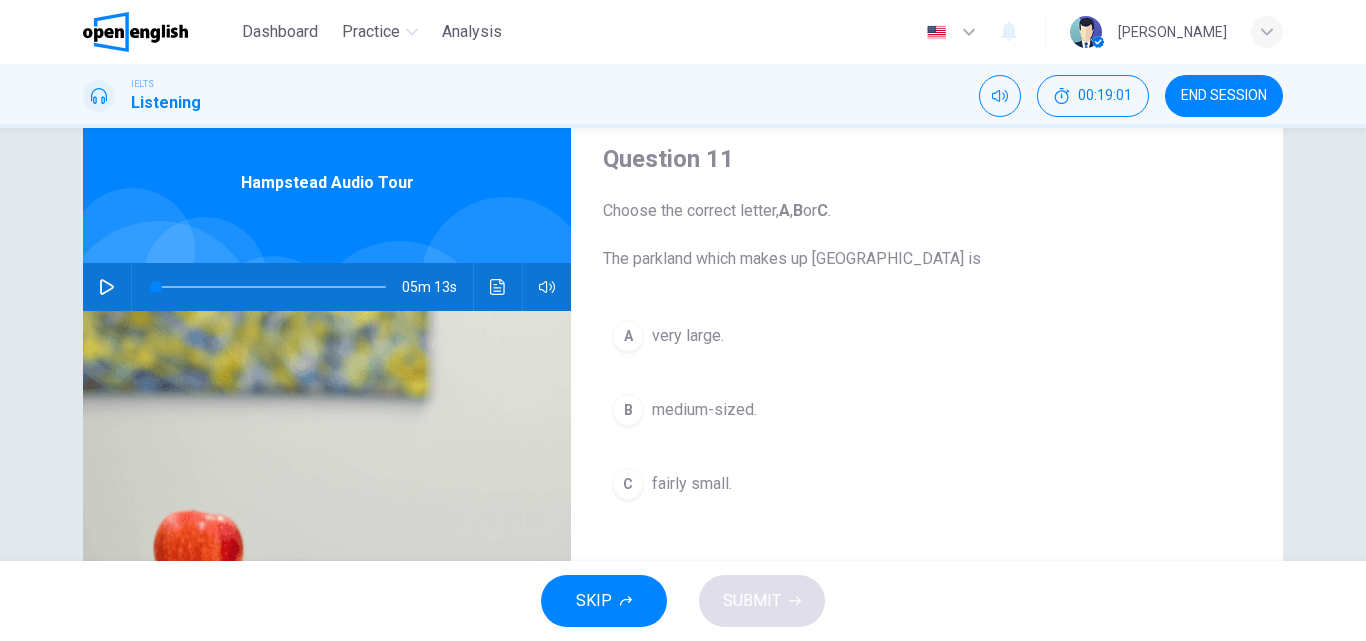 scroll, scrollTop: 100, scrollLeft: 0, axis: vertical 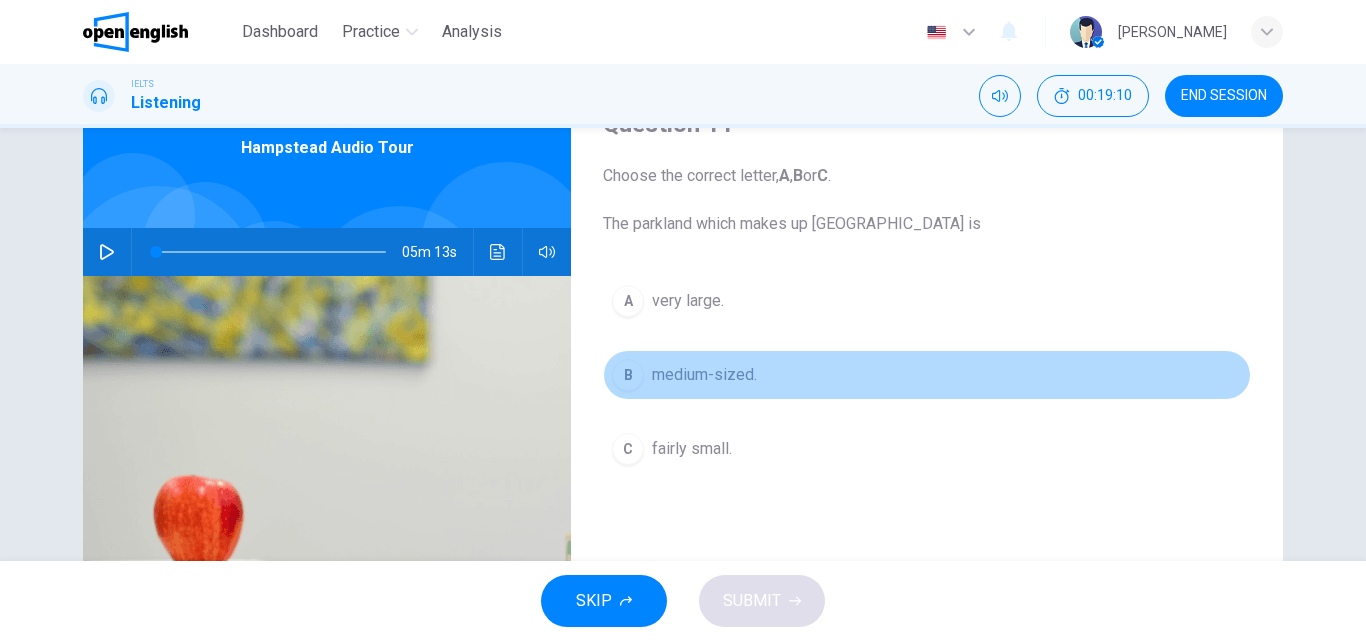 click on "medium-sized." at bounding box center (704, 375) 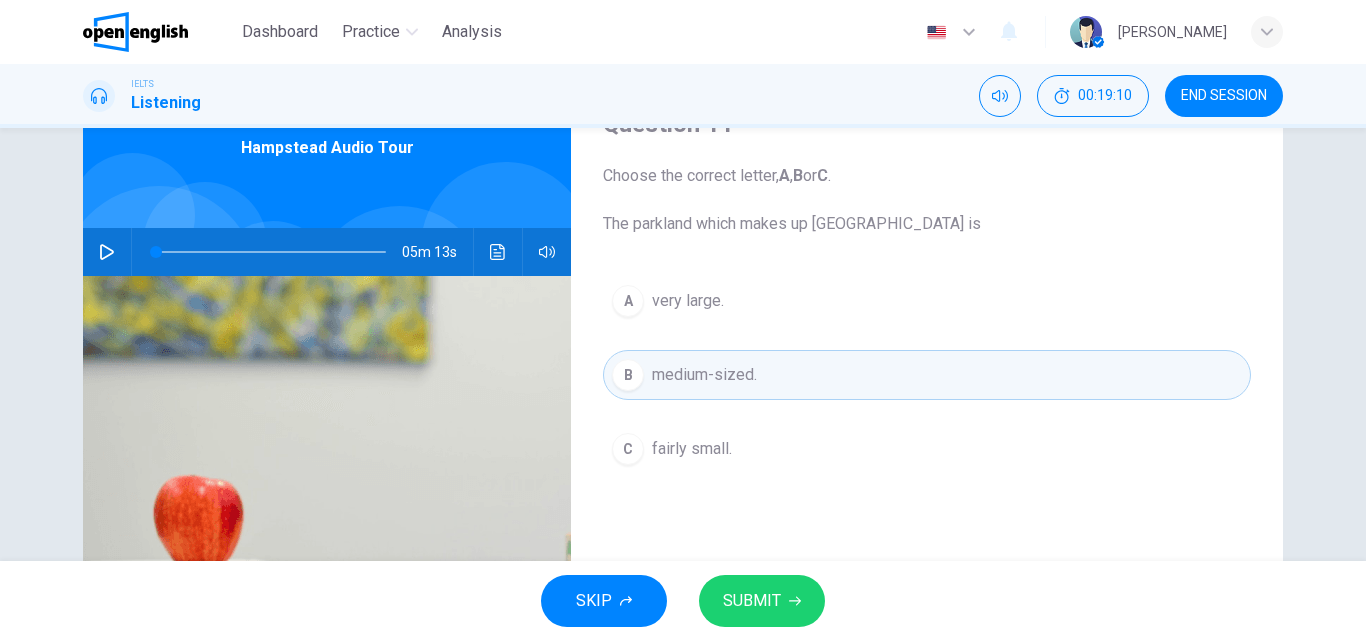 click on "SUBMIT" at bounding box center (762, 601) 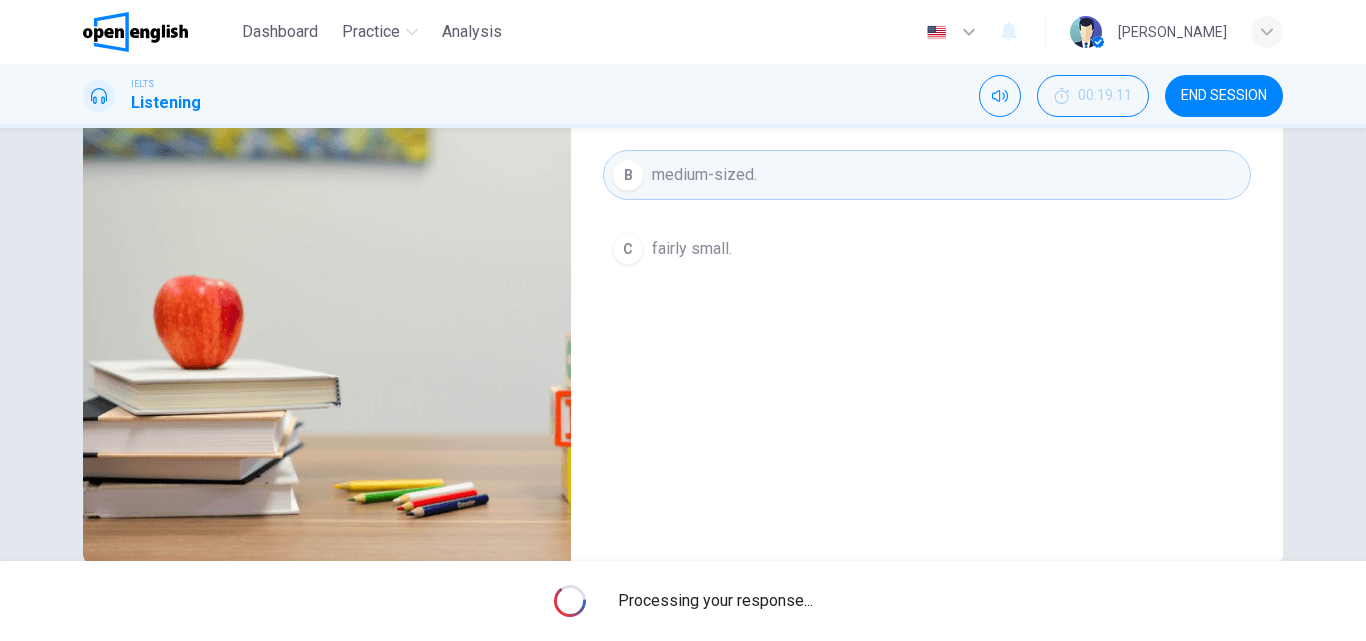 scroll, scrollTop: 342, scrollLeft: 0, axis: vertical 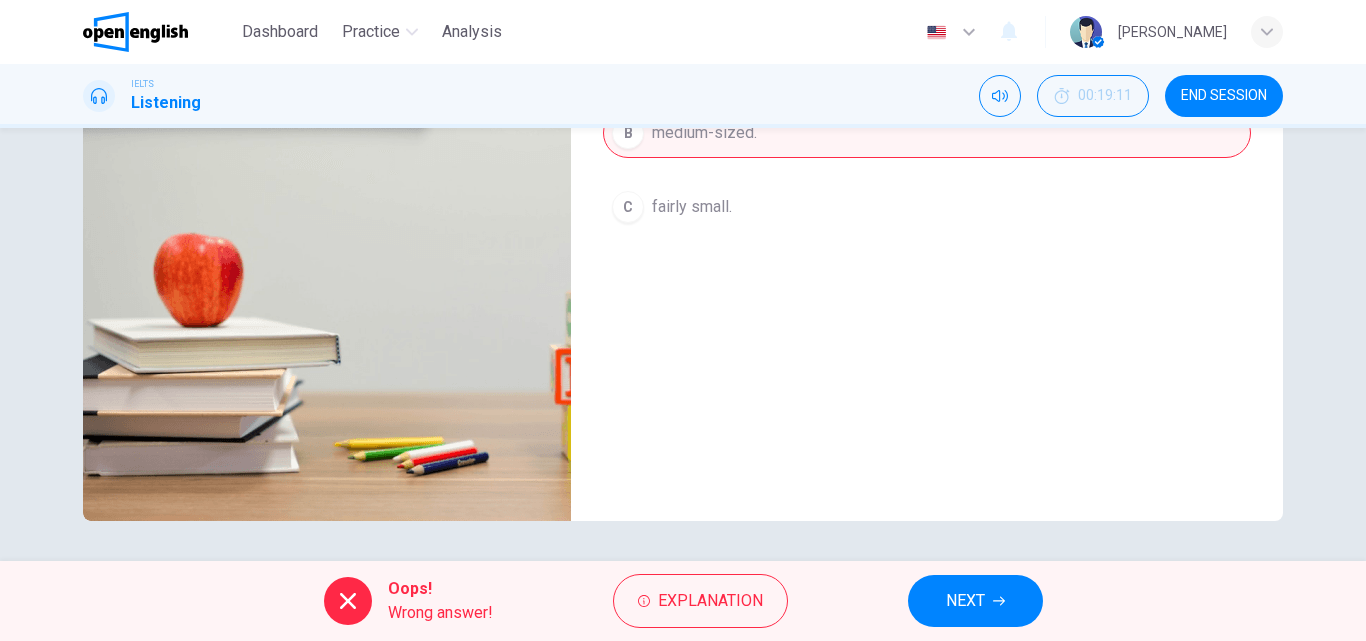 click on "NEXT" at bounding box center (965, 601) 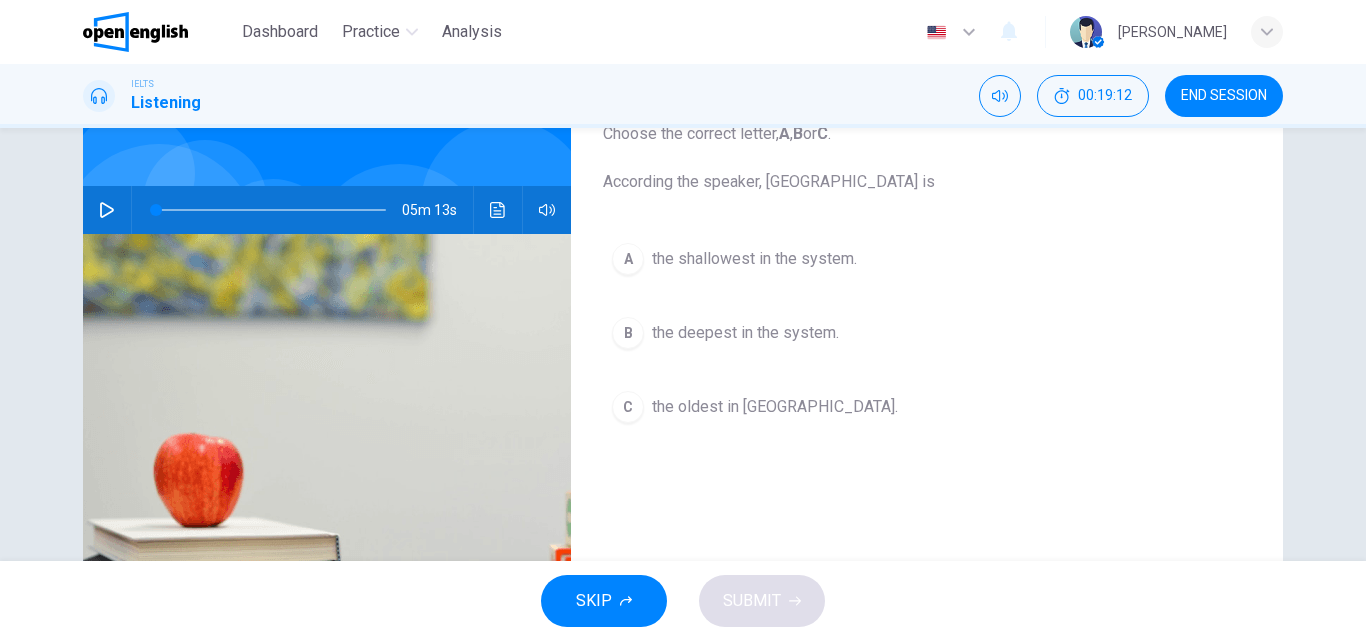 scroll, scrollTop: 42, scrollLeft: 0, axis: vertical 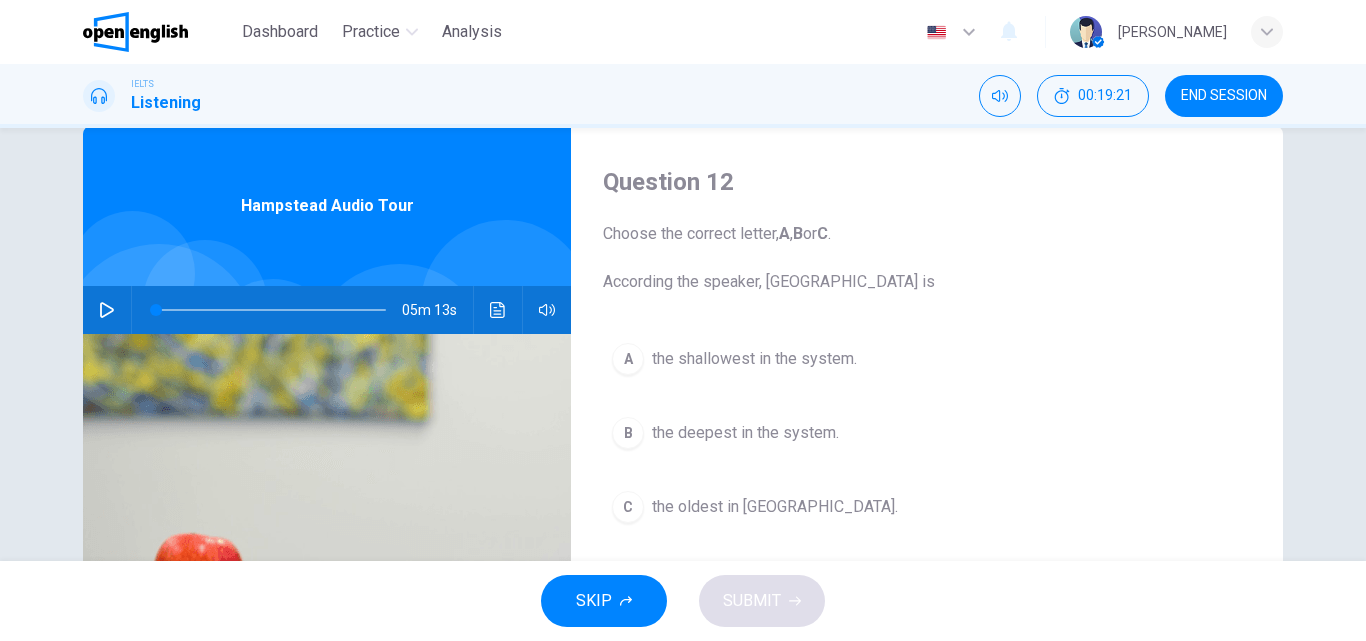 click on "the deepest in the system." at bounding box center [745, 433] 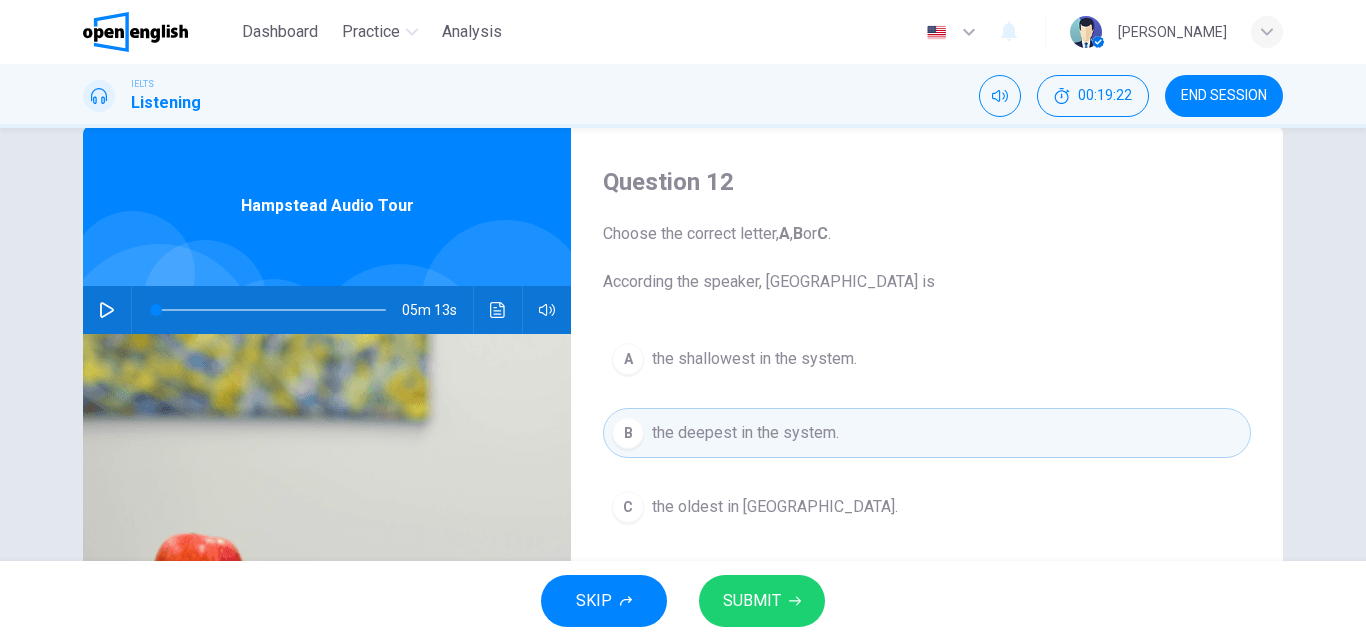 click on "SUBMIT" at bounding box center [752, 601] 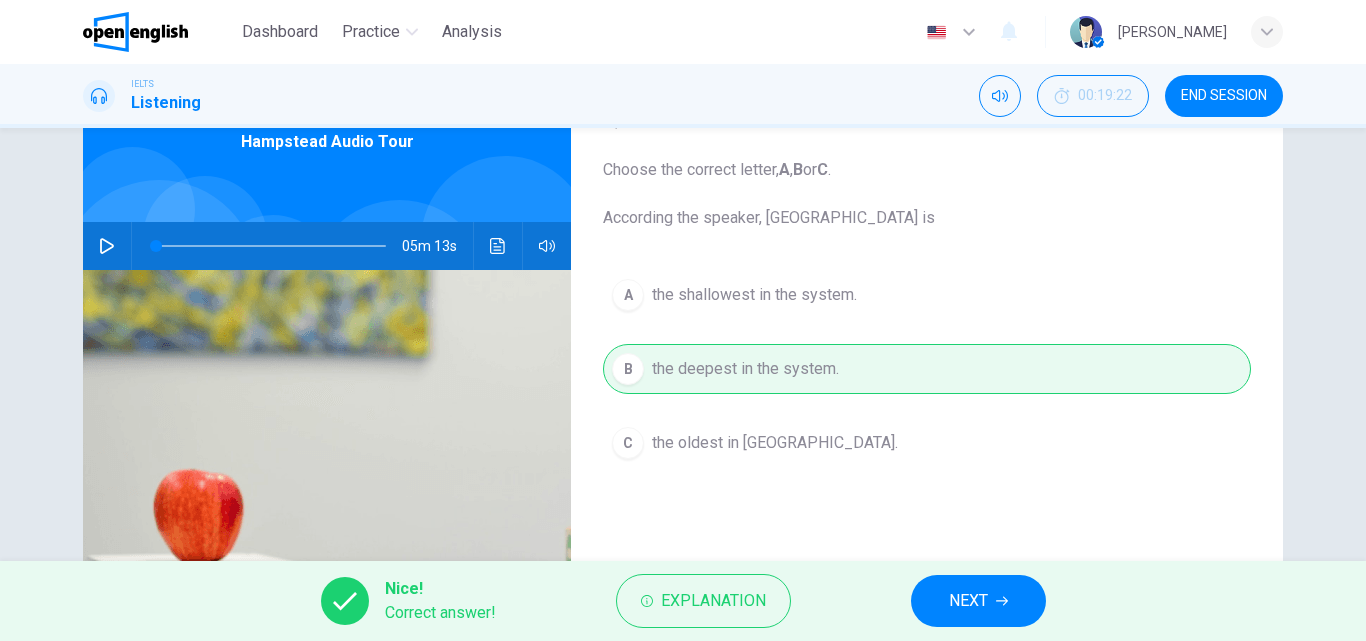 scroll, scrollTop: 142, scrollLeft: 0, axis: vertical 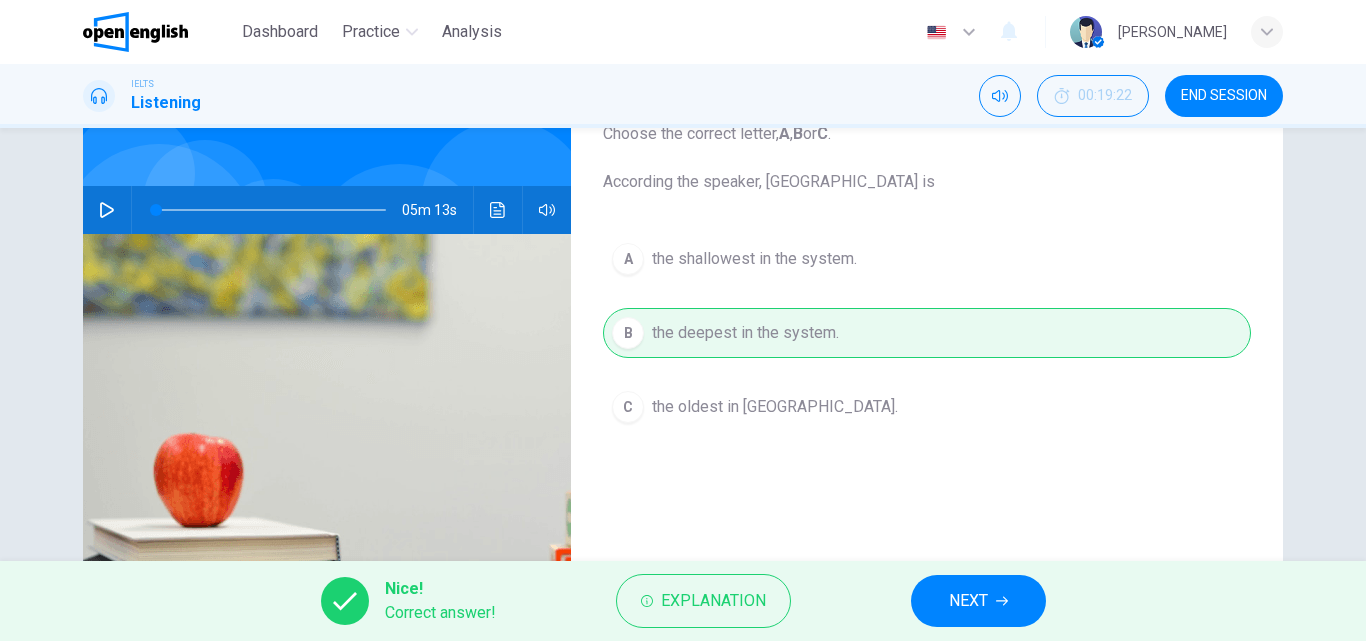 click on "NEXT" at bounding box center [978, 601] 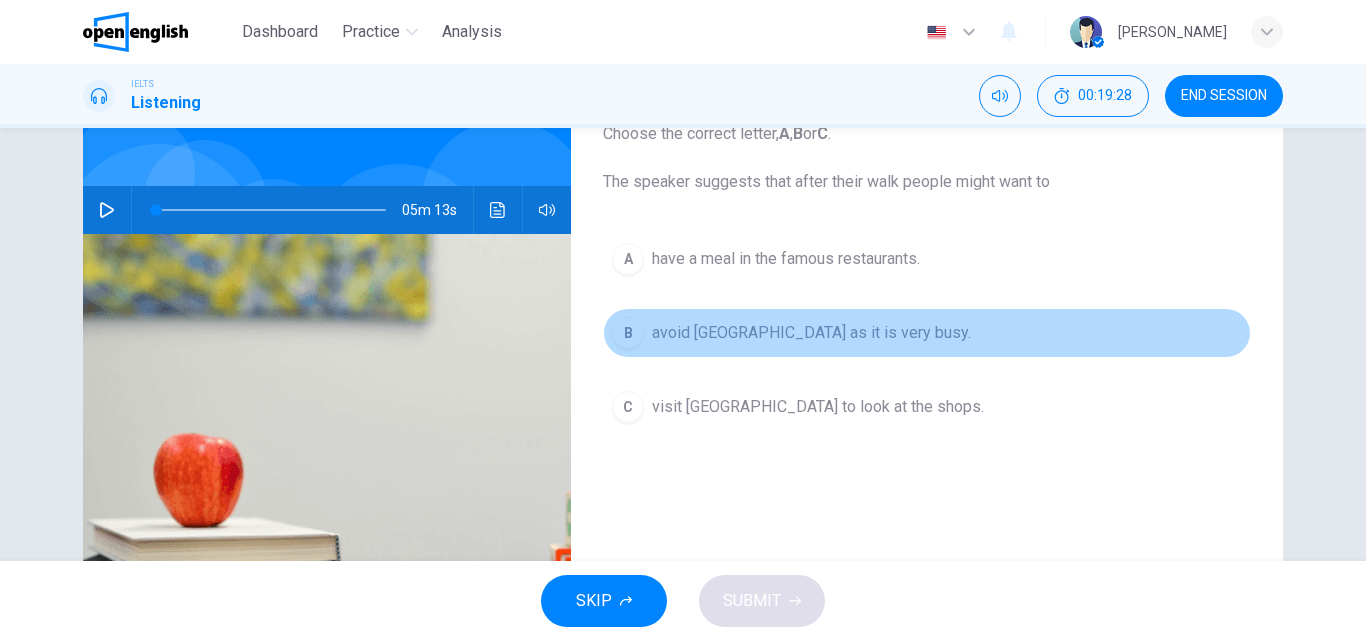 click on "avoid [GEOGRAPHIC_DATA] as it is very busy." at bounding box center (811, 333) 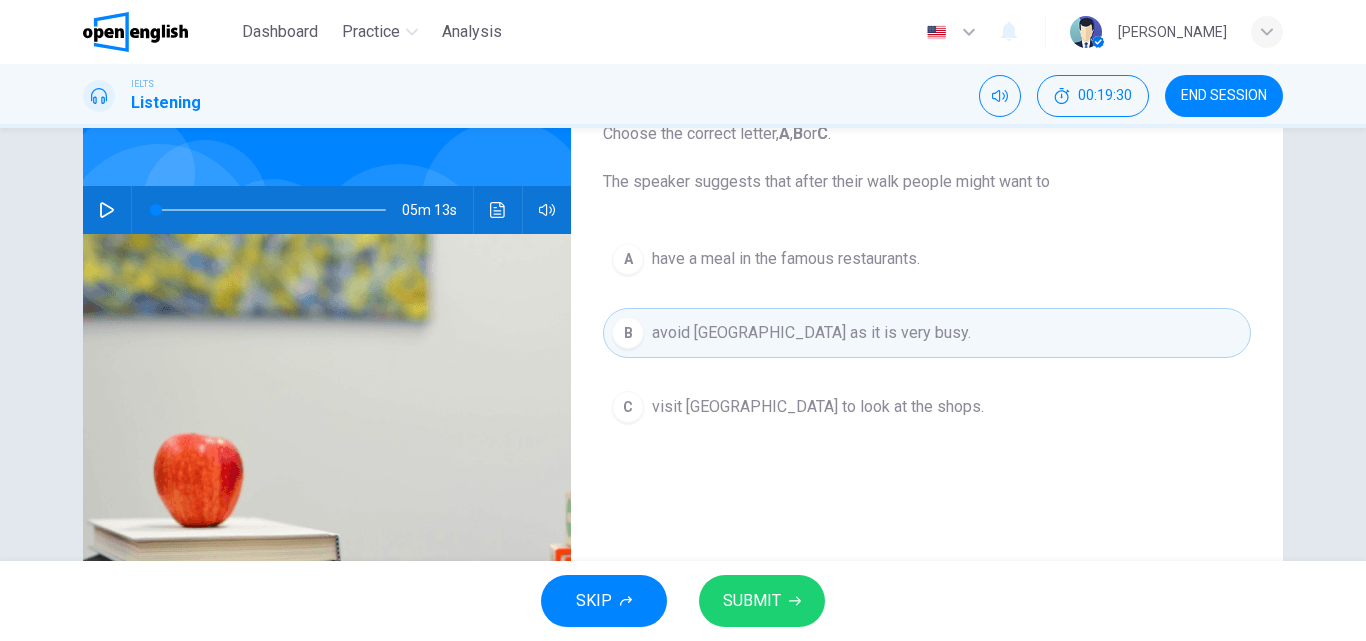 click on "SUBMIT" at bounding box center [752, 601] 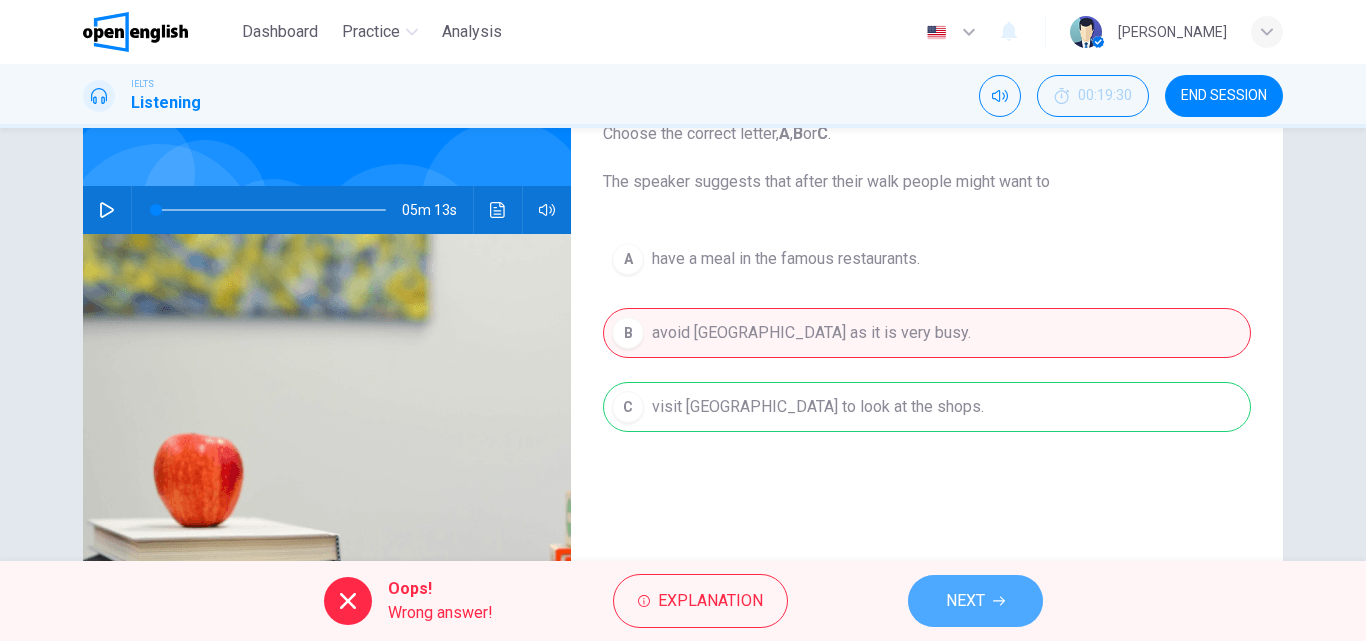 click 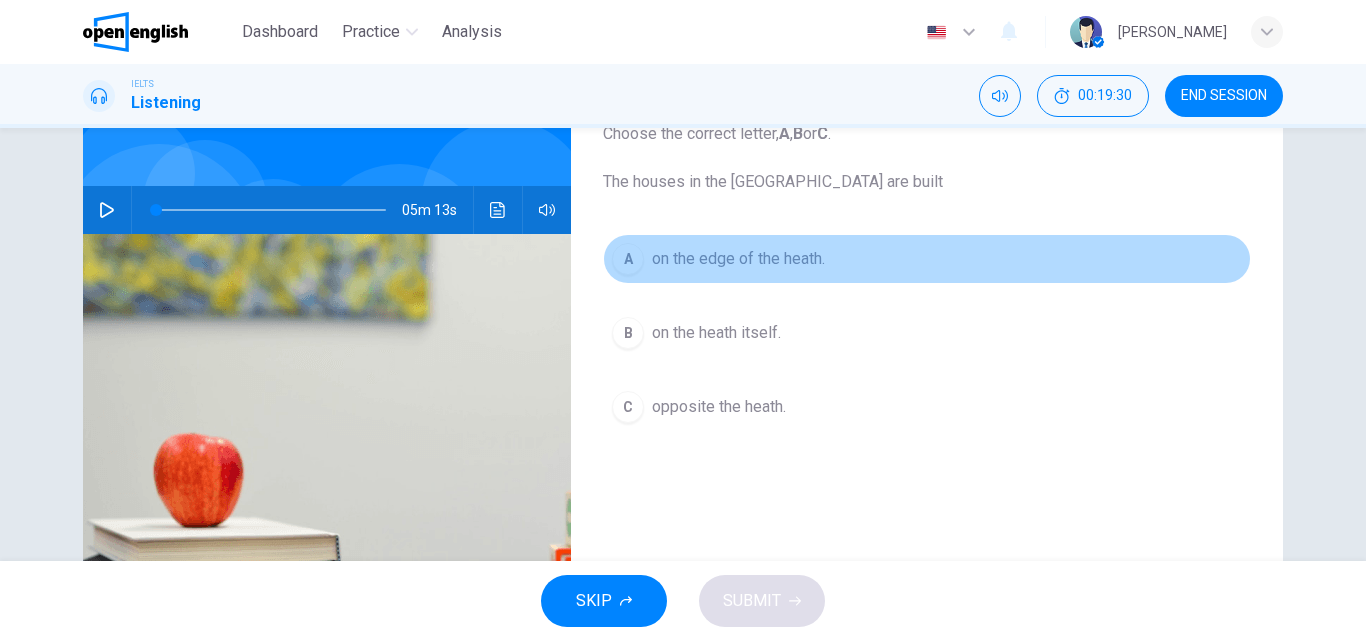 click on "on the edge of the heath." at bounding box center (738, 259) 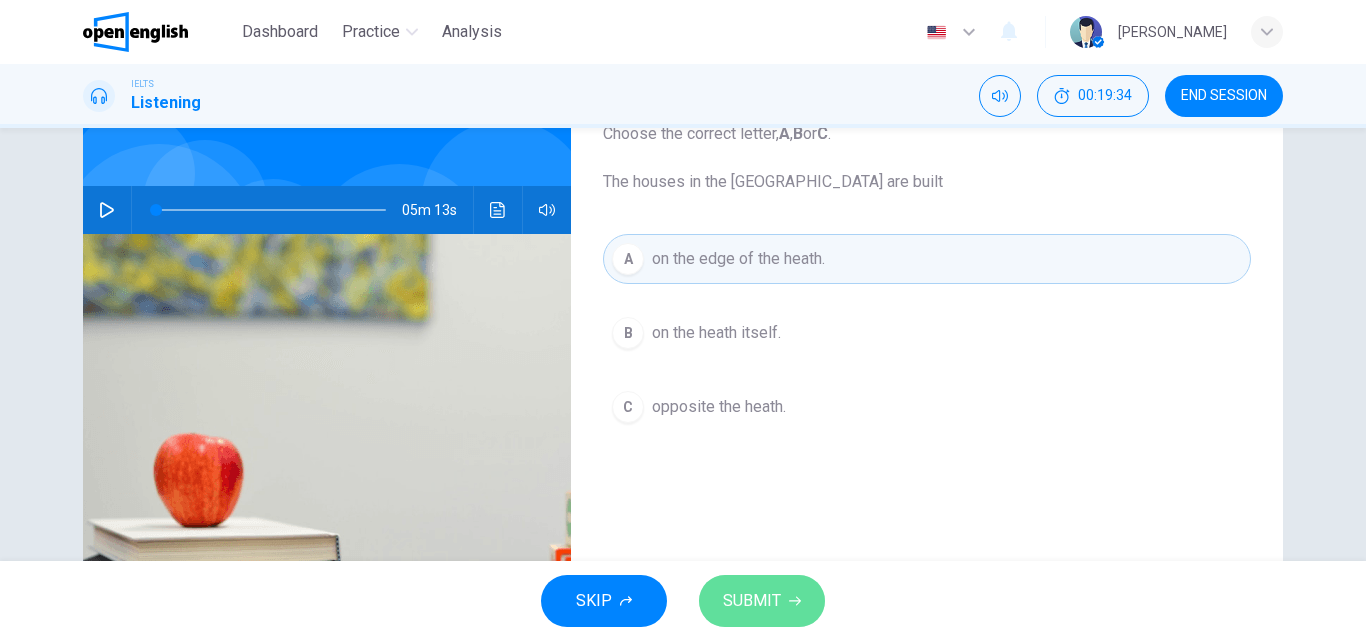 click on "SUBMIT" at bounding box center [762, 601] 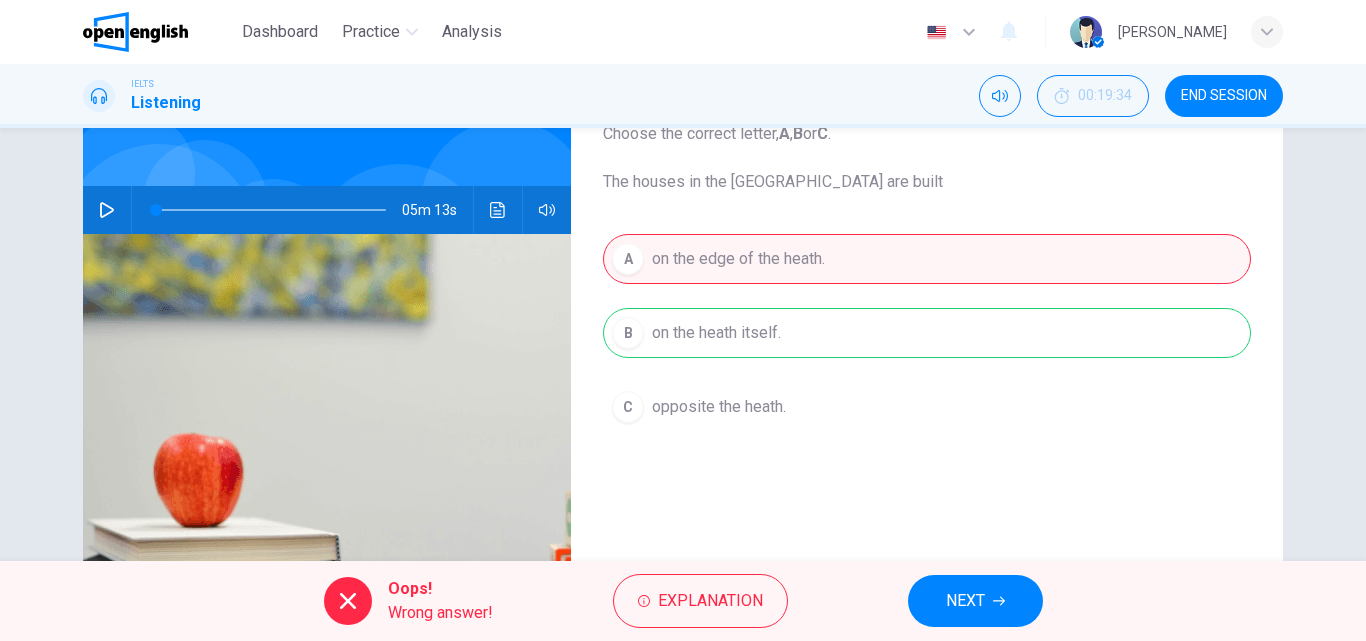 click 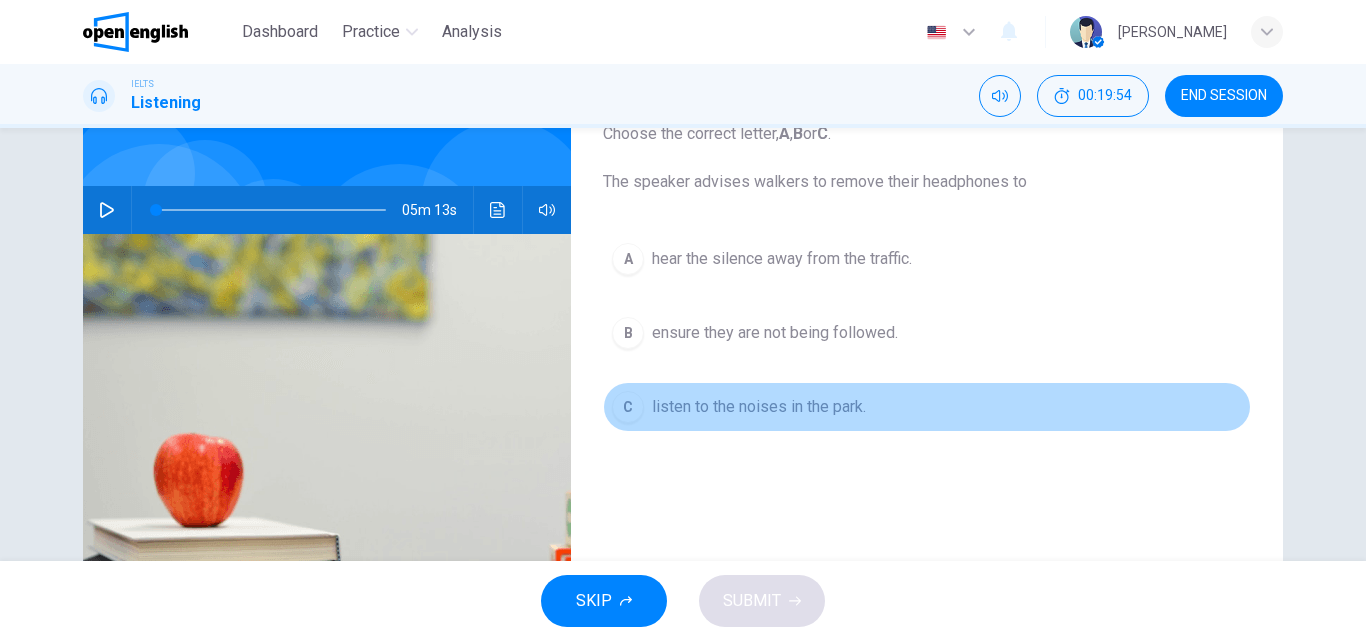 click on "listen to the noises in the park." at bounding box center (759, 407) 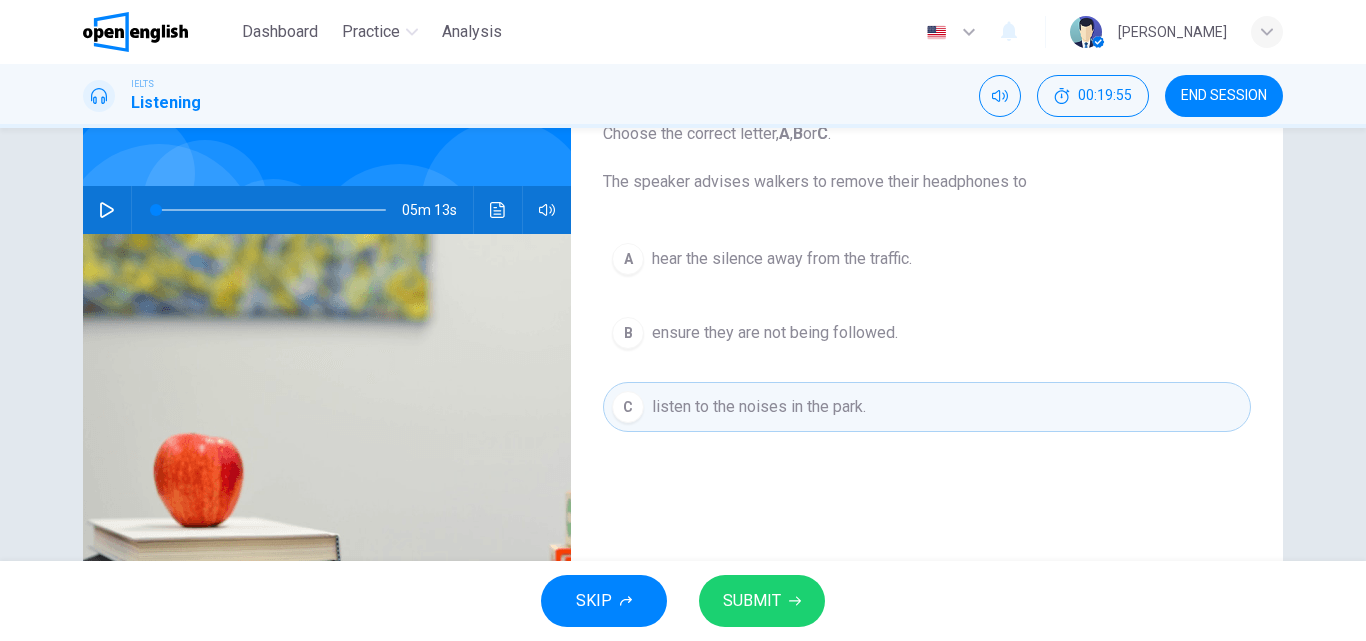 click on "SUBMIT" at bounding box center (752, 601) 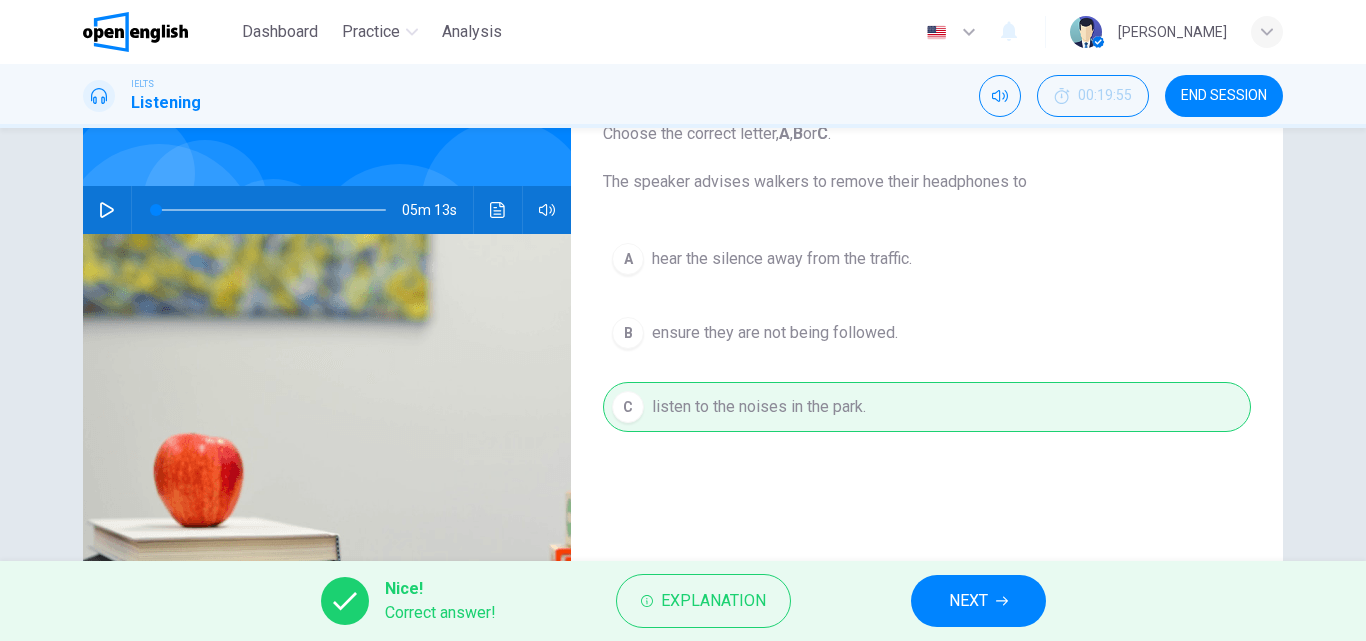 click on "NEXT" at bounding box center (968, 601) 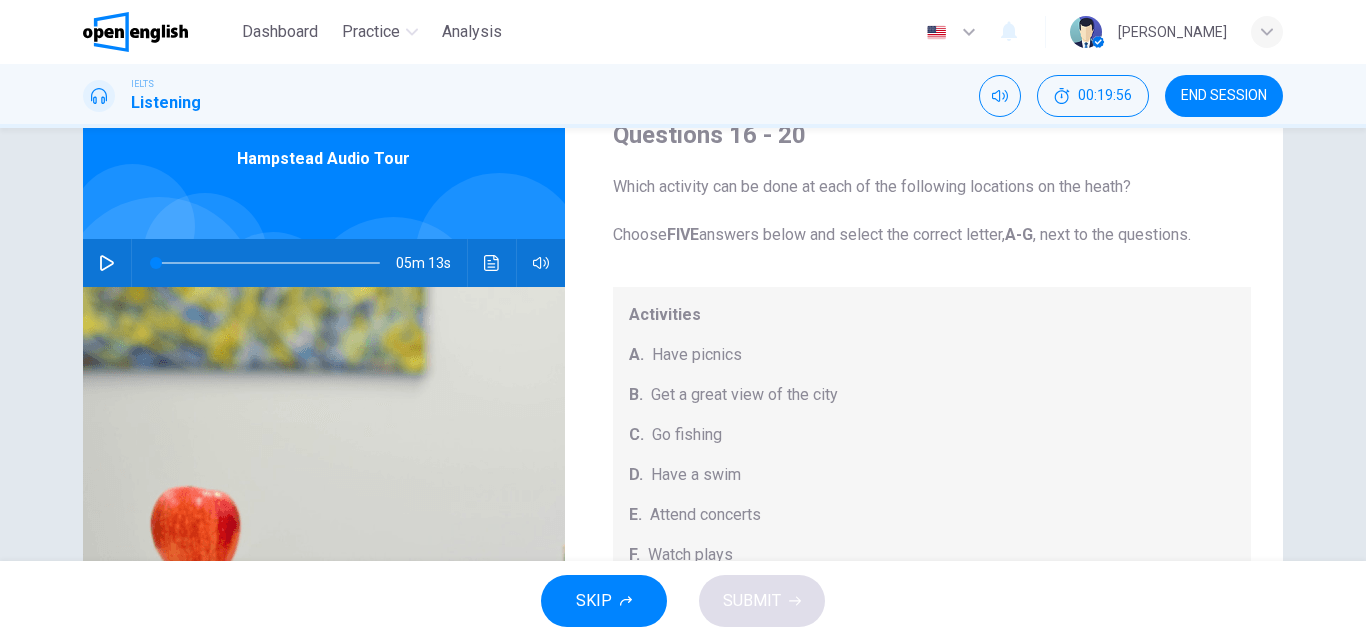 scroll, scrollTop: 42, scrollLeft: 0, axis: vertical 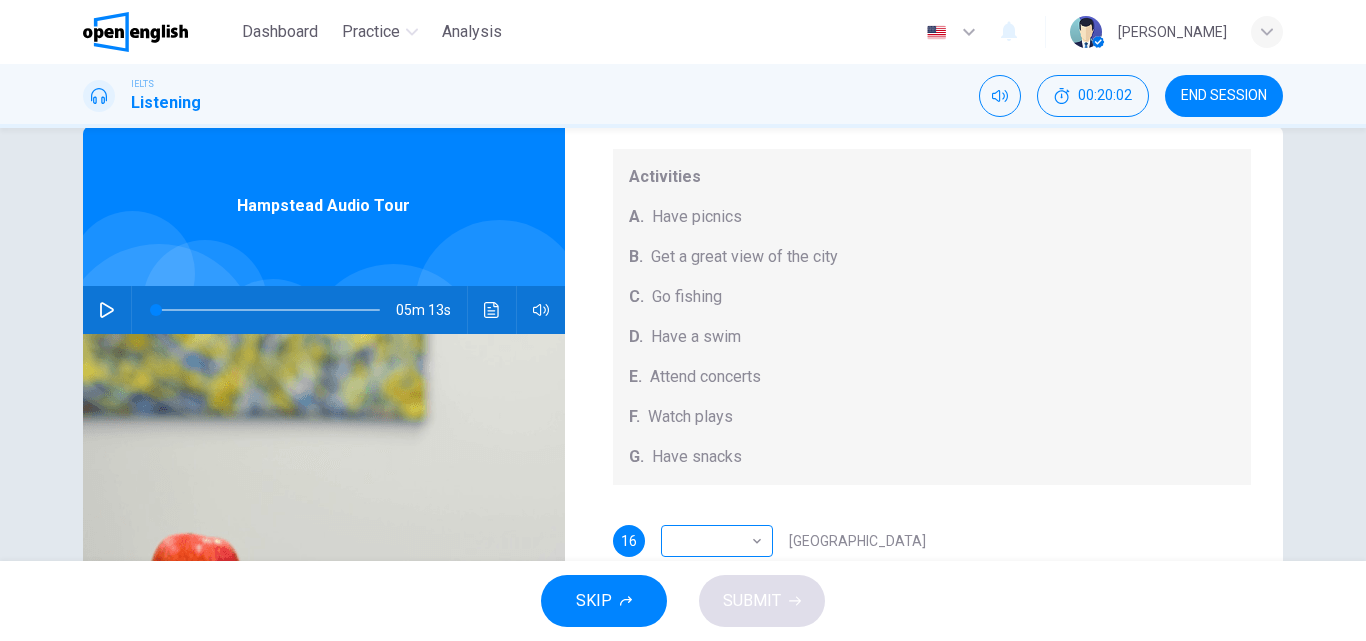 click on "This site uses cookies, as explained in our  Privacy Policy . If you agree to the use of cookies, please click the Accept button and continue to browse our site.   Privacy Policy Accept Dashboard Practice Analysis English ** ​ [PERSON_NAME] IELTS Listening 00:20:02 END SESSION Questions 16 - 20 Which activity can be done at each of the following locations on the heath? Choose  FIVE  answers below and select the correct letter,  A-G , next to the questions. Activities A. Have picnics B. Get a great view of the city C. Go fishing D. Have a swim E. Attend concerts F. Watch plays G. Have snacks 16 ​ ​ [GEOGRAPHIC_DATA] 17 ​ ​ grassy slopes 18 ​ ​ open-air stage 19 ​ ​ ponds 20 ​ ​ Parliament Hill Hampstead Audio Tour 05m 13s SKIP SUBMIT Open English - Online English Dashboard Practice Analysis Notifications 1 © Copyright  2025" at bounding box center (683, 320) 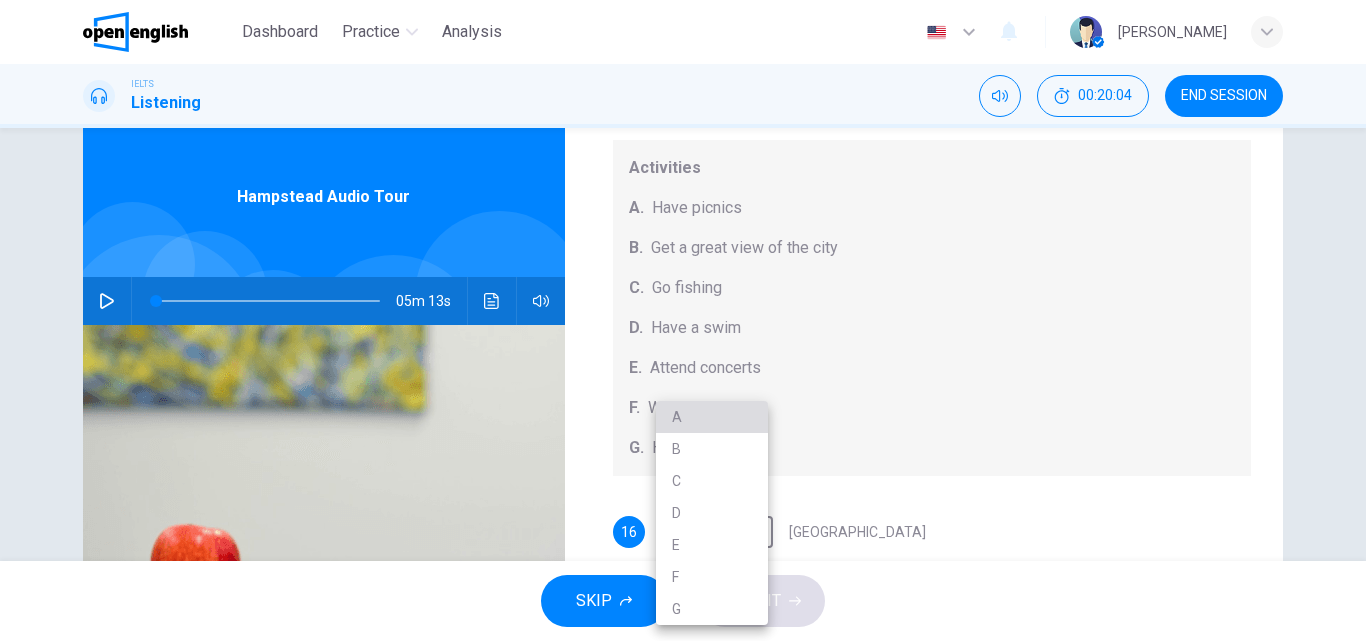 click on "A" at bounding box center [712, 417] 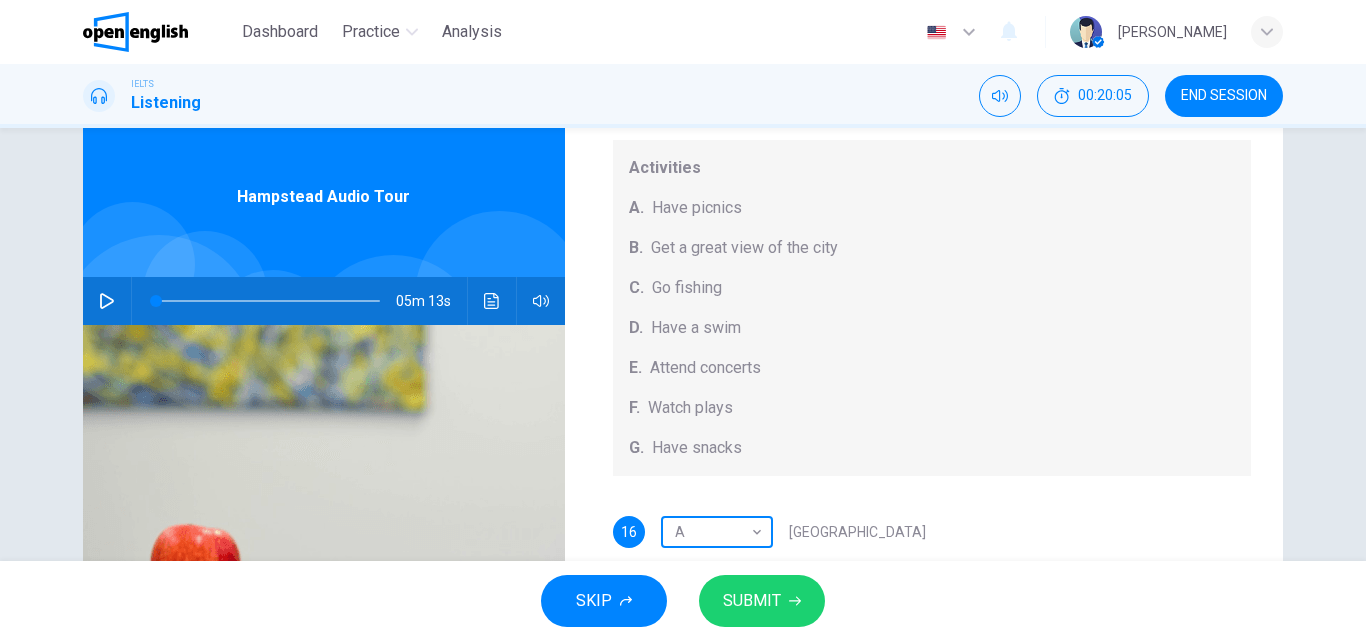 click on "This site uses cookies, as explained in our  Privacy Policy . If you agree to the use of cookies, please click the Accept button and continue to browse our site.   Privacy Policy Accept Dashboard Practice Analysis English ** ​ [PERSON_NAME] IELTS Listening 00:20:05 END SESSION Questions 16 - 20 Which activity can be done at each of the following locations on the heath? Choose  FIVE  answers below and select the correct letter,  A-G , next to the questions. Activities A. Have picnics B. Get a great view of the city C. Go fishing D. Have a swim E. Attend concerts F. Watch plays G. Have snacks 16 A * ​ [GEOGRAPHIC_DATA] 17 ​ ​ grassy slopes 18 ​ ​ open-air stage 19 ​ ​ ponds 20 ​ ​ [GEOGRAPHIC_DATA] Audio Tour 05m 13s SKIP SUBMIT Open English - Online English Dashboard Practice Analysis Notifications 1 © Copyright  2025" at bounding box center (683, 320) 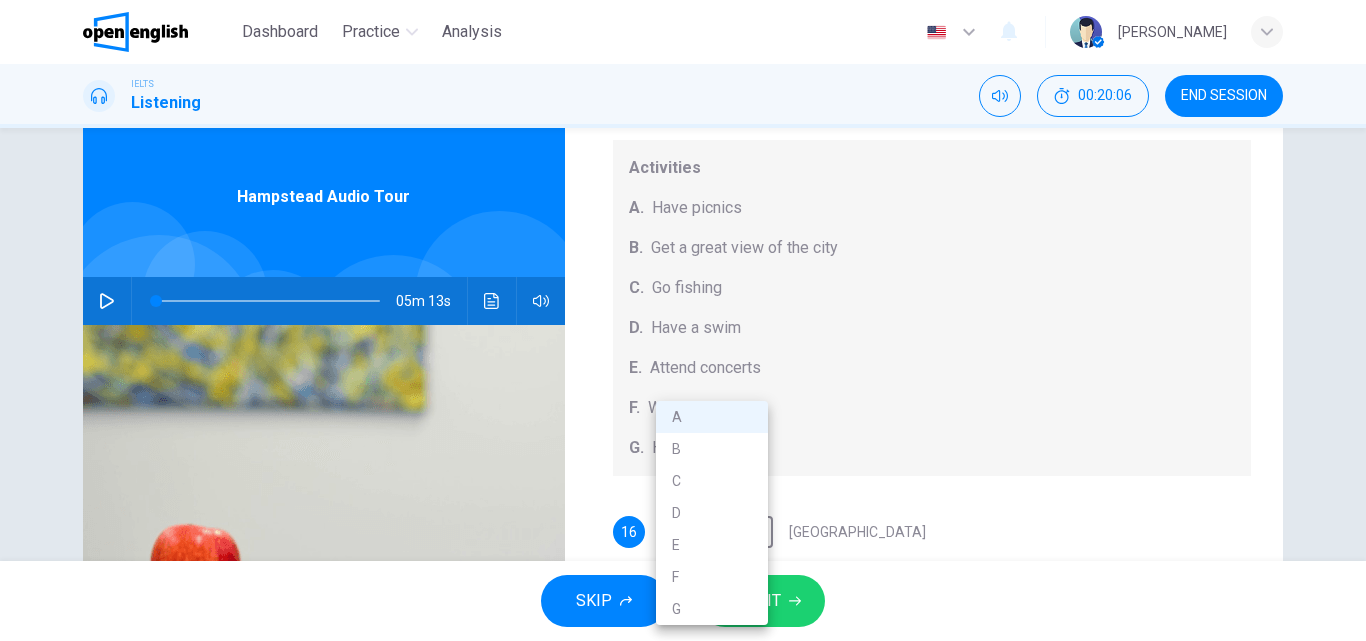 type 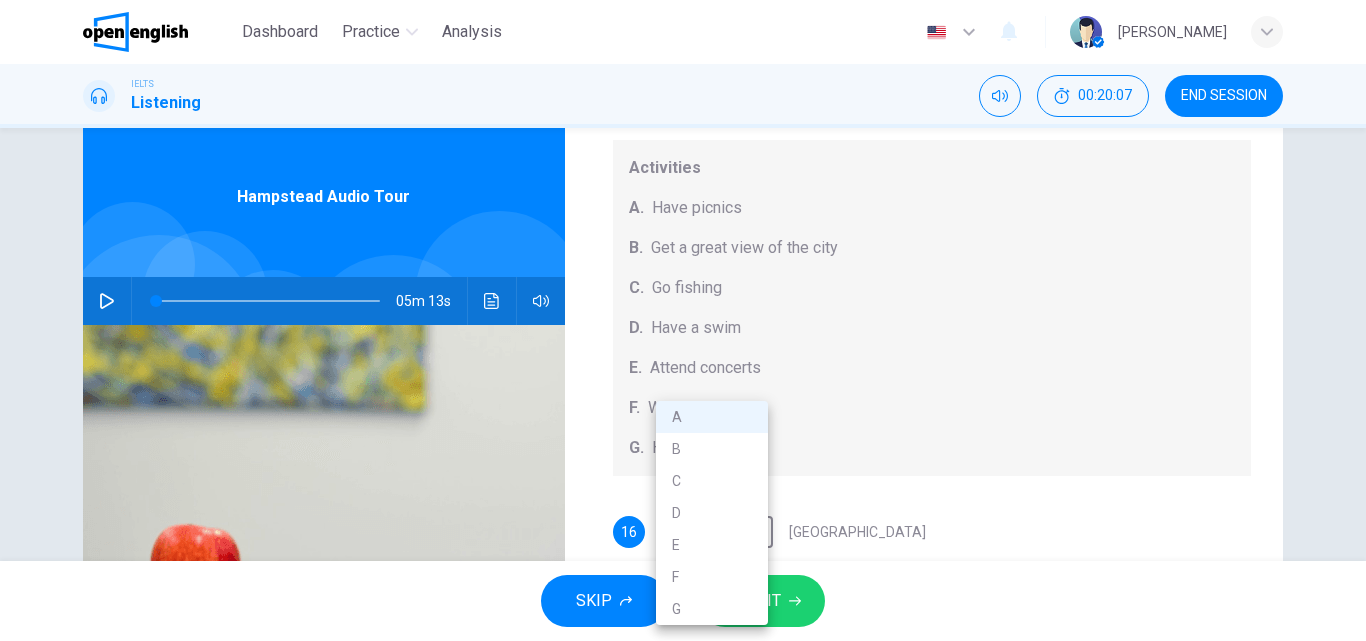 click on "D" at bounding box center [712, 513] 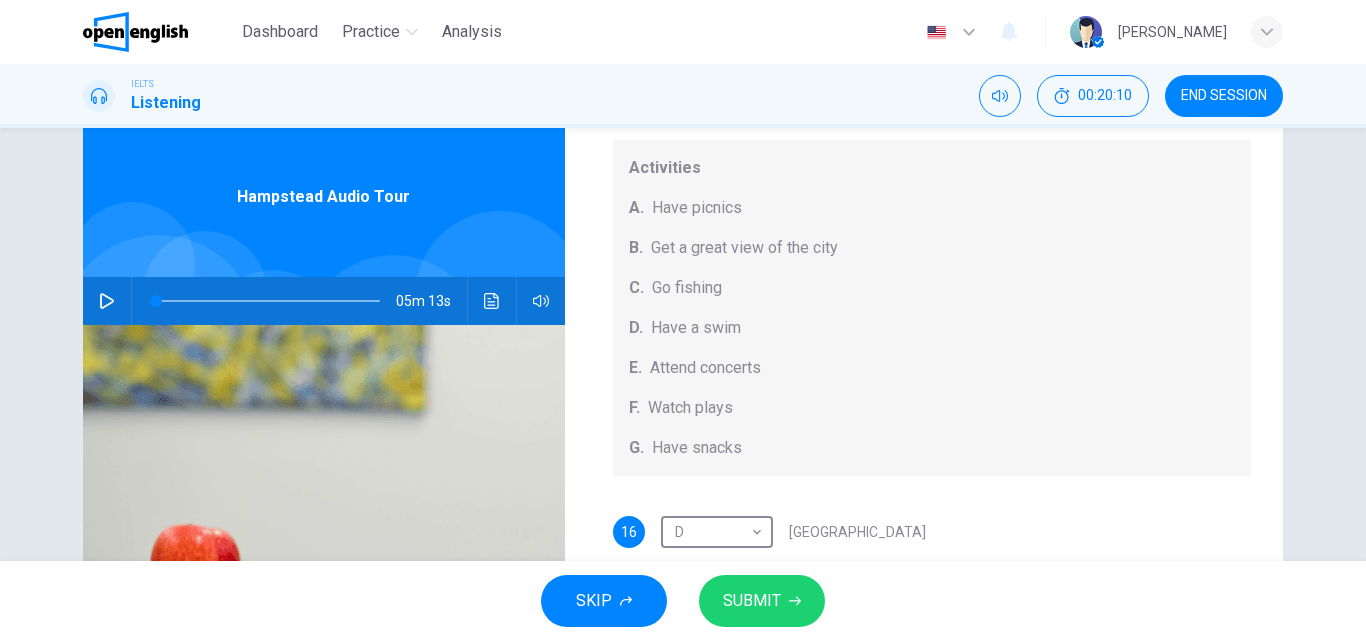 click on "SUBMIT" at bounding box center [752, 601] 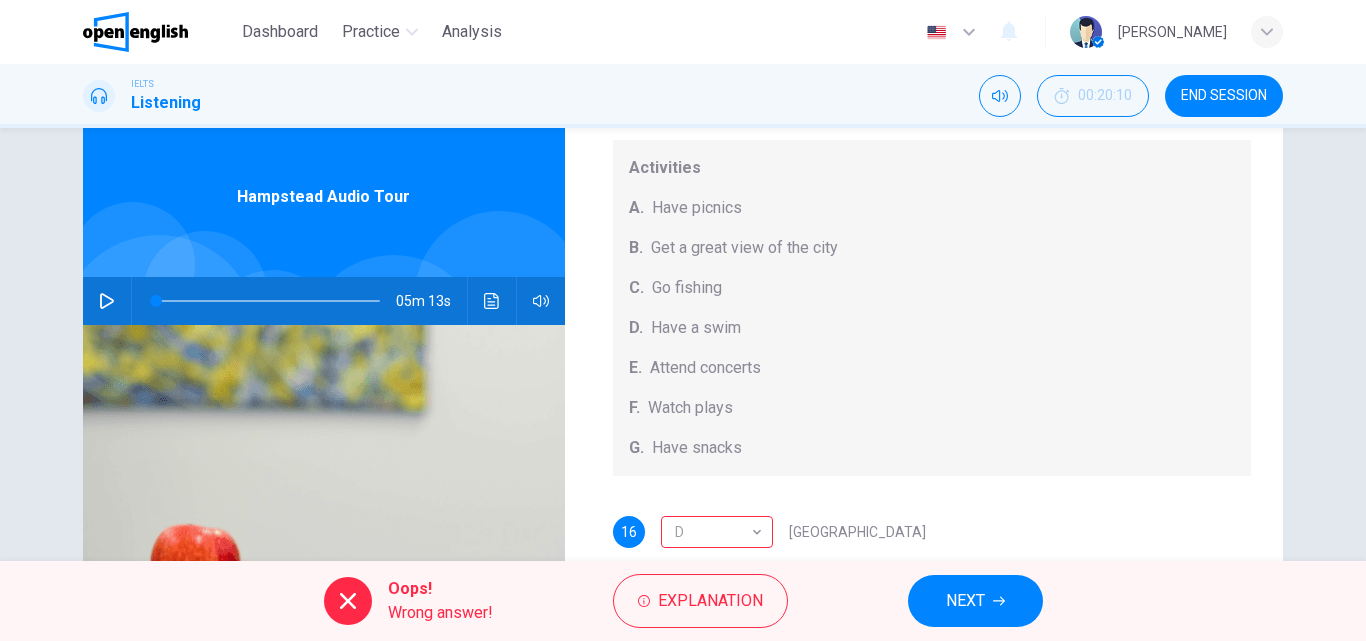 click on "NEXT" at bounding box center (965, 601) 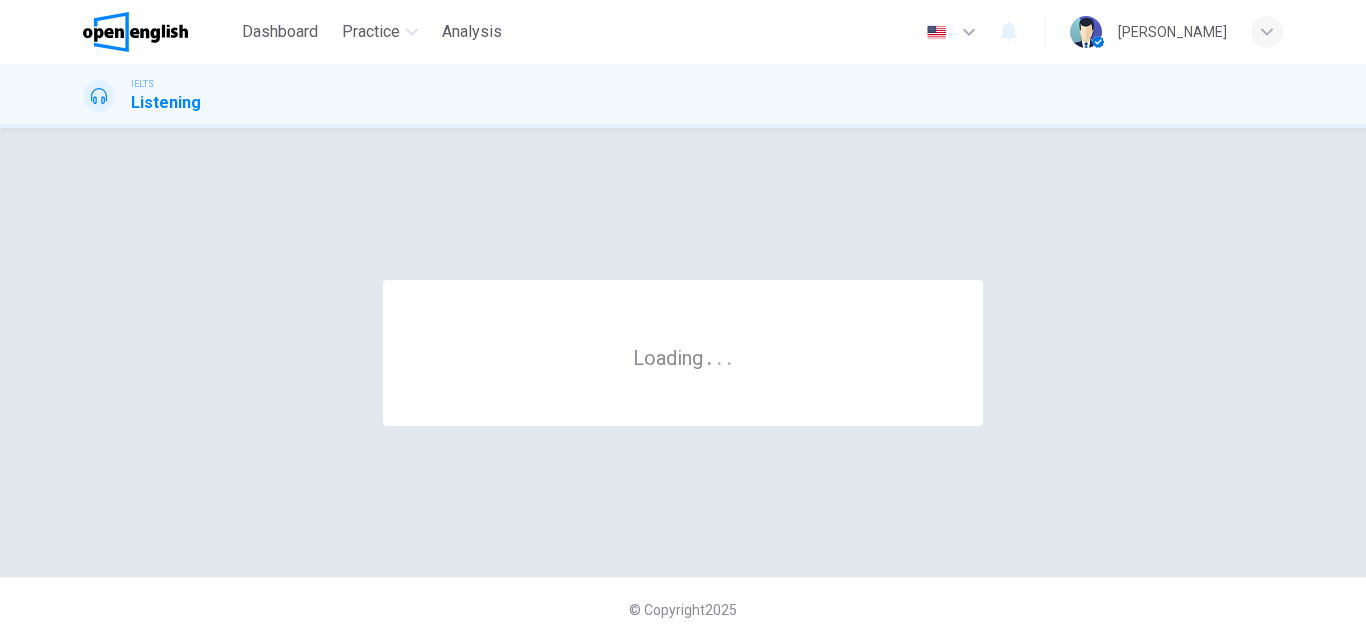 scroll, scrollTop: 0, scrollLeft: 0, axis: both 